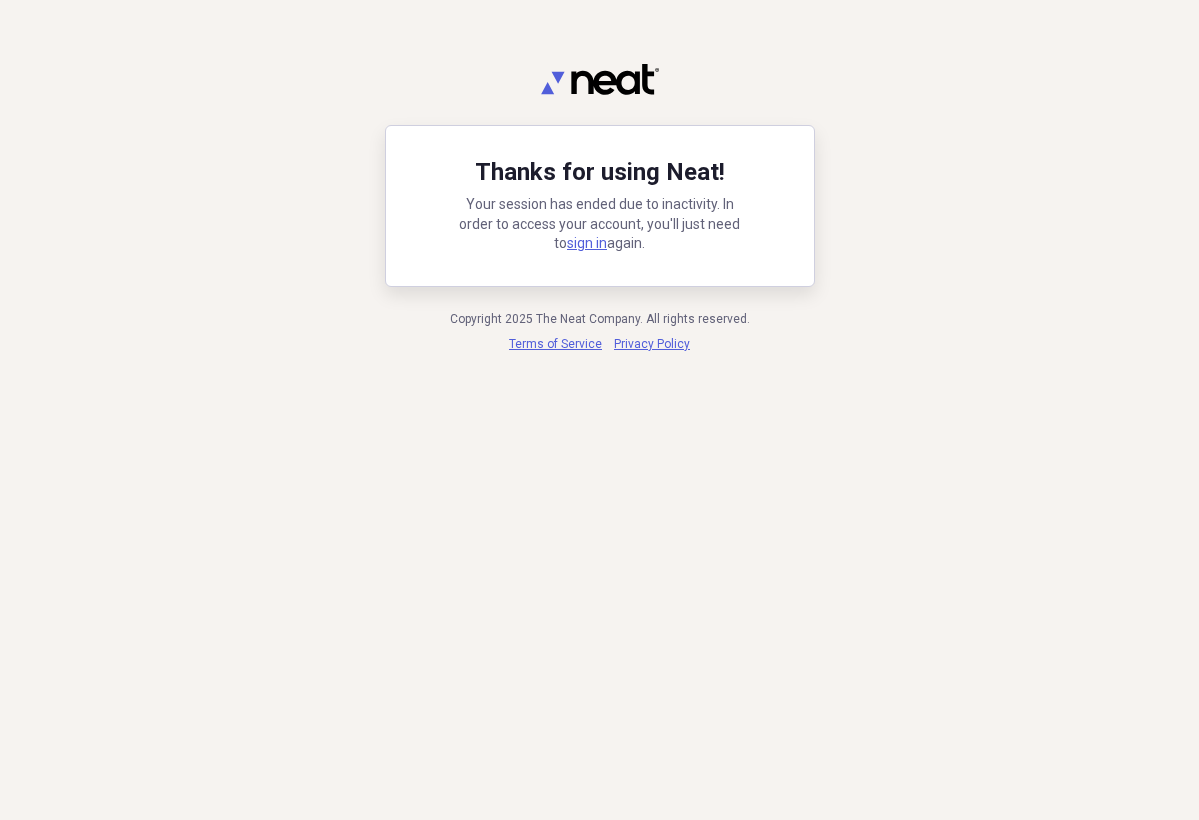 scroll, scrollTop: 0, scrollLeft: 0, axis: both 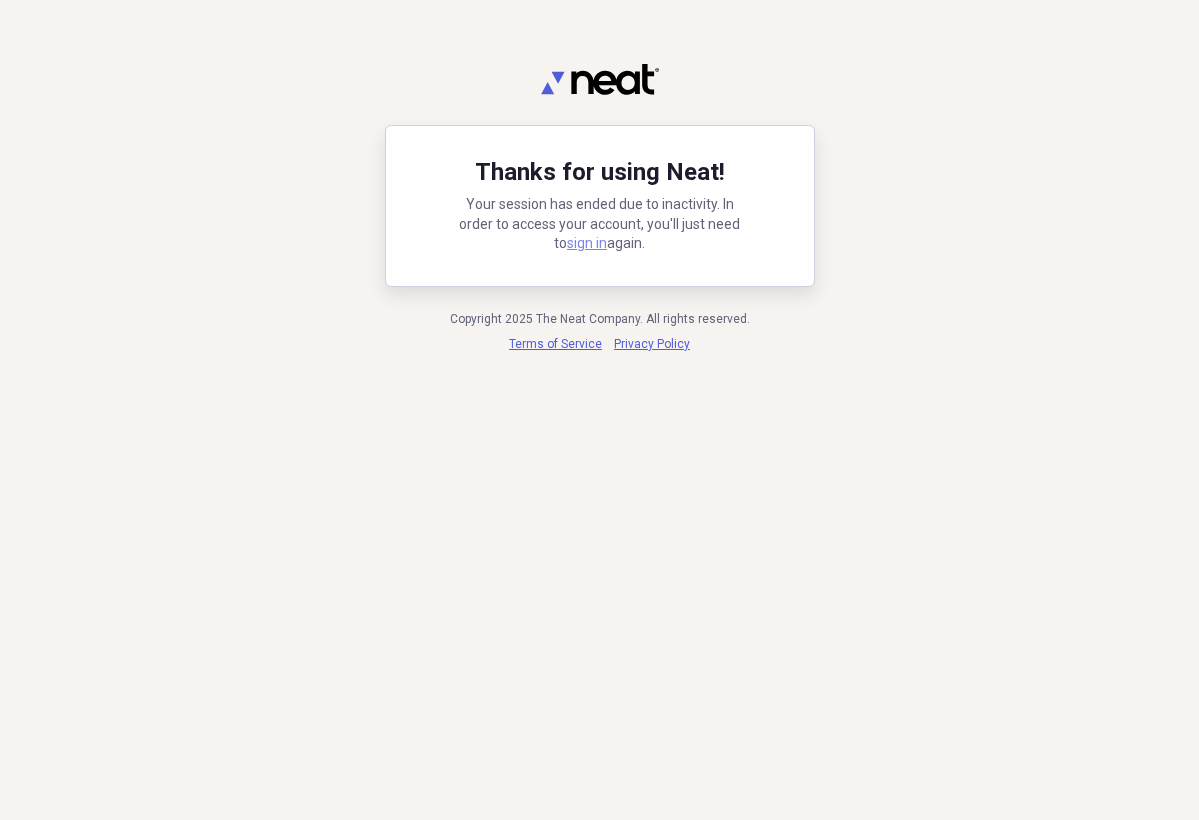 click on "sign in" at bounding box center (587, 243) 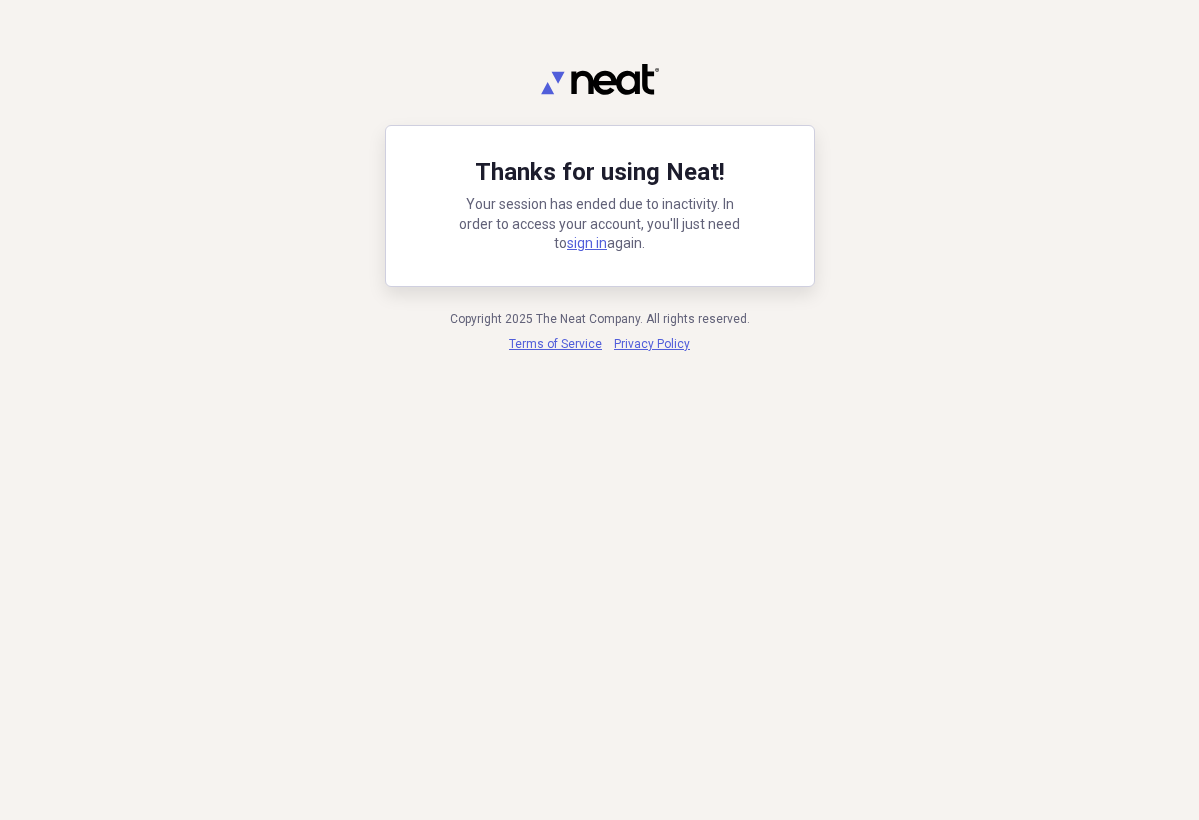 scroll, scrollTop: 0, scrollLeft: 0, axis: both 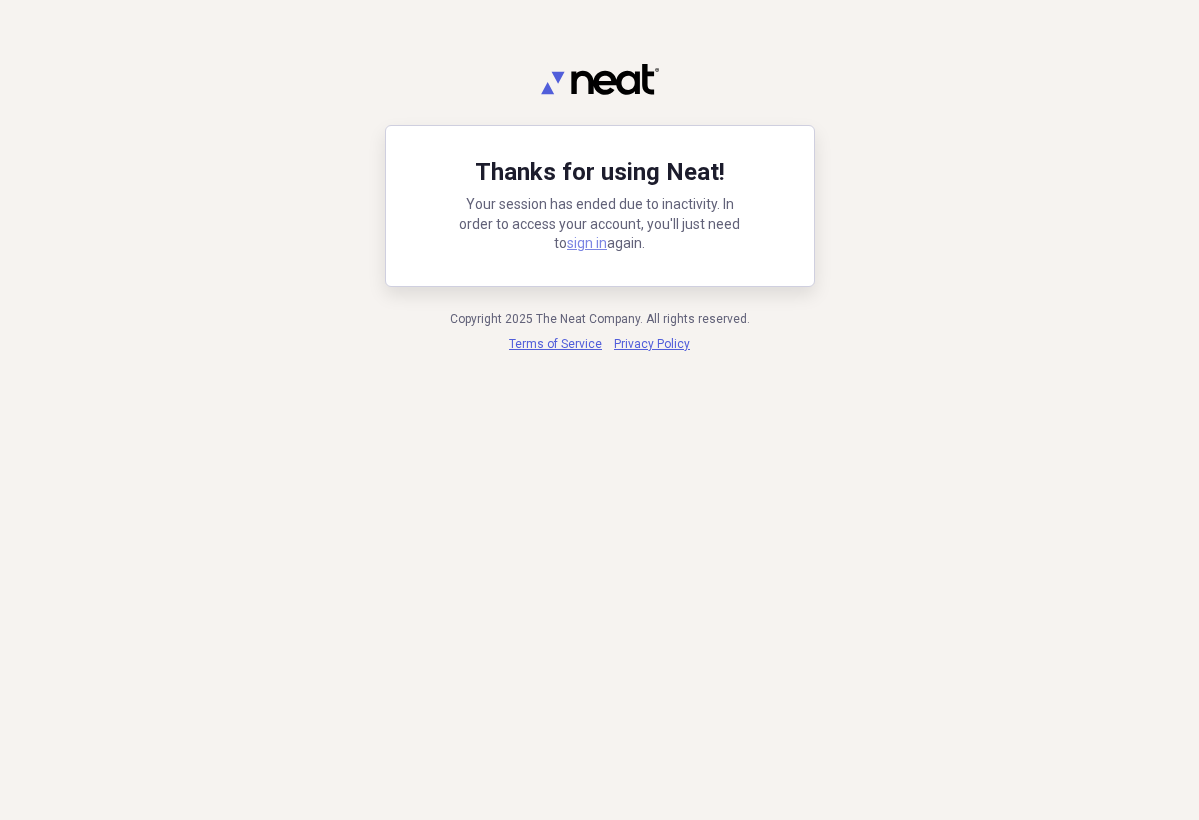 click on "sign in" at bounding box center [587, 243] 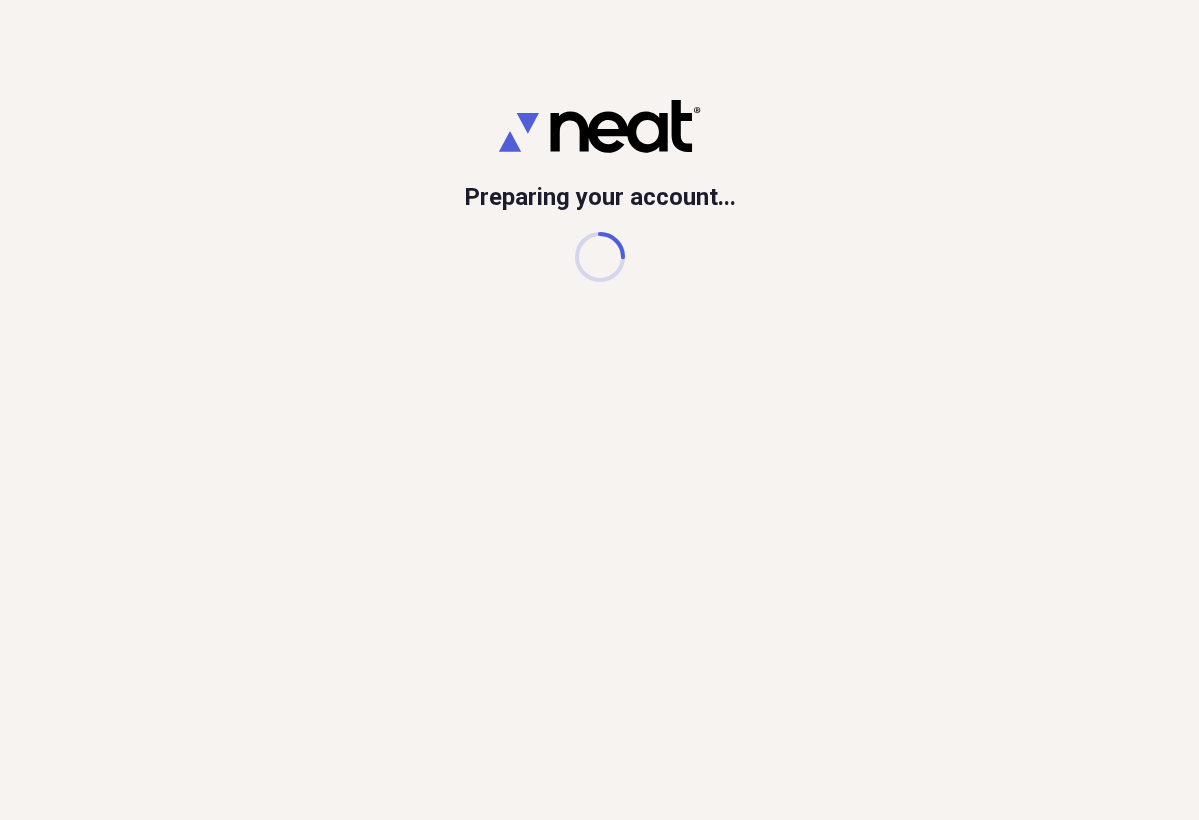 scroll, scrollTop: 0, scrollLeft: 0, axis: both 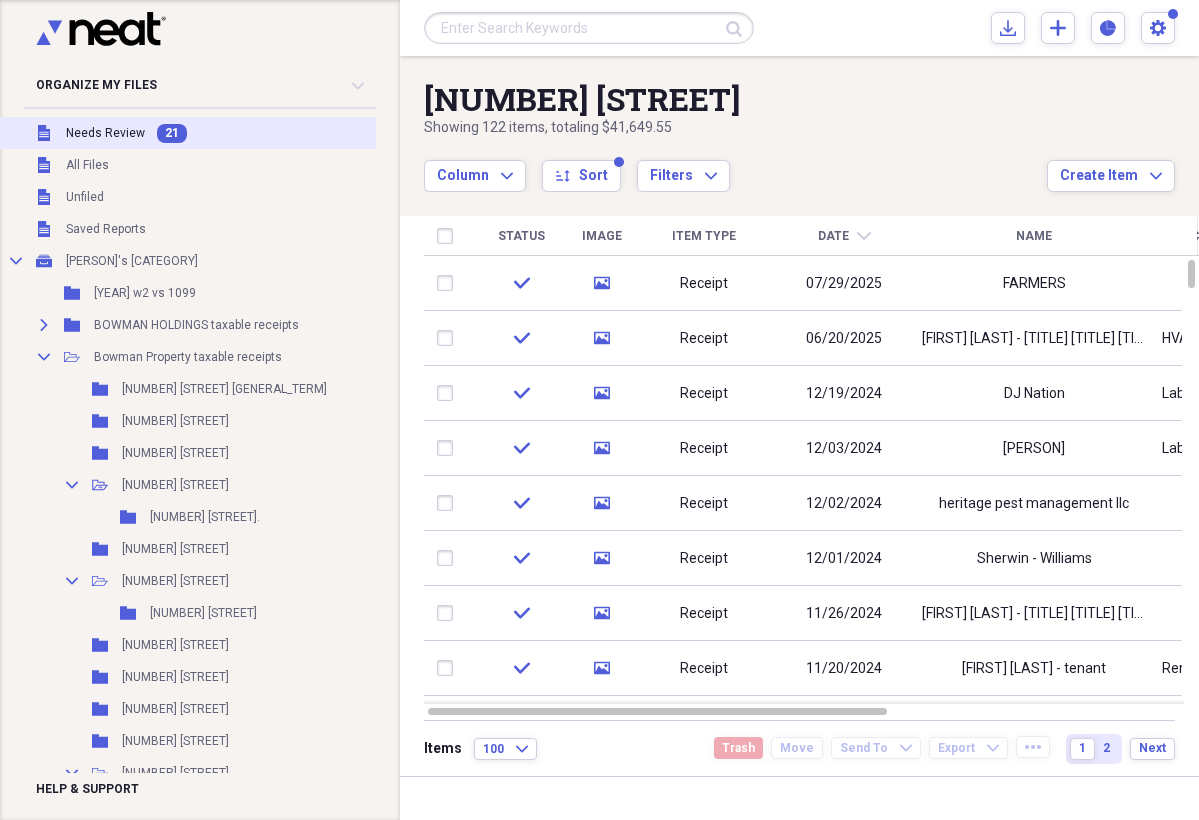 click on "Needs Review" at bounding box center (105, 133) 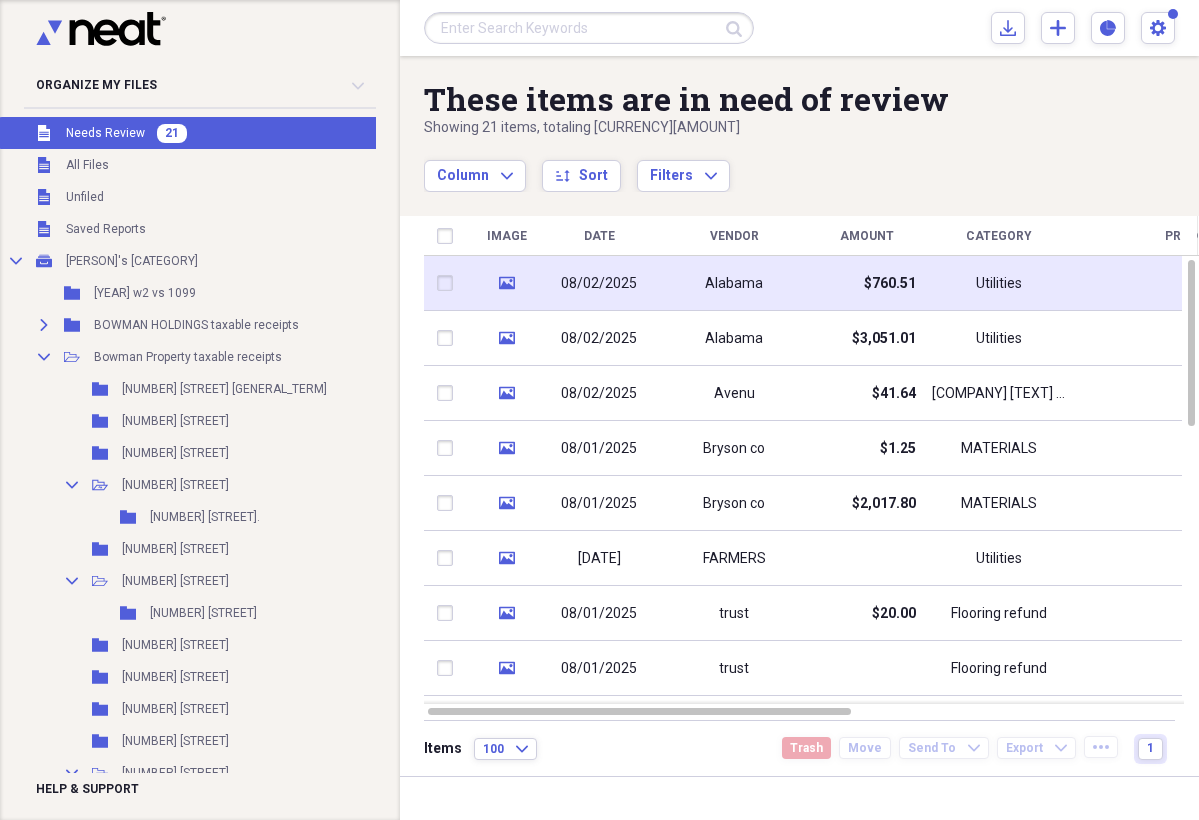 click on "Alabama" at bounding box center (734, 283) 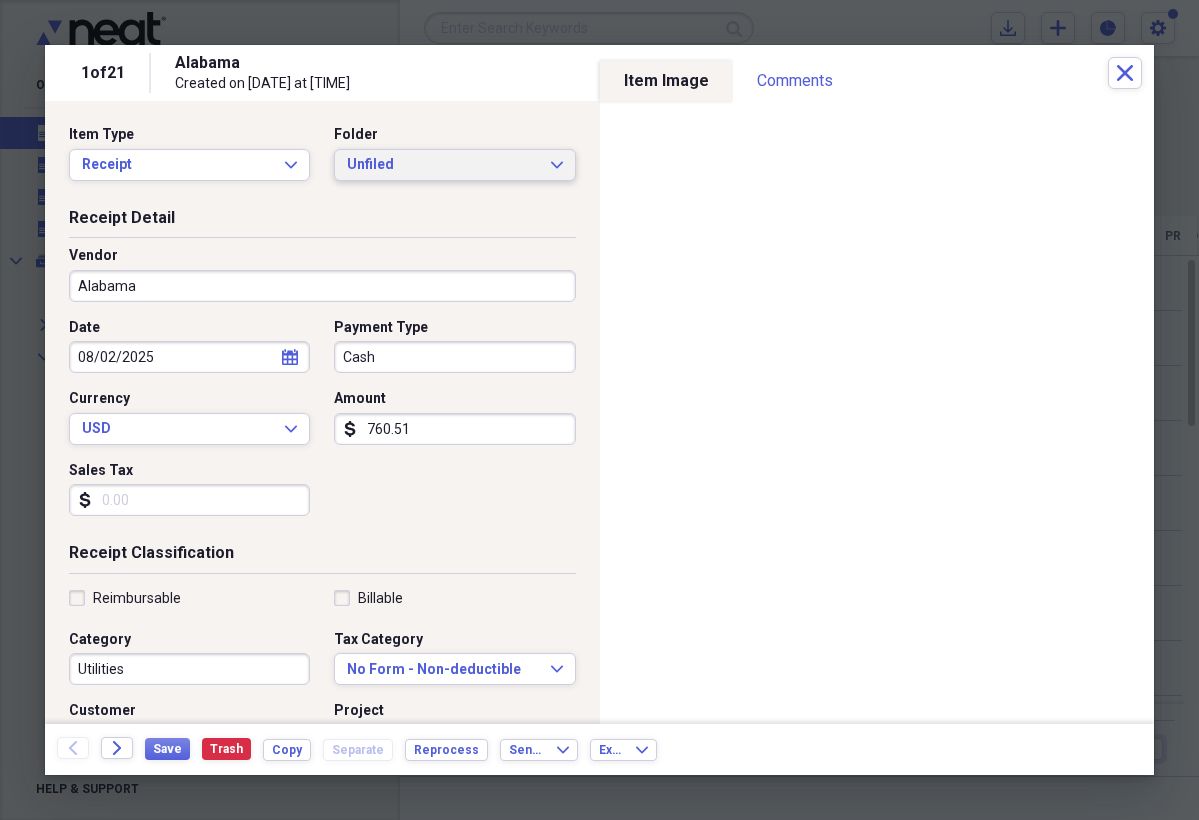 click 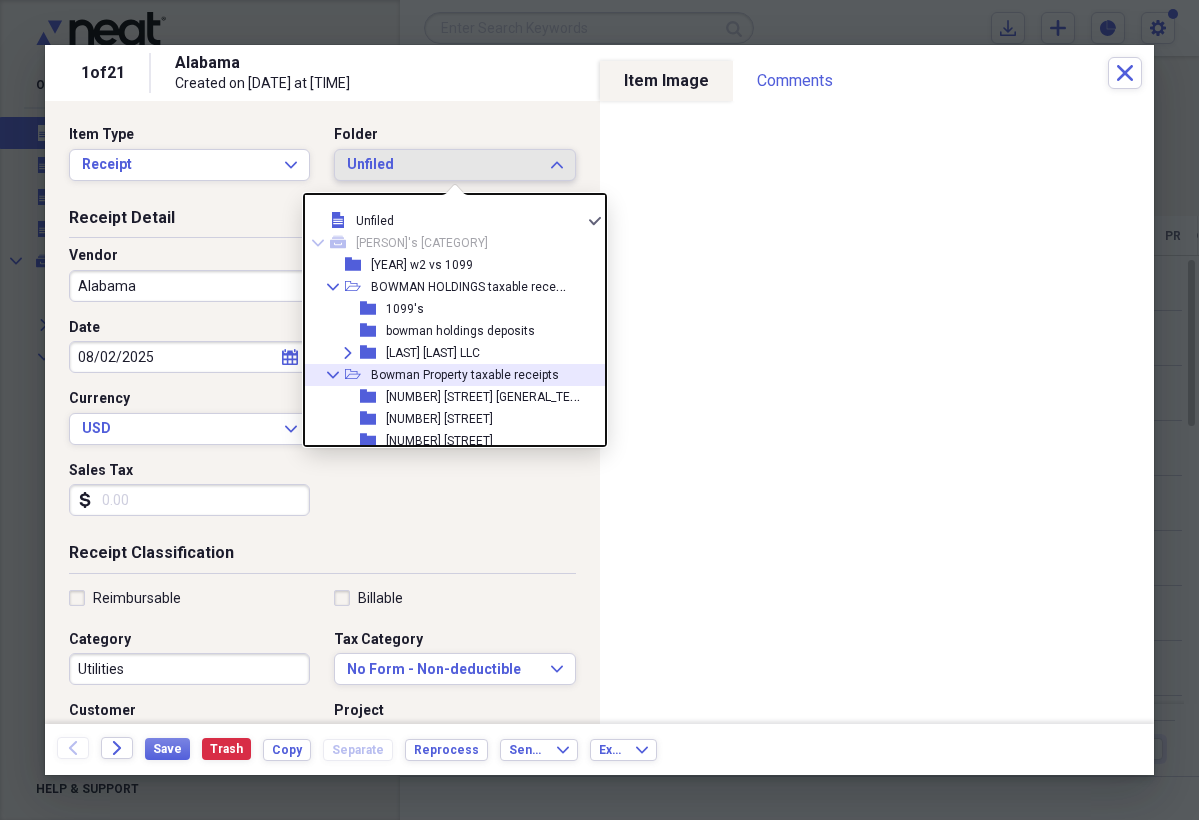 click on "Collapse" 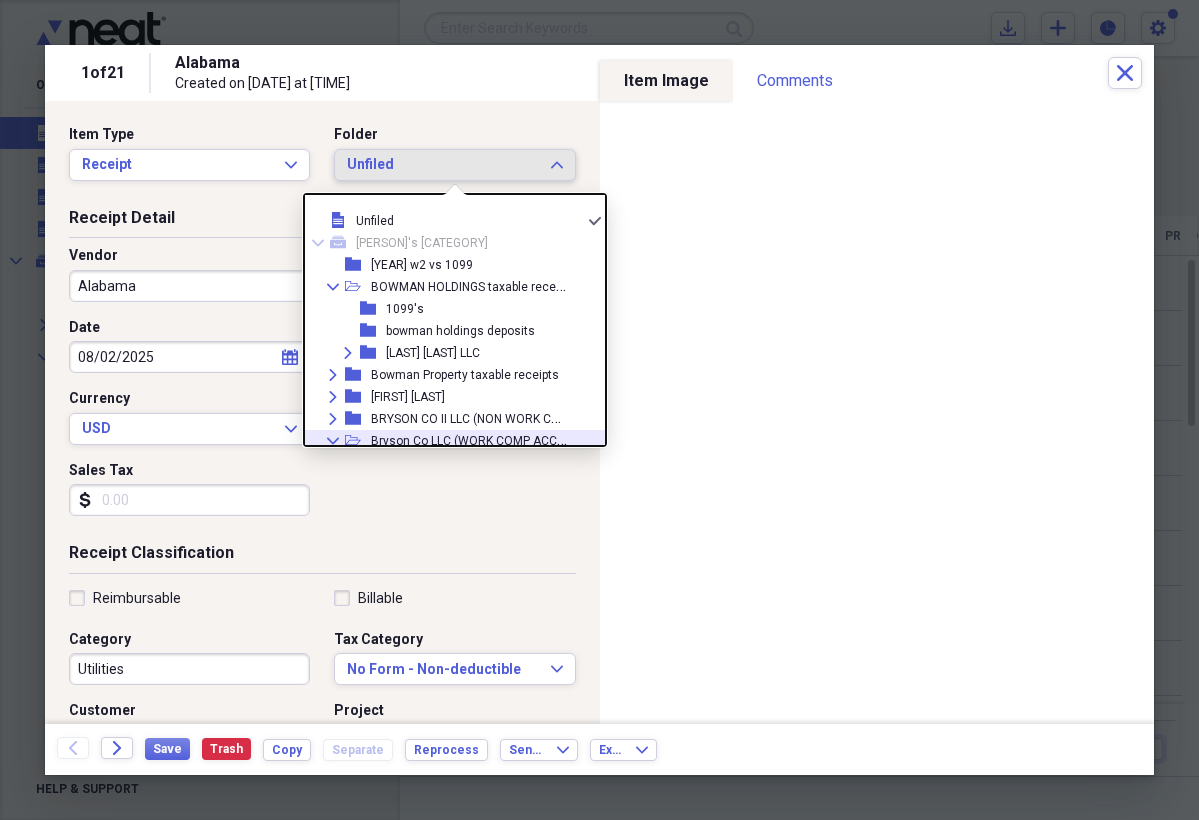 click on "Bryson Co LLC (WORK COMP ACCT)" at bounding box center [469, 439] 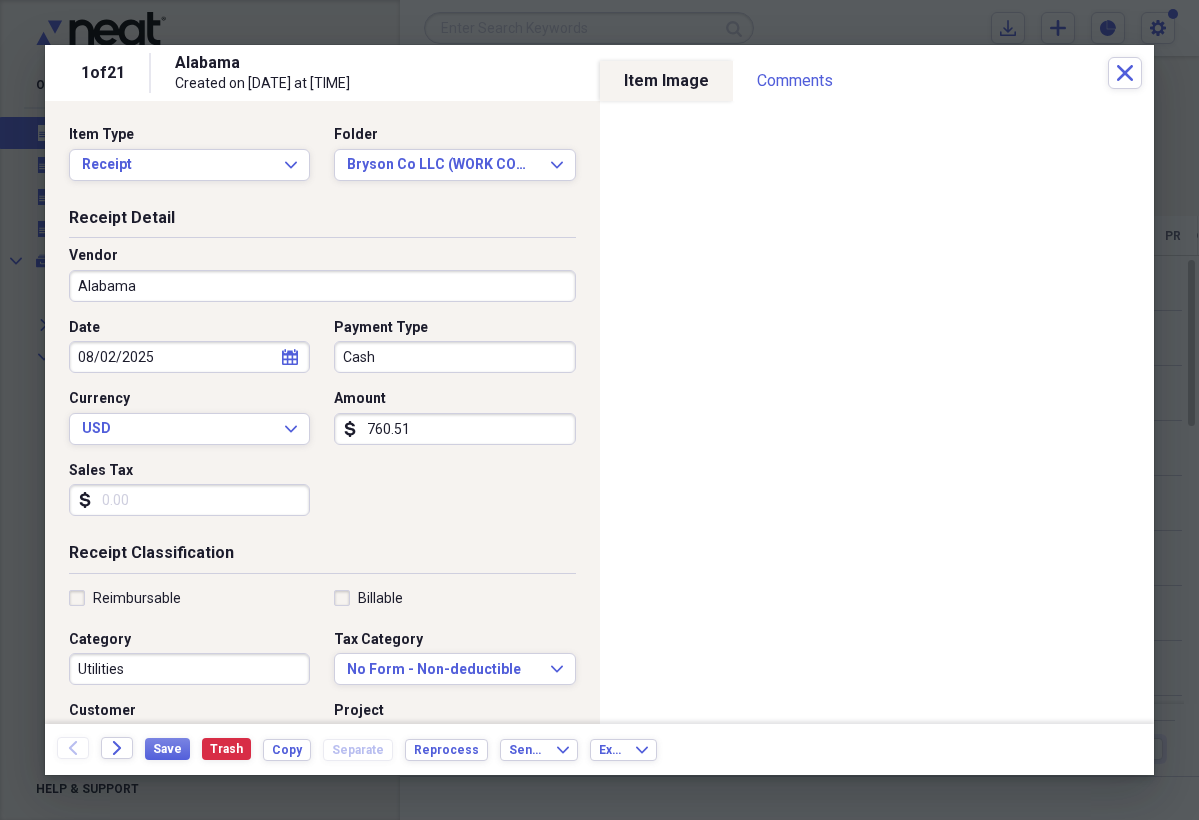 click on "Cash" at bounding box center [454, 357] 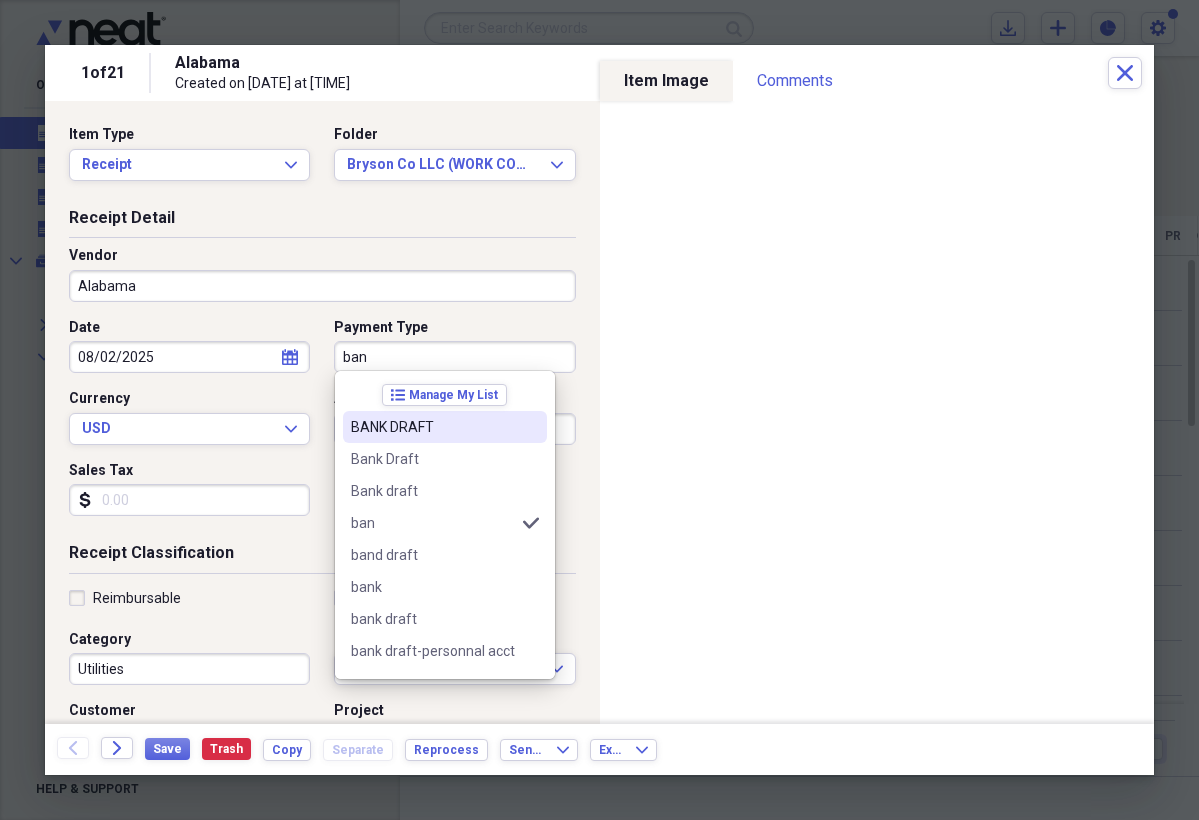 click on "BANK DRAFT" at bounding box center (433, 427) 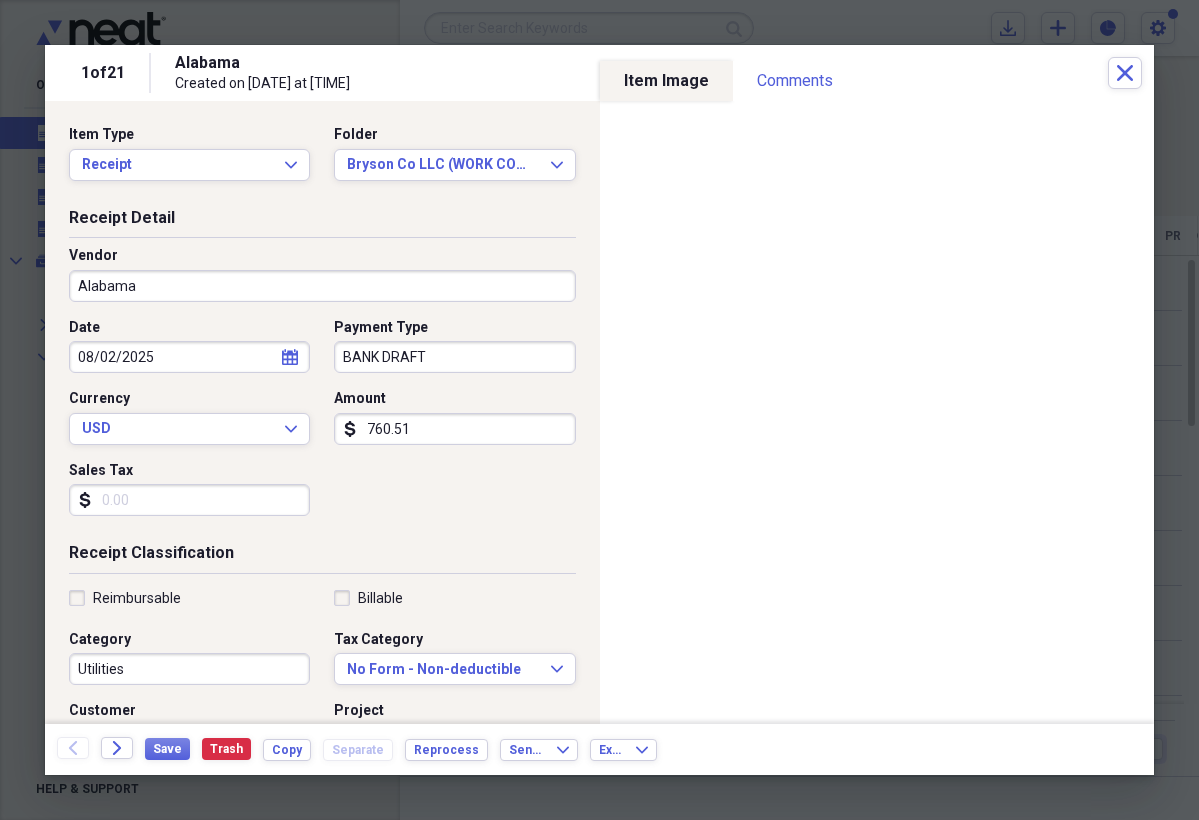 click on "Reimbursable" at bounding box center [125, 598] 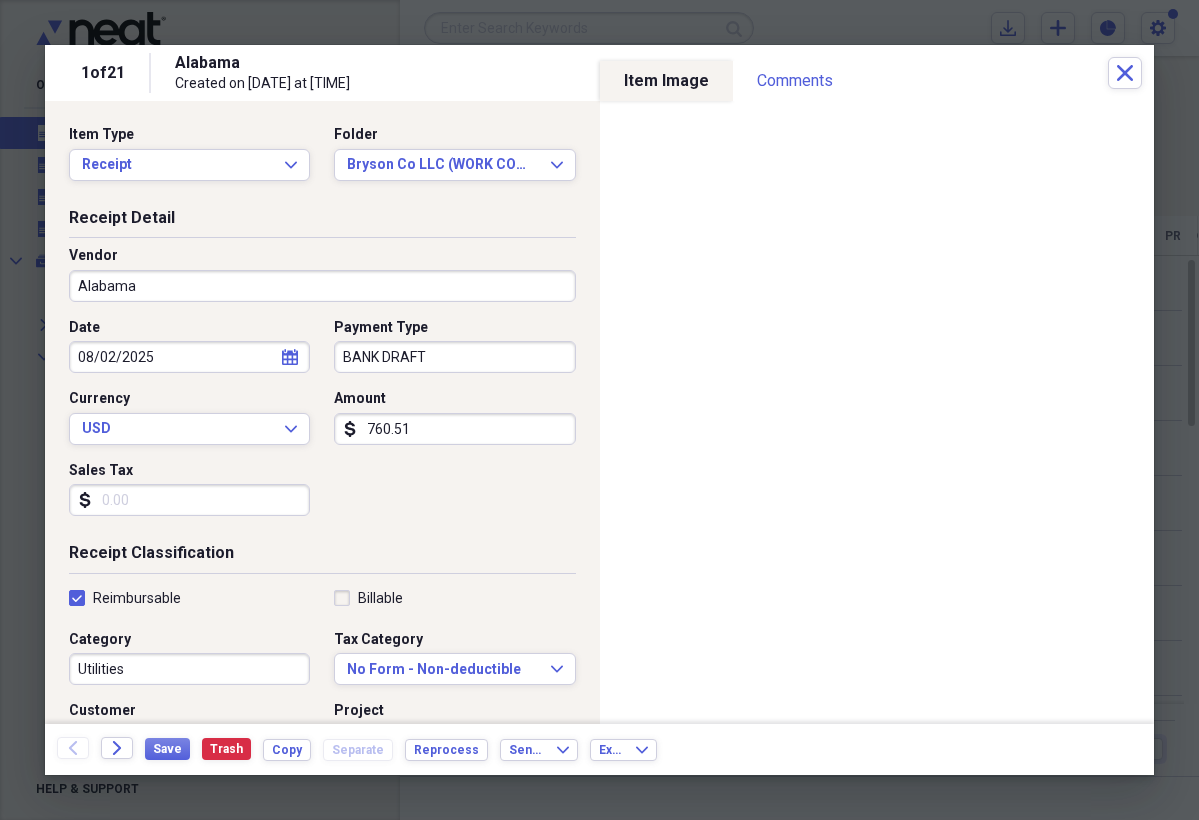 checkbox on "true" 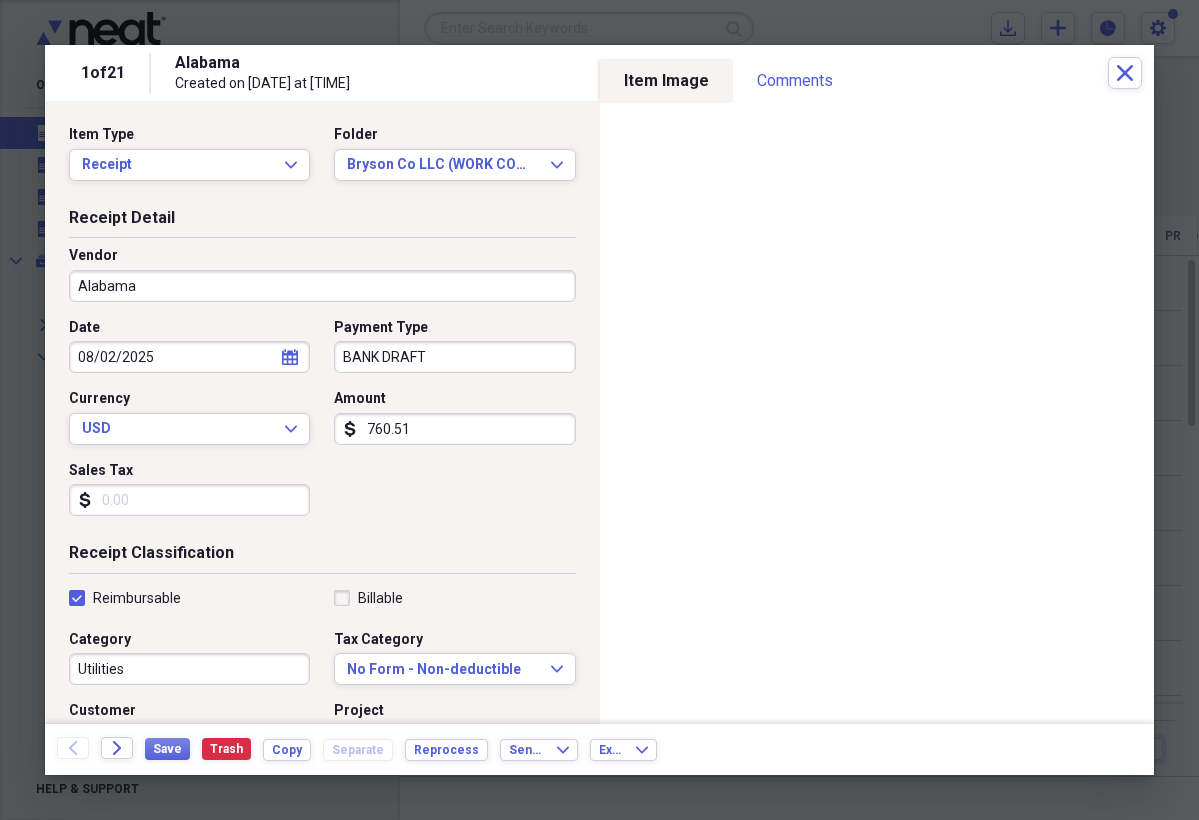 click on "Utilities" at bounding box center [189, 669] 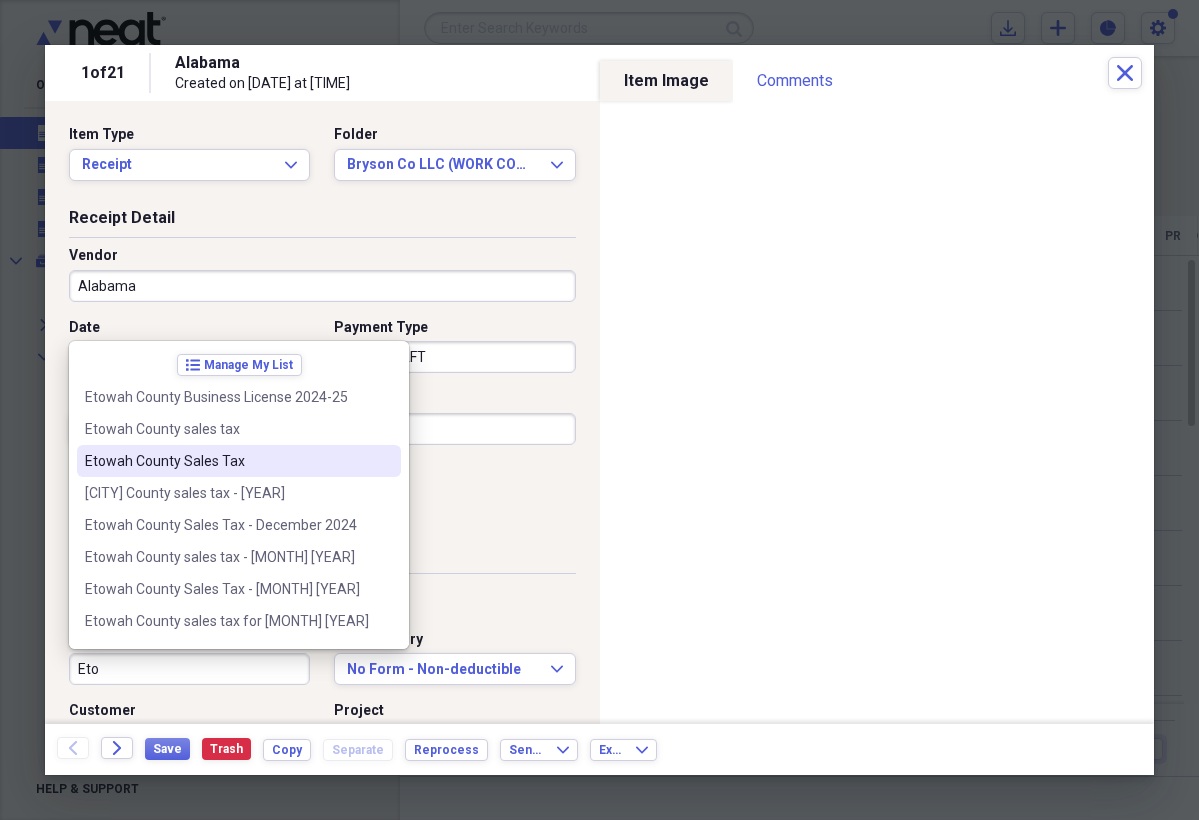 click on "Etowah County Sales Tax" at bounding box center (227, 461) 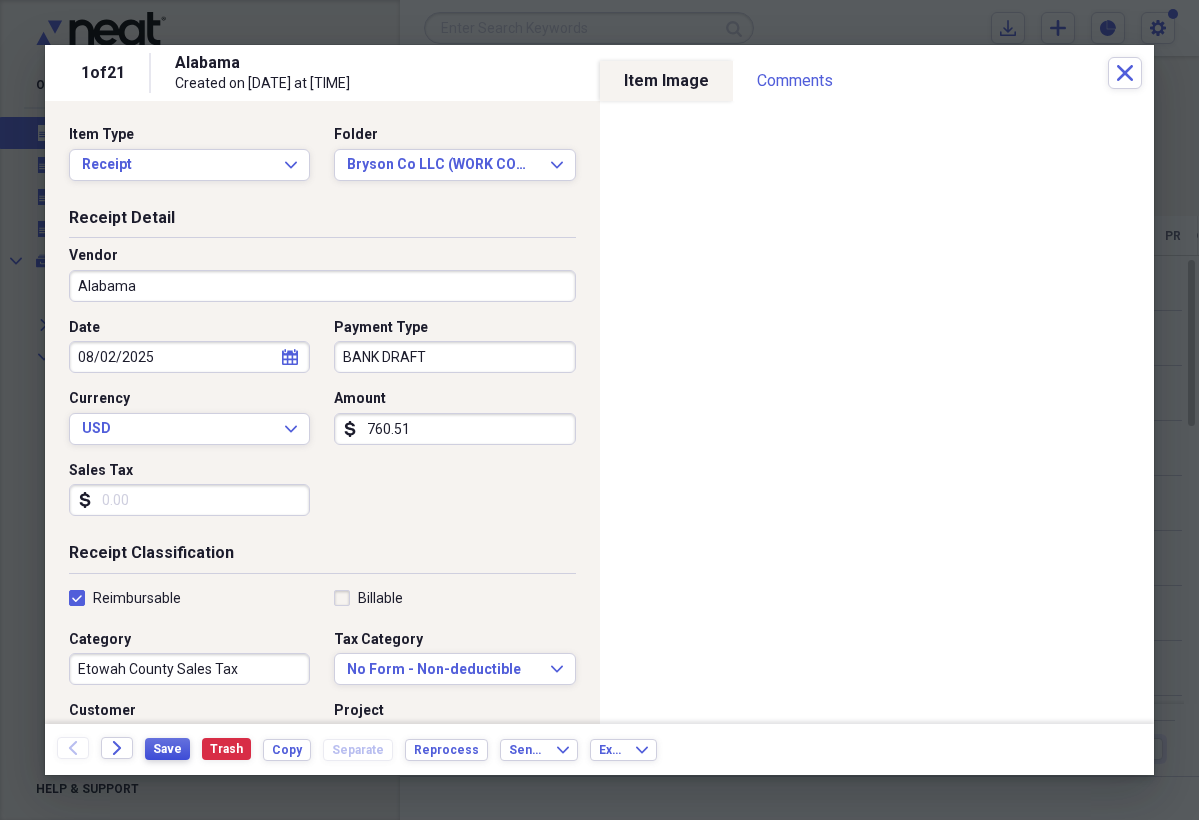 click on "Save" at bounding box center [167, 749] 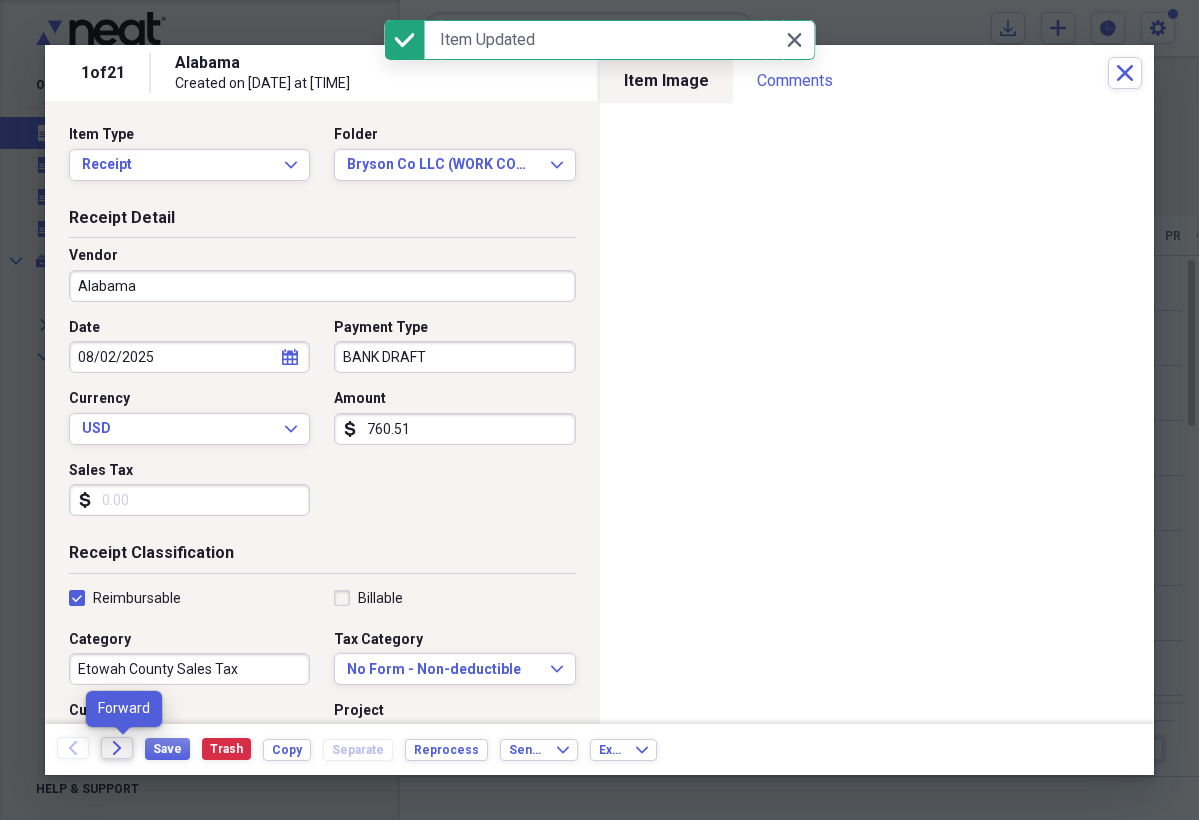 click on "Forward" 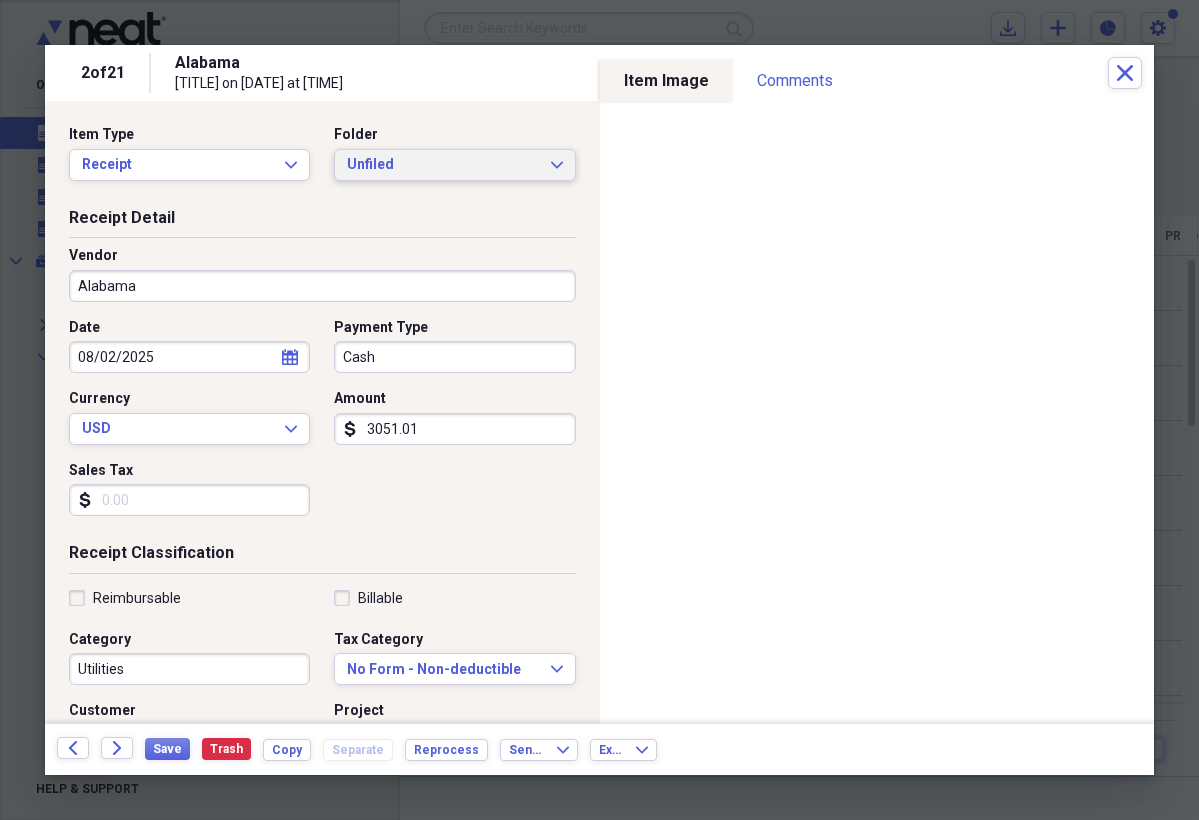 click on "Expand" 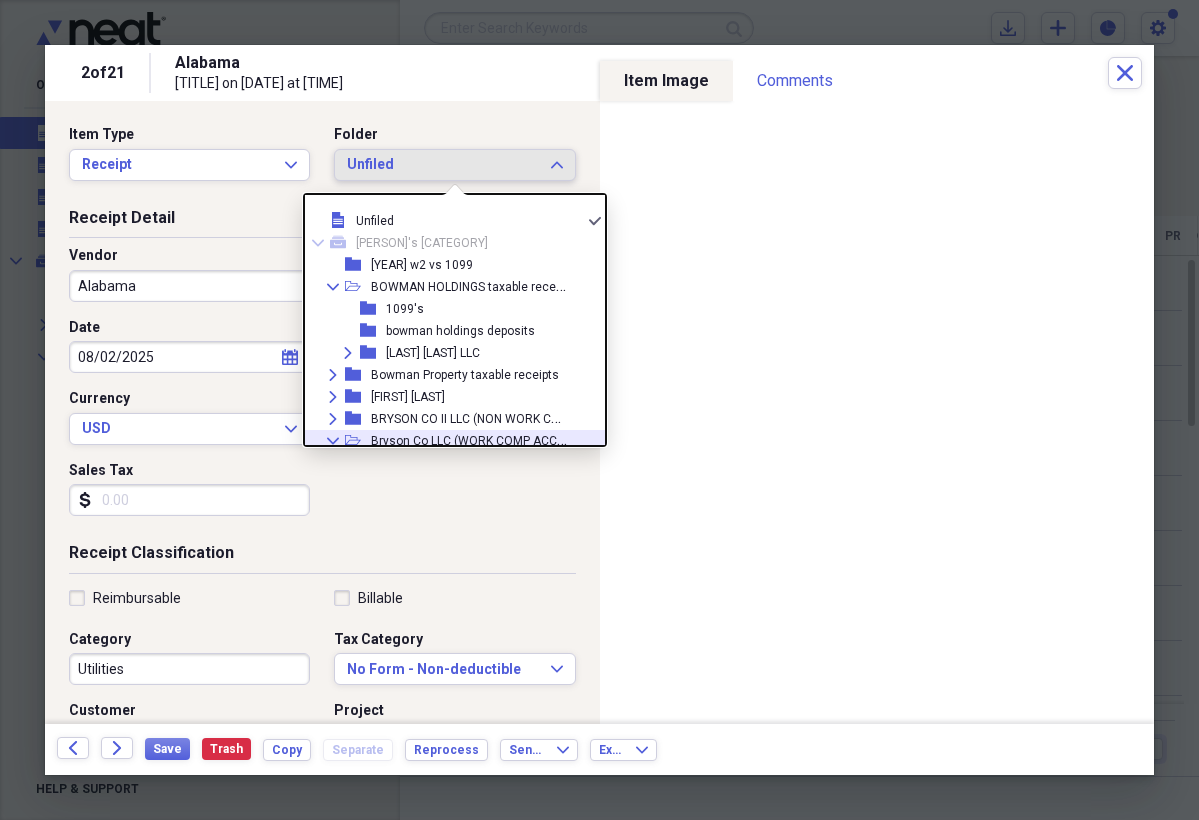 click on "Bryson Co LLC (WORK COMP ACCT)" at bounding box center (469, 439) 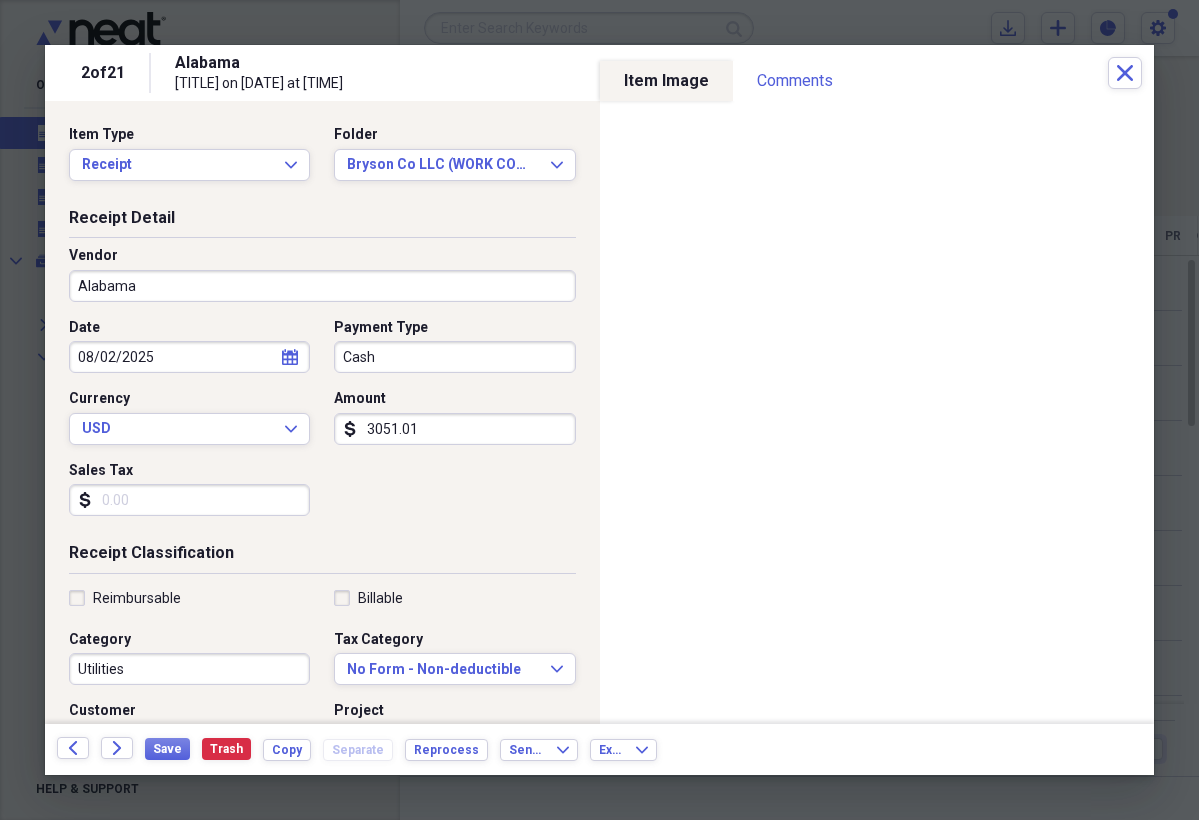 click on "Cash" at bounding box center [454, 357] 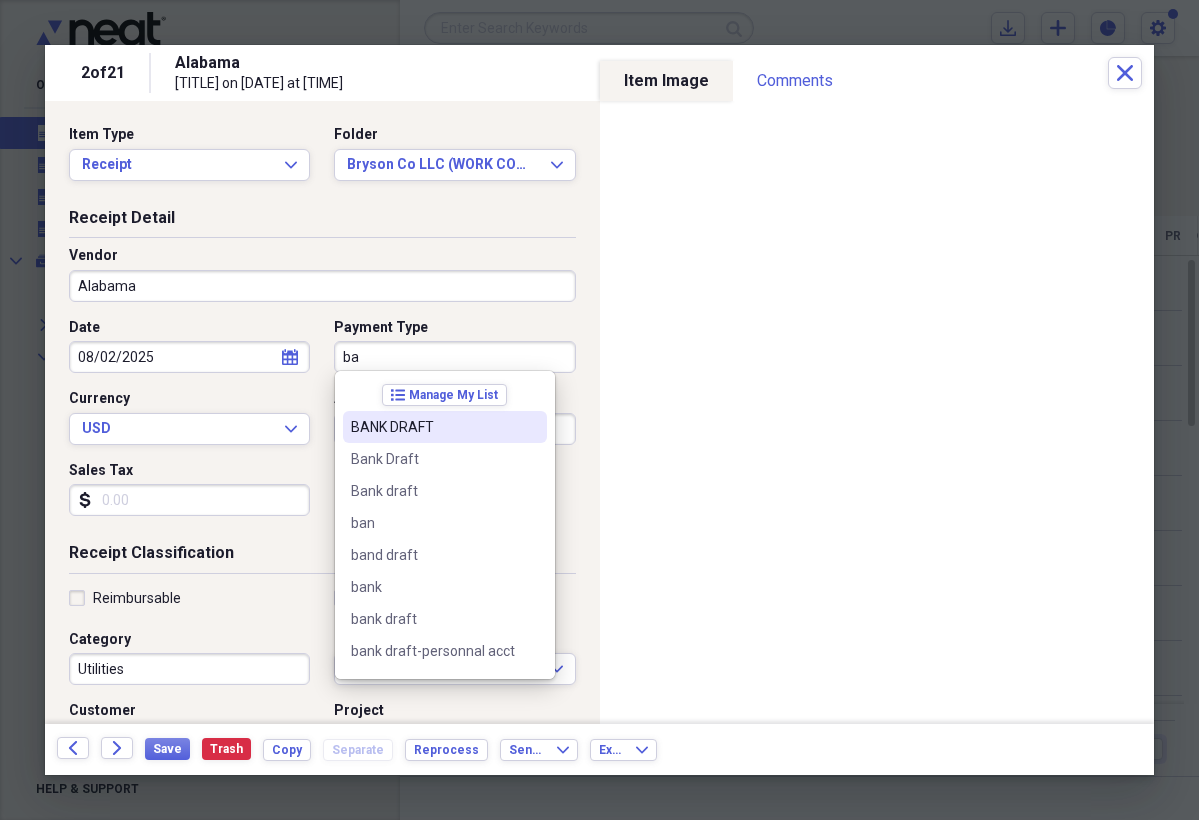 click on "BANK DRAFT" at bounding box center [433, 427] 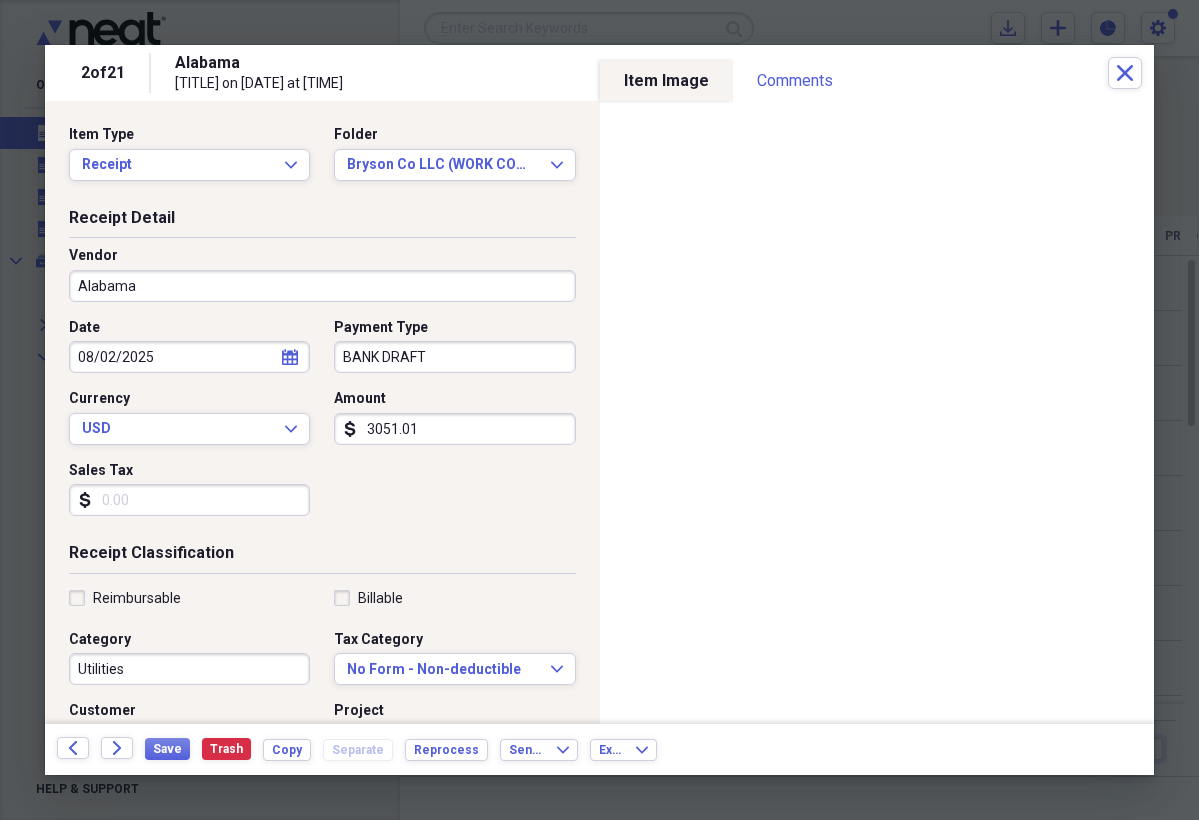 click on "Reimbursable" at bounding box center (125, 598) 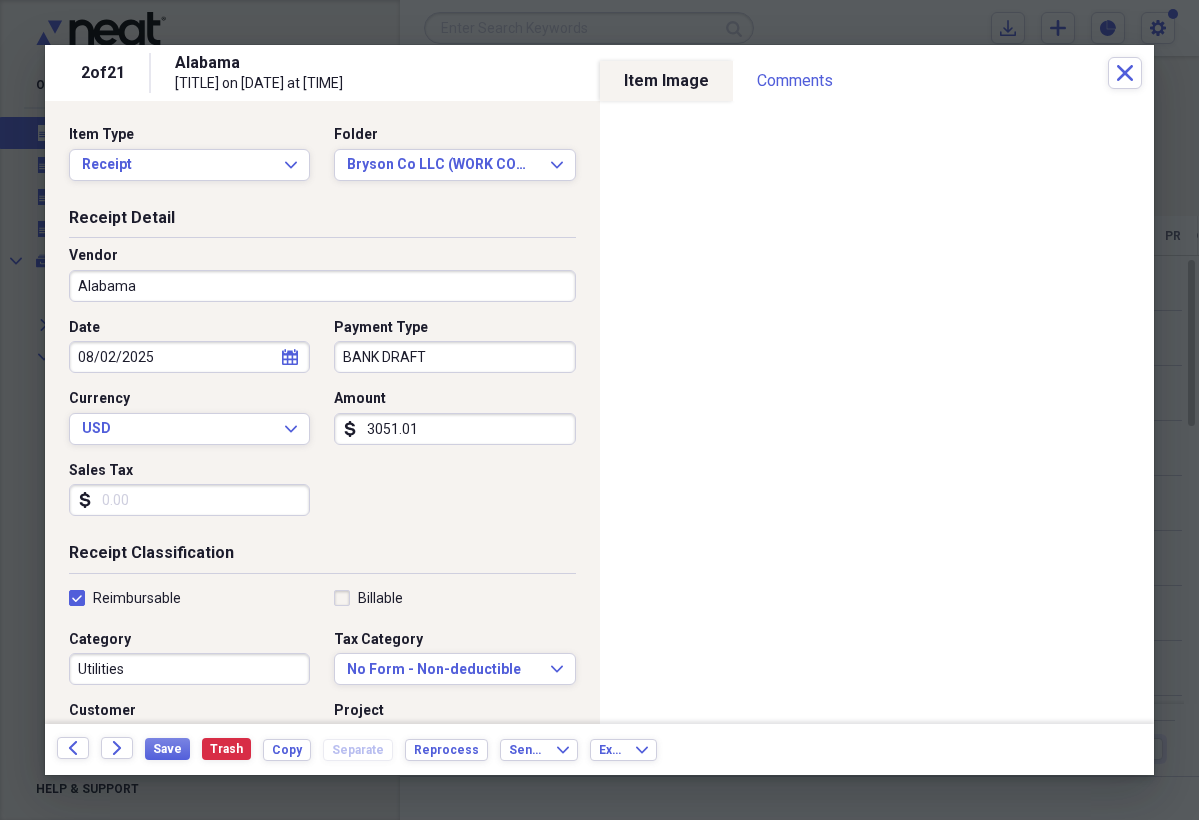 checkbox on "true" 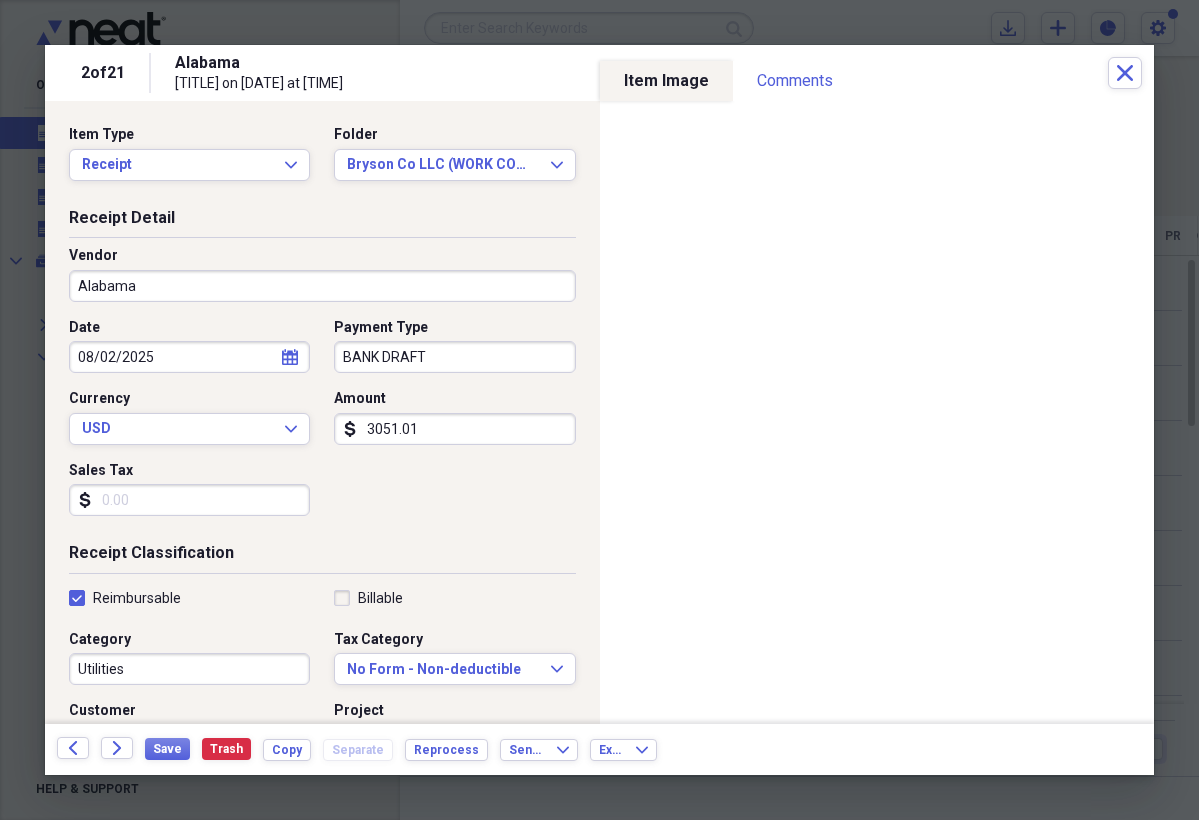 click on "Utilities" at bounding box center (189, 669) 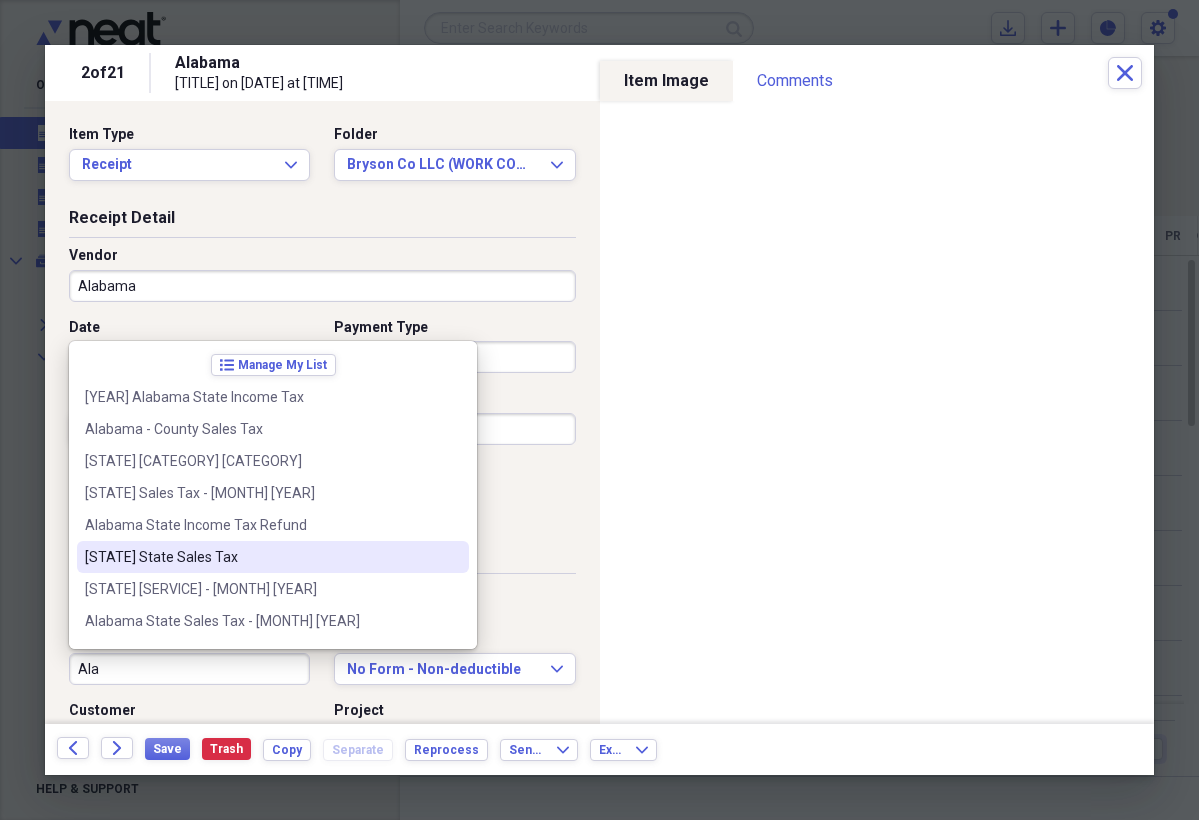click on "[STATE] State Sales Tax" at bounding box center [261, 557] 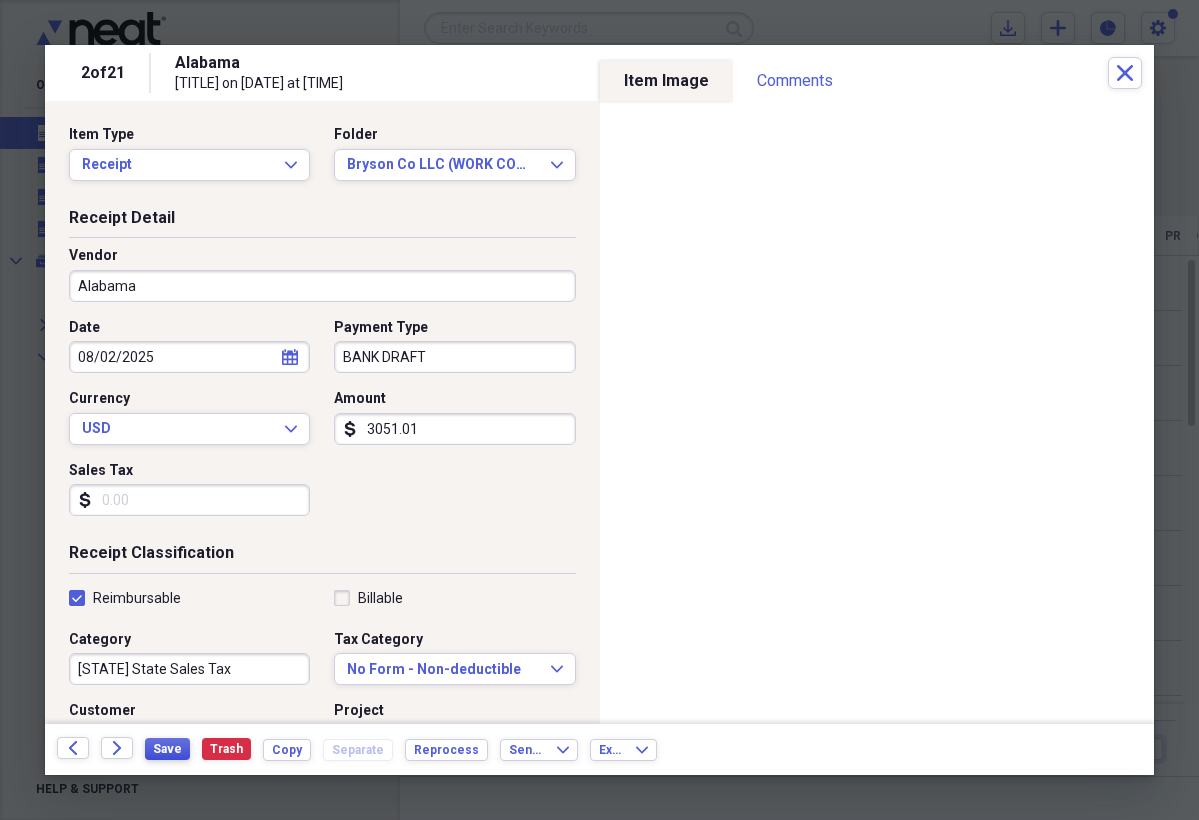click on "Save" at bounding box center [167, 749] 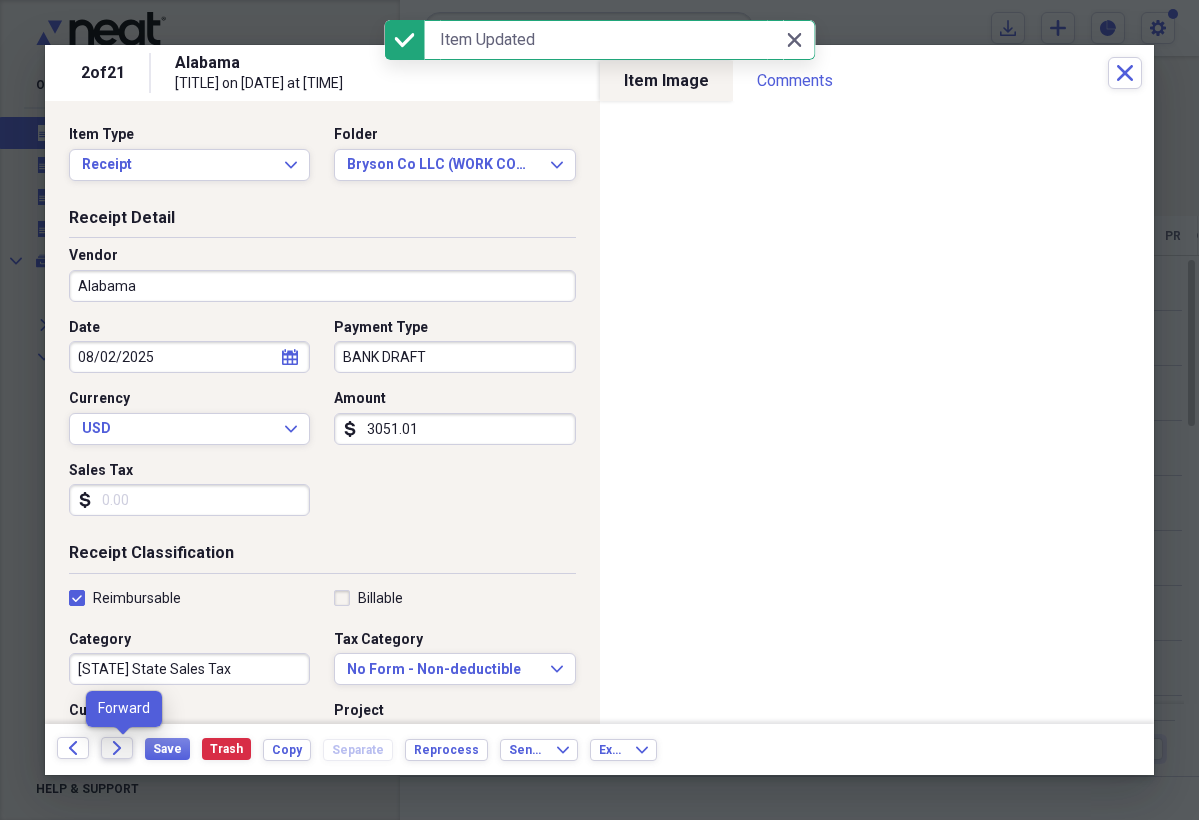 click on "Forward" 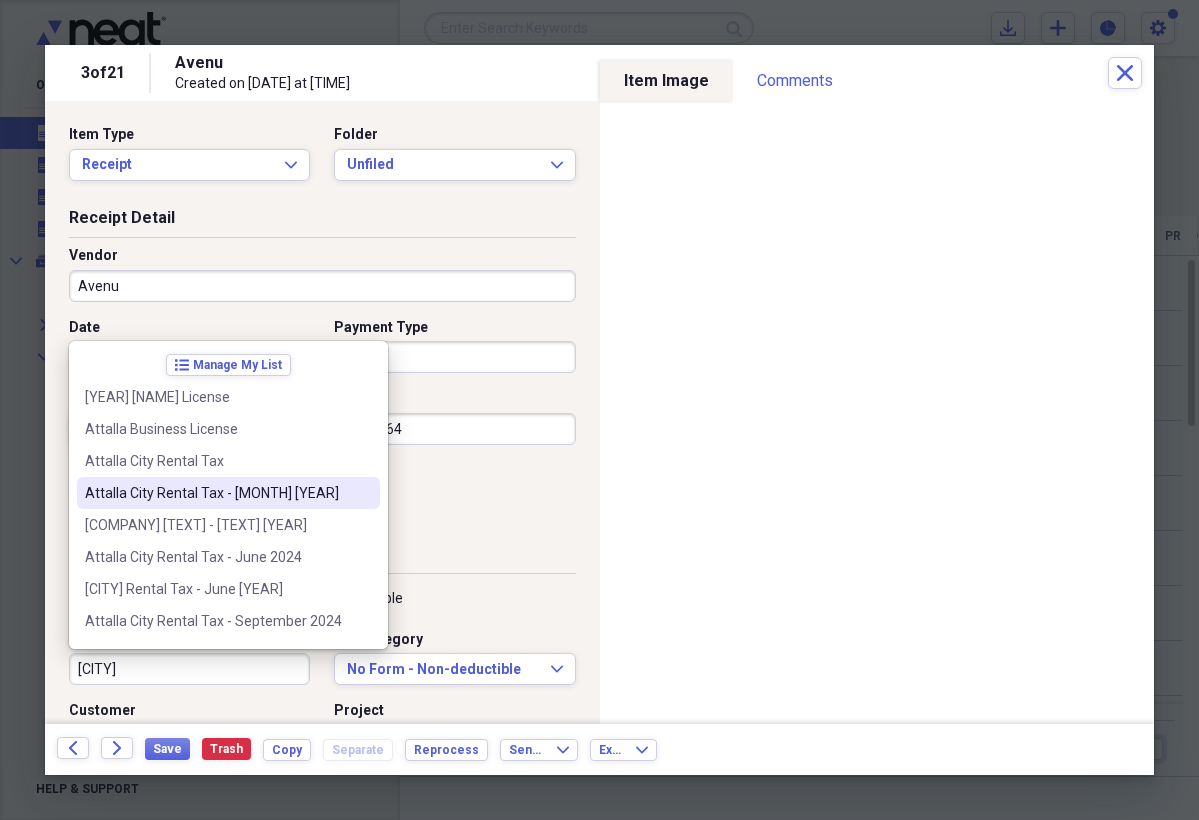 click on "Attalla City Rental Tax - [MONTH] [YEAR]" at bounding box center (216, 493) 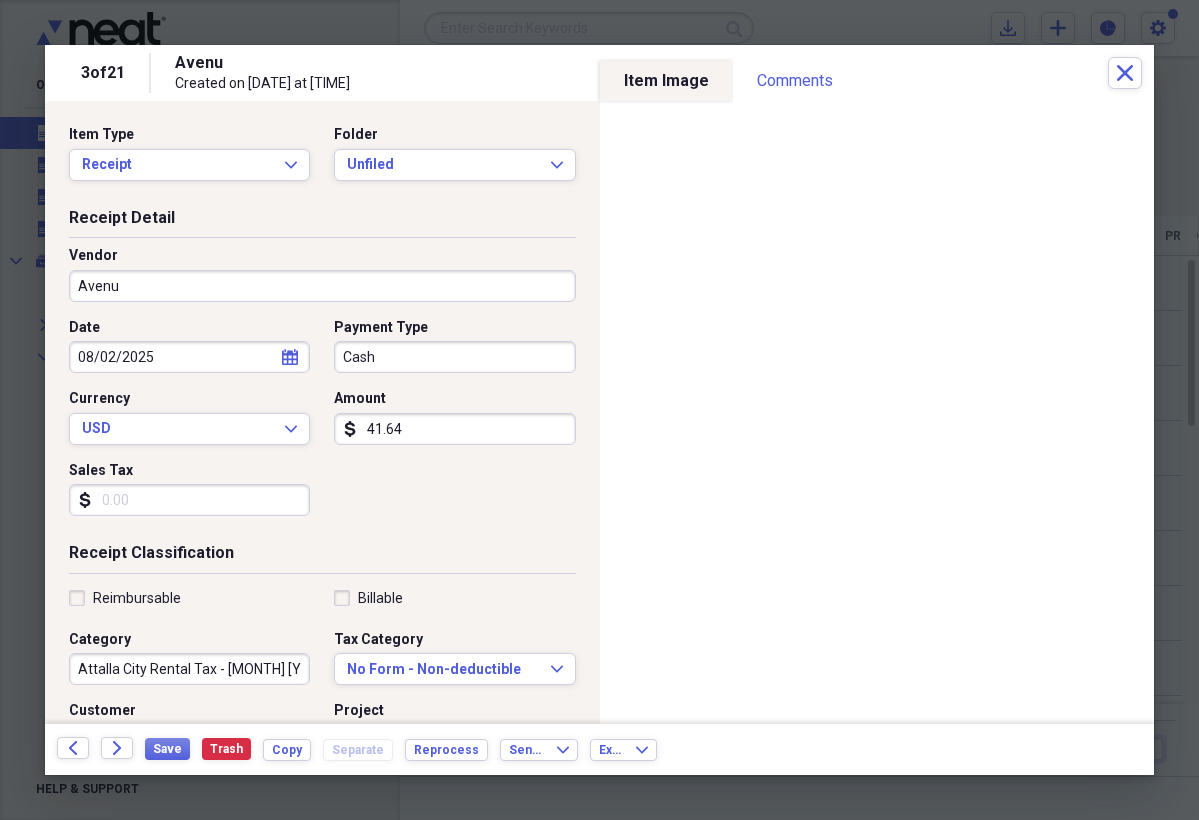 click on "Attalla City Rental Tax - [MONTH] [YEAR]" at bounding box center [189, 669] 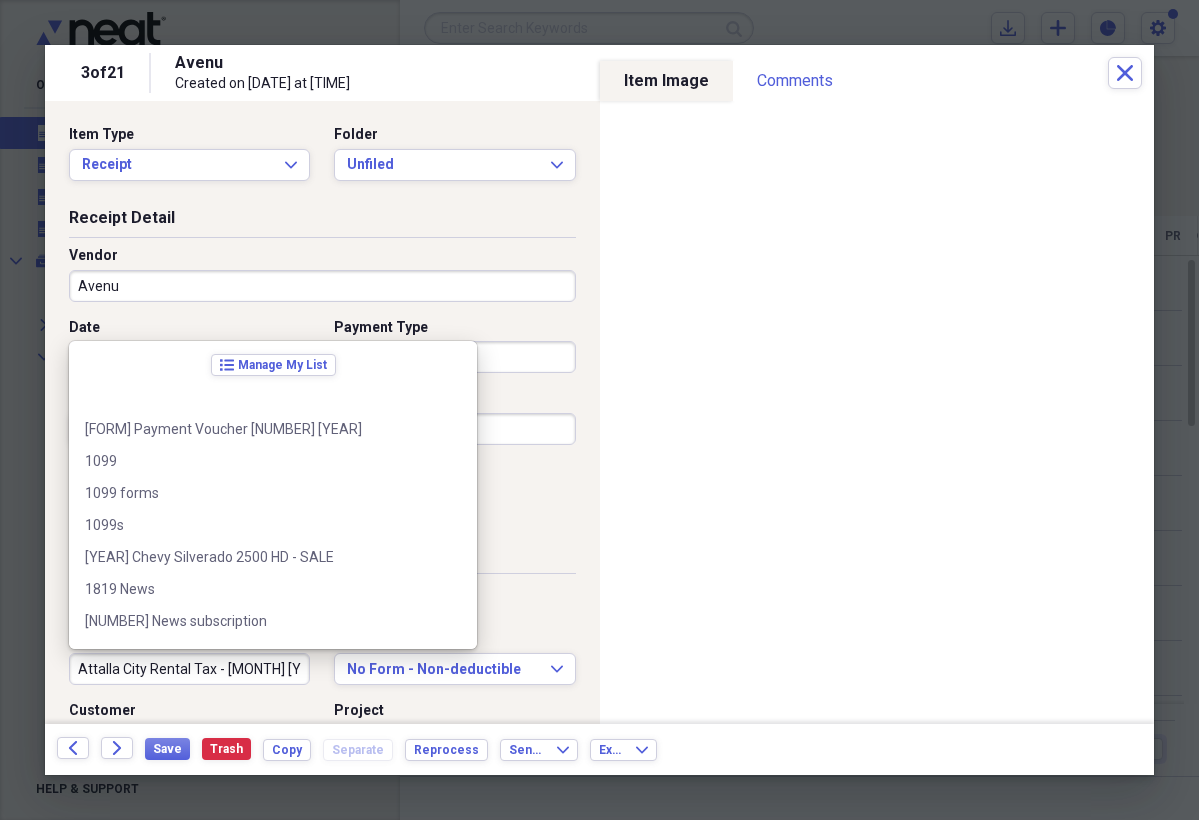 scroll, scrollTop: 1980, scrollLeft: 0, axis: vertical 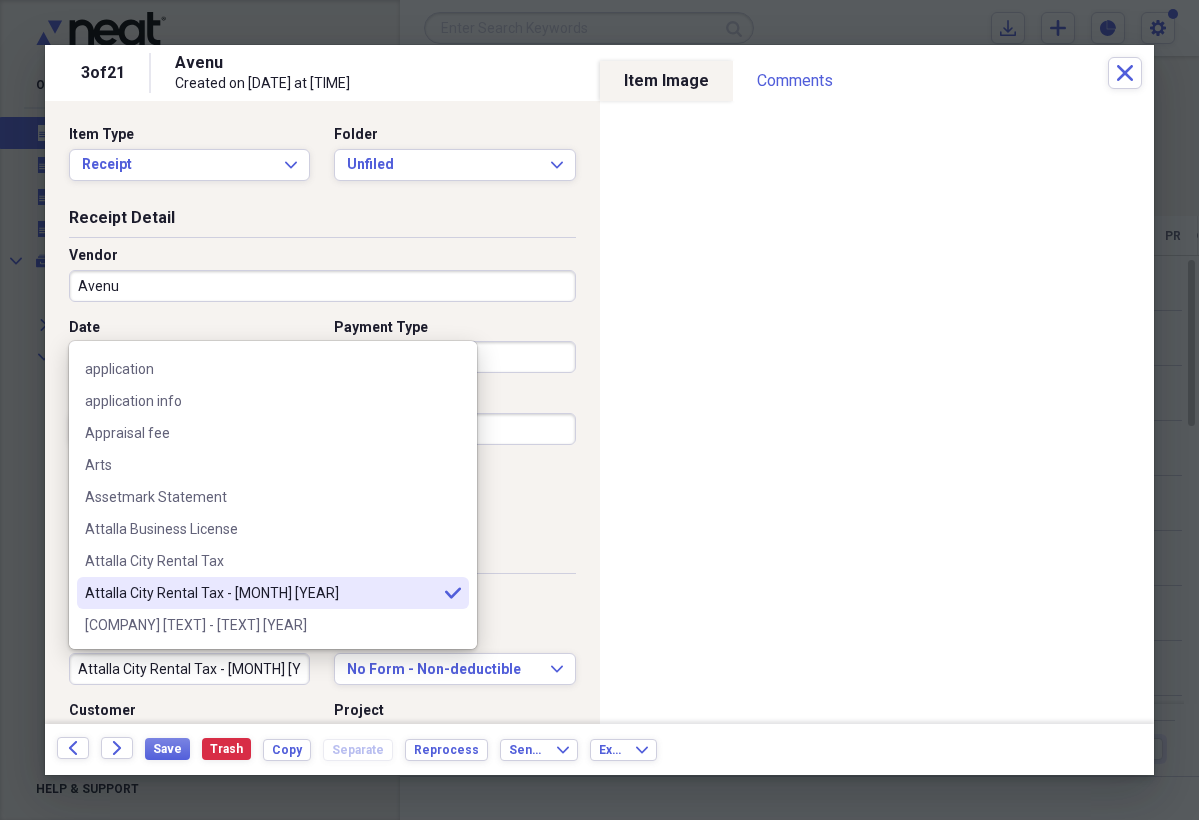 click on "Attalla City Rental Tax - [MONTH] [YEAR]" at bounding box center (189, 669) 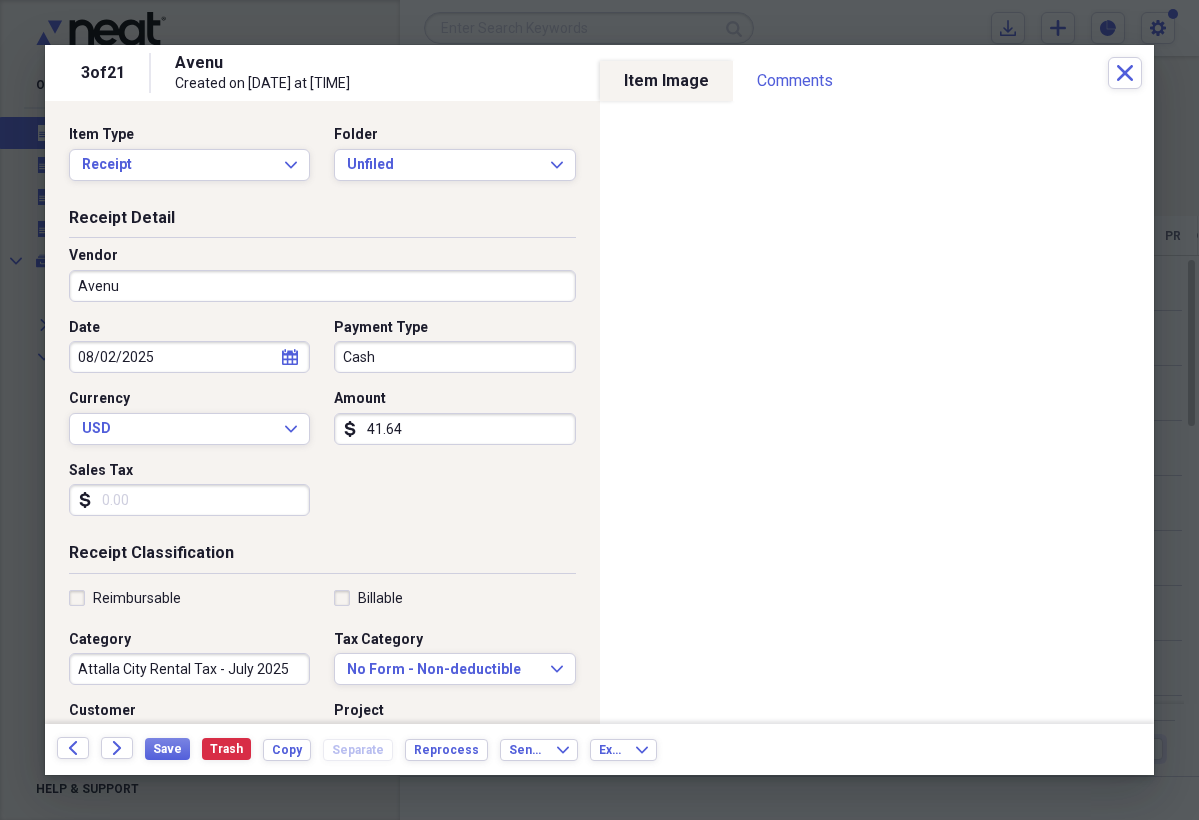 type on "Attalla City Rental Tax - July 2025" 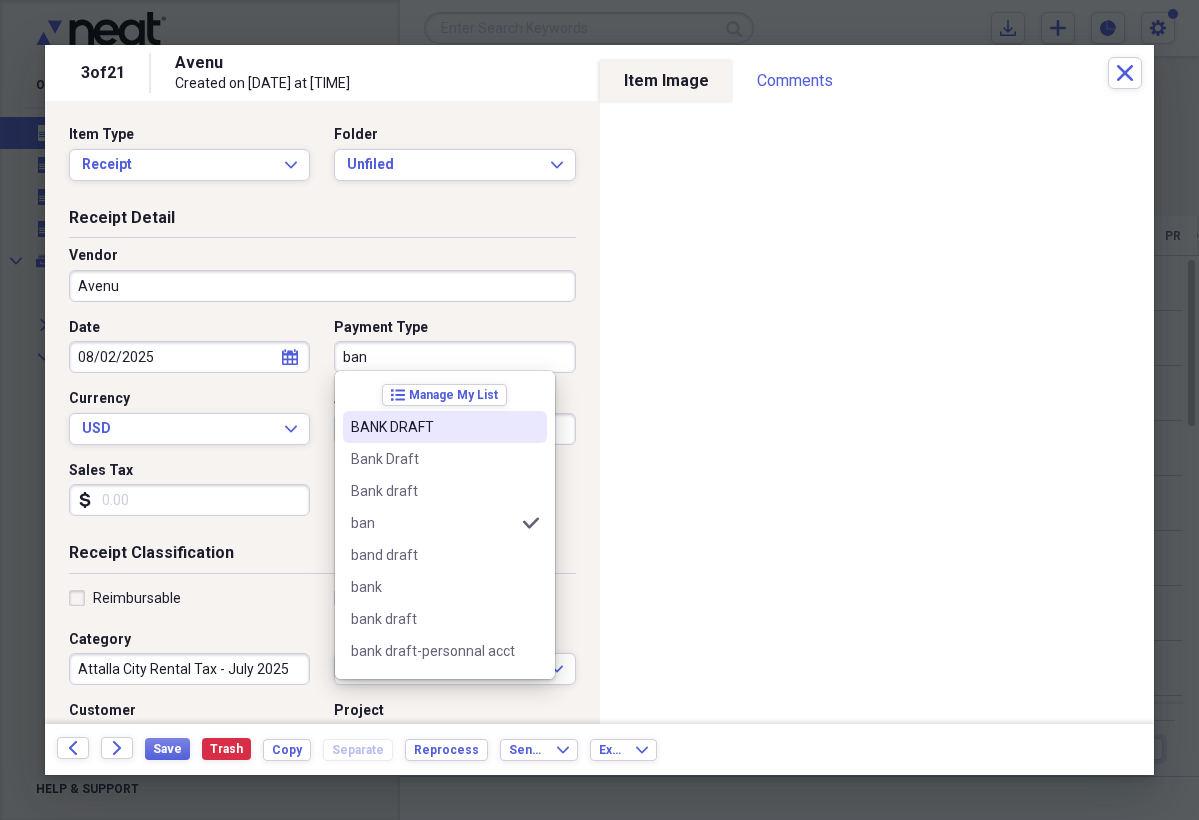 click on "BANK DRAFT" at bounding box center [433, 427] 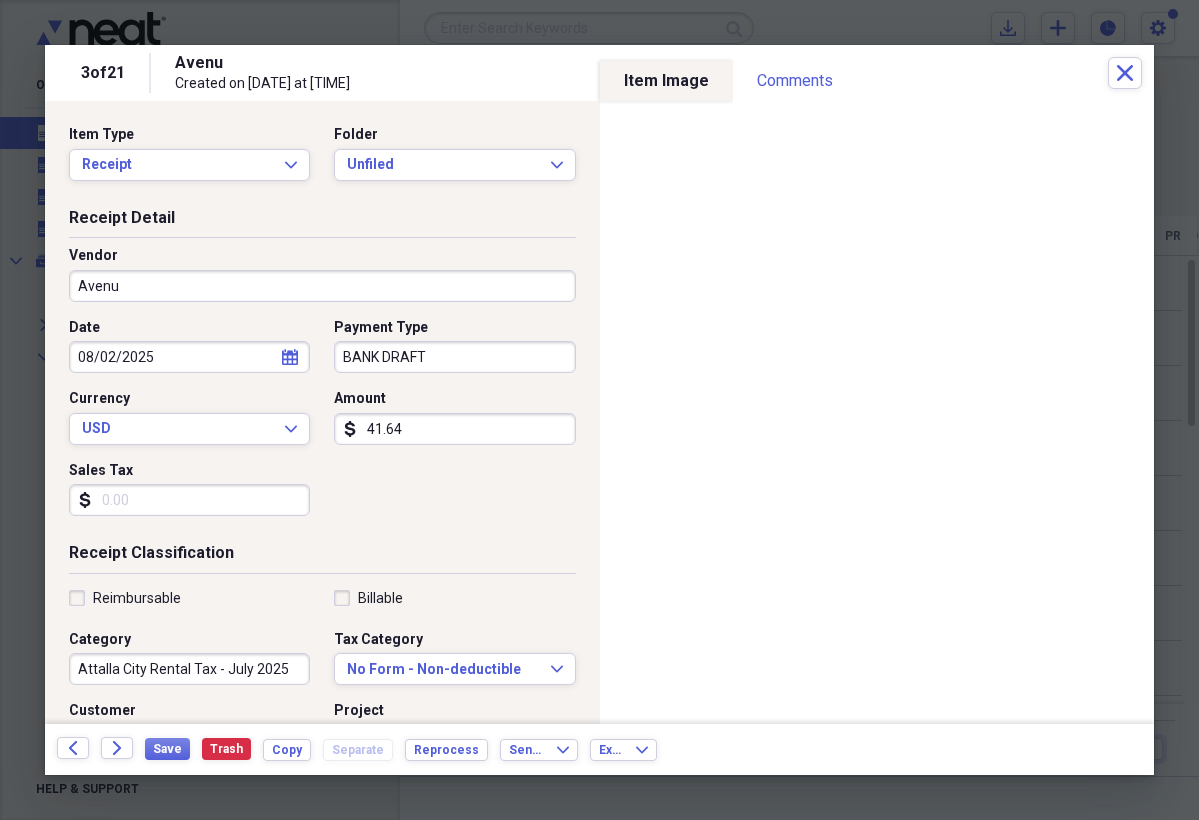 click on "Reimbursable" at bounding box center [125, 598] 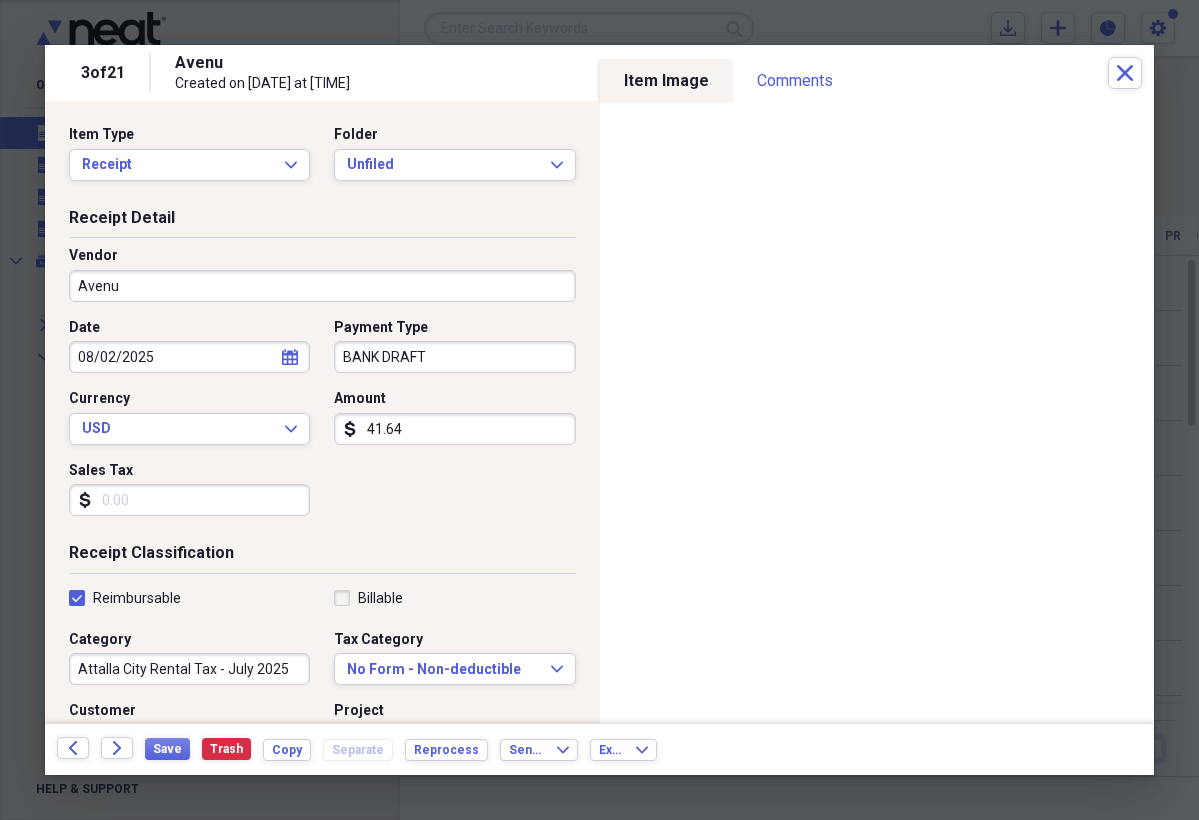 checkbox on "true" 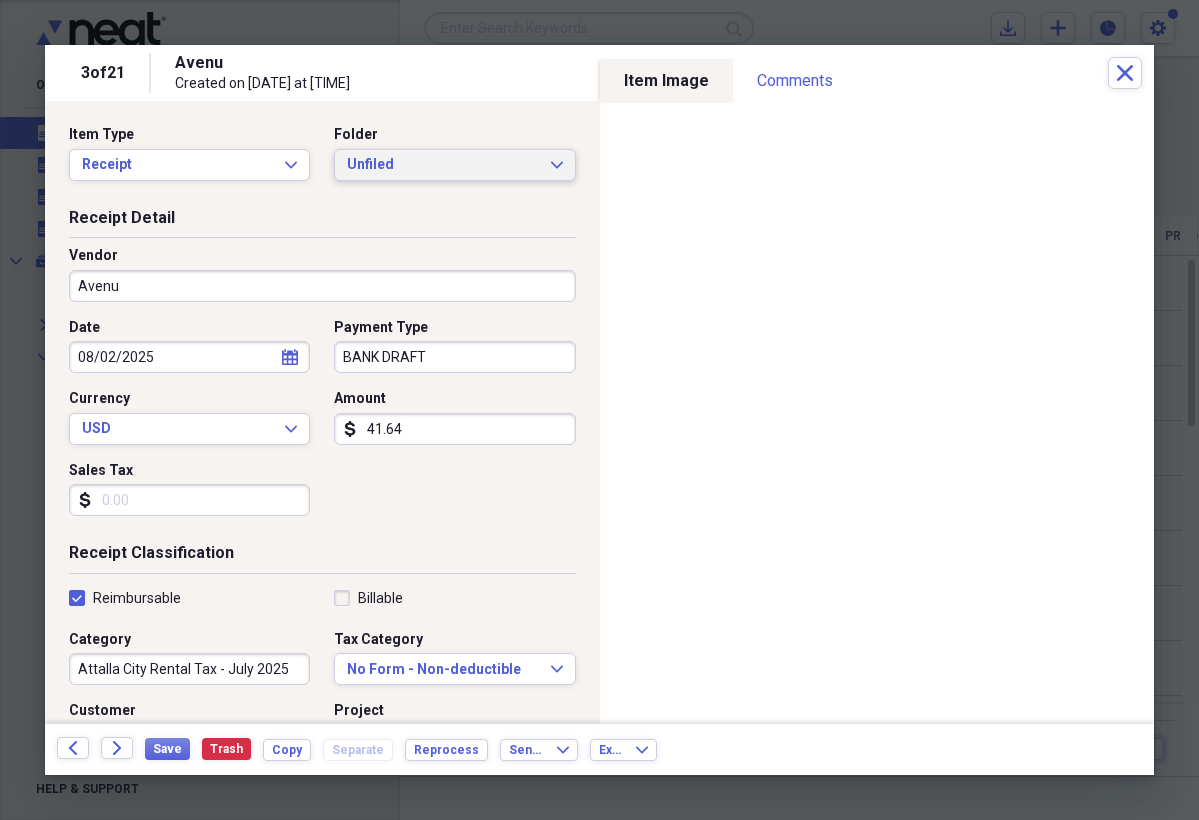 click on "Expand" 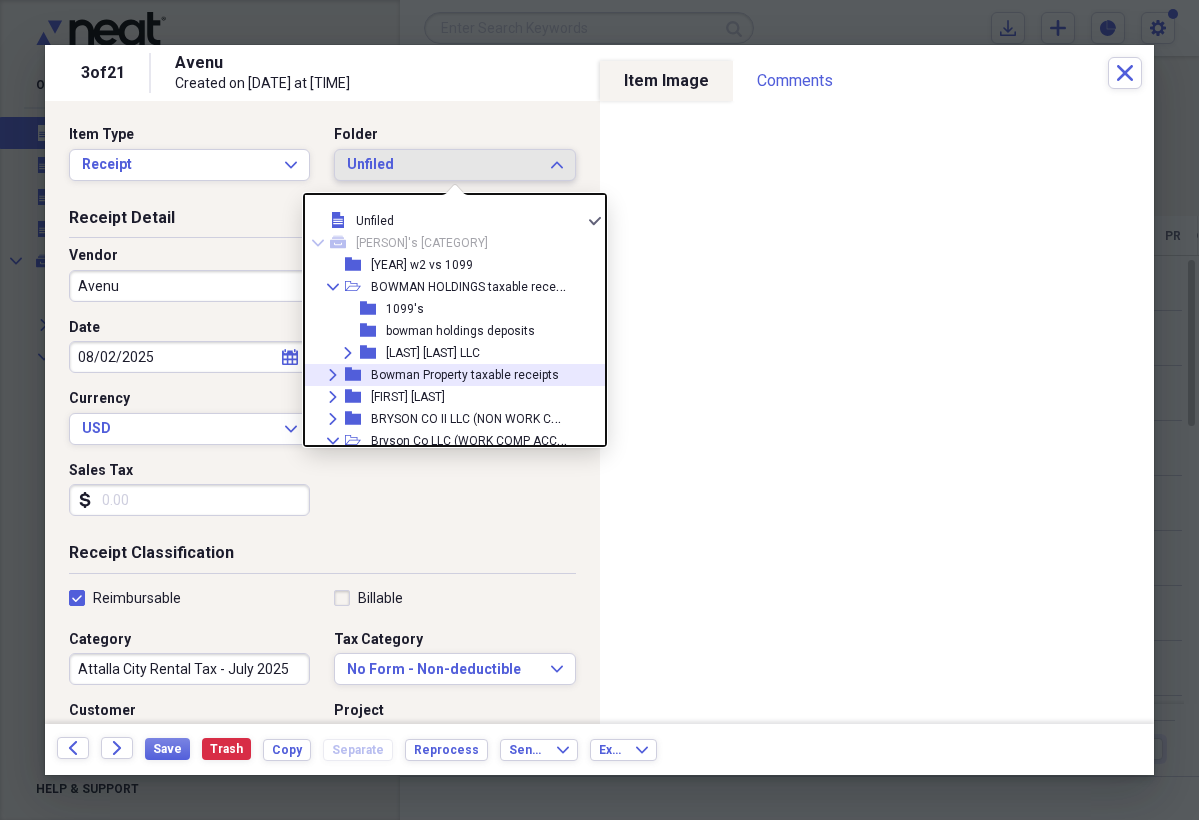 click on "Expand" 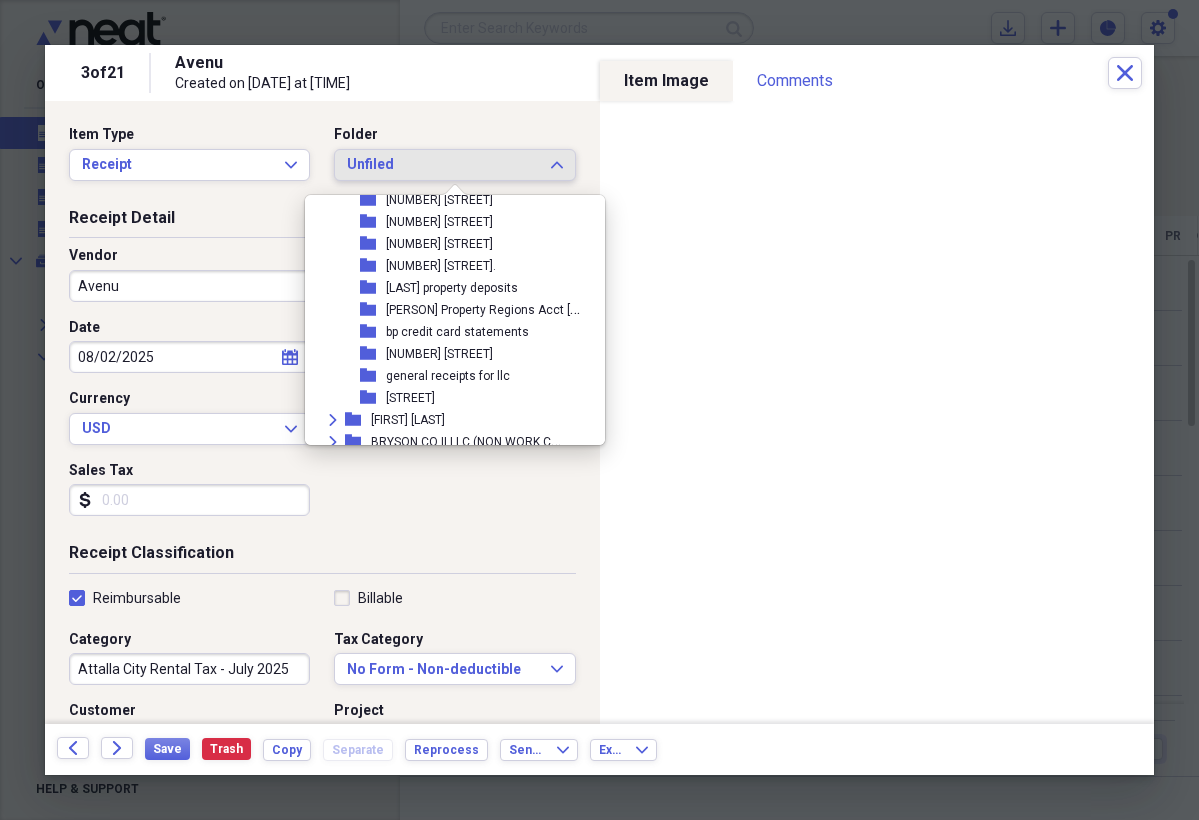 scroll, scrollTop: 836, scrollLeft: 0, axis: vertical 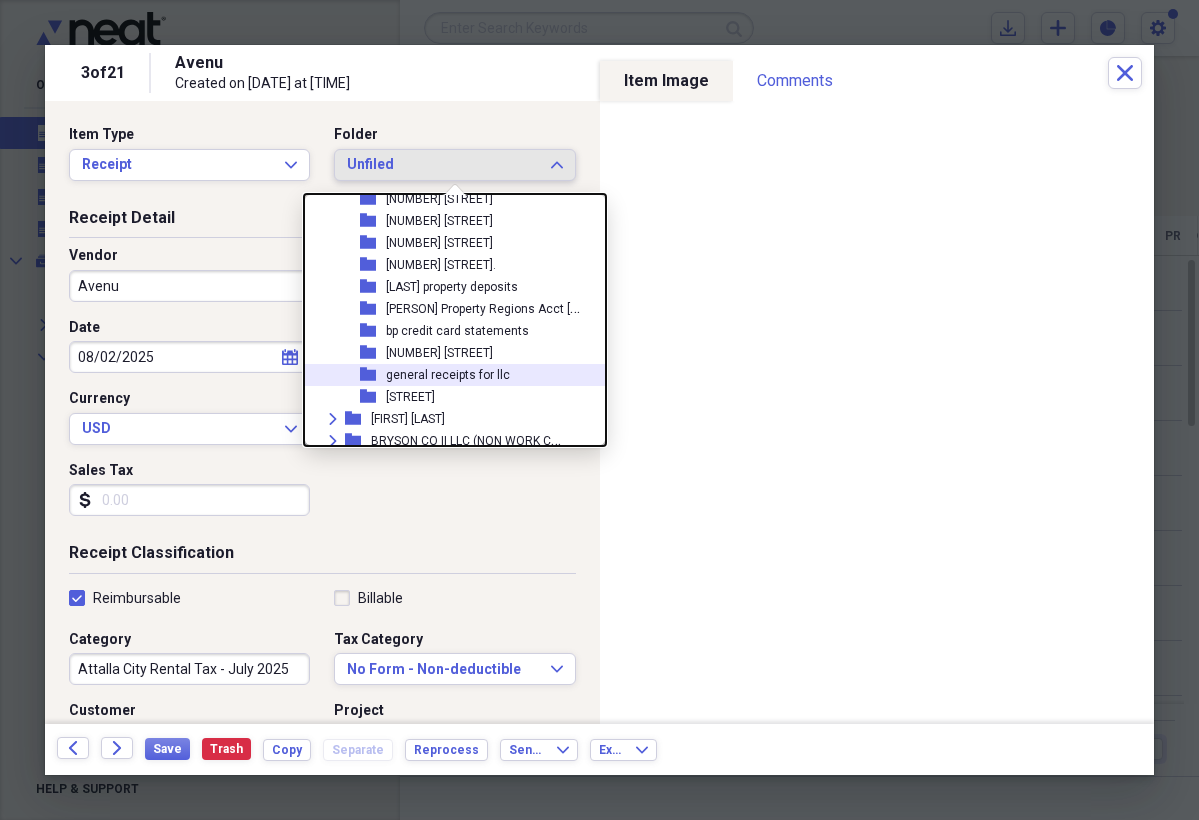 click on "general receipts for llc" at bounding box center [448, 375] 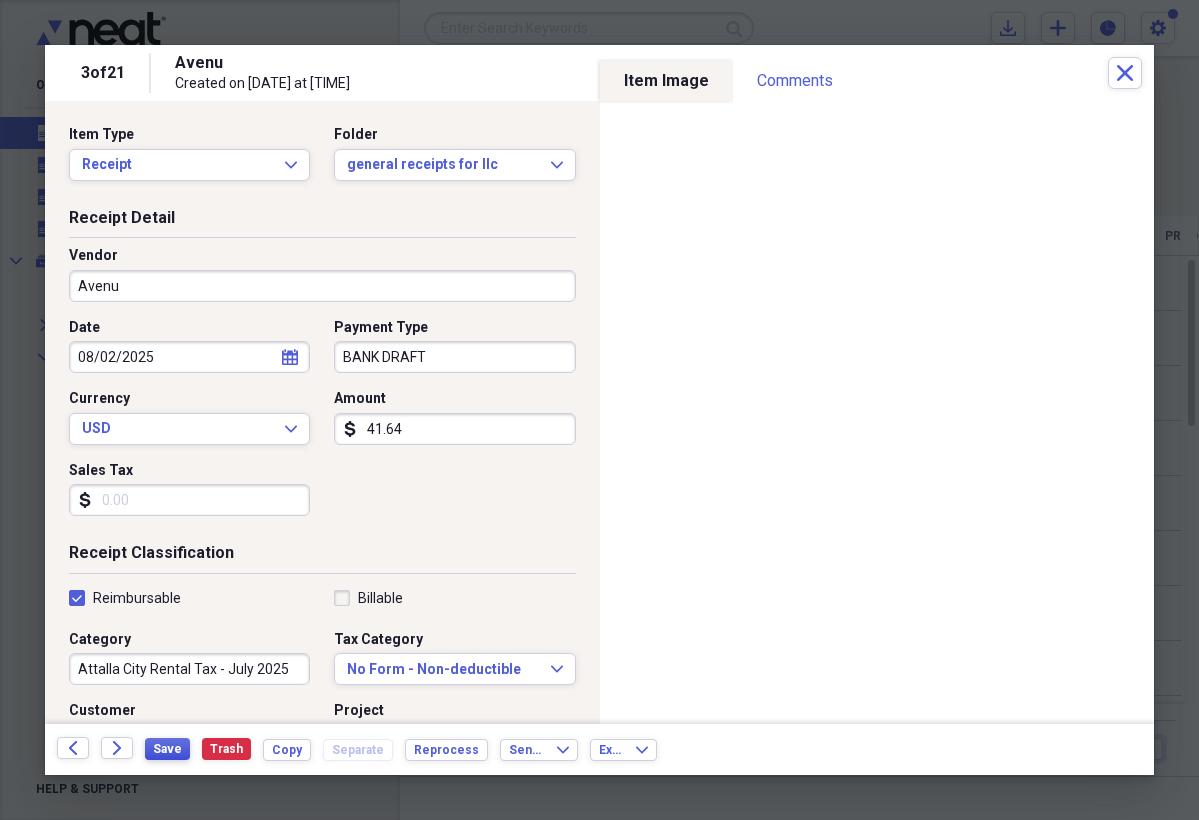 click on "Save" at bounding box center [167, 749] 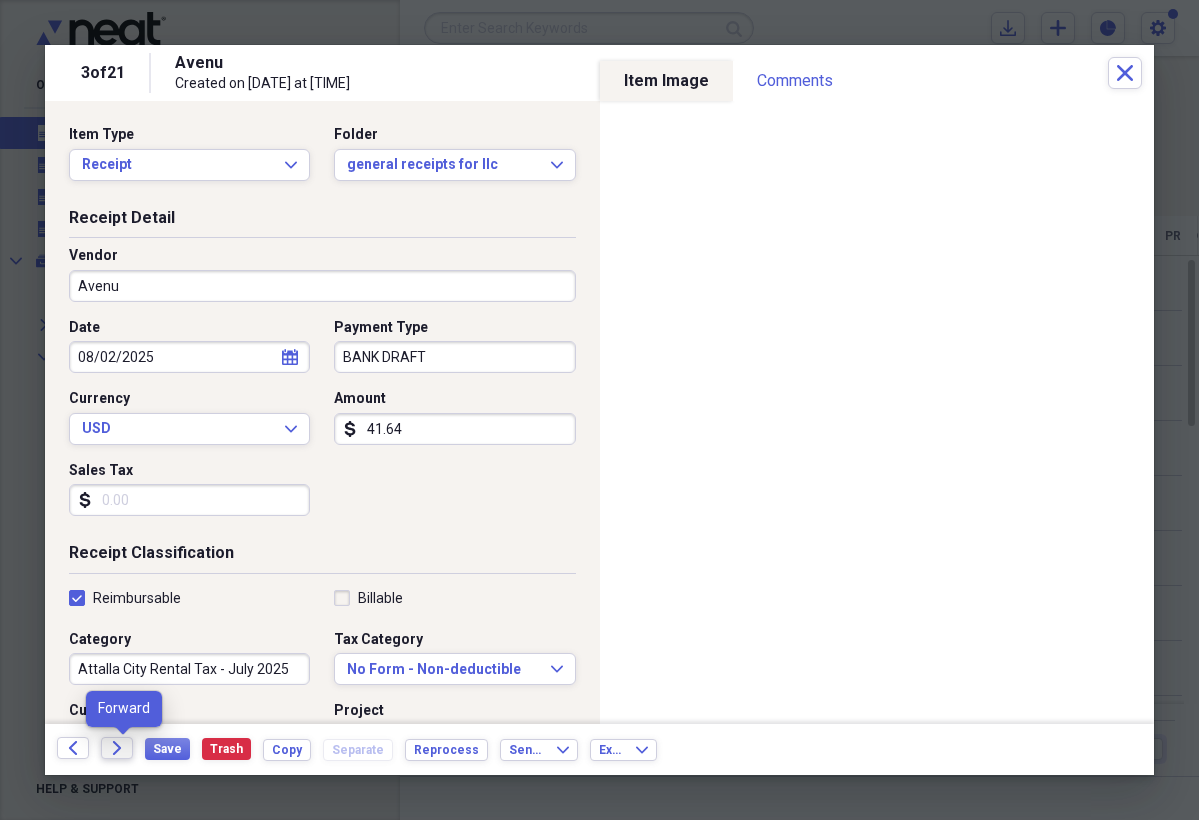 click 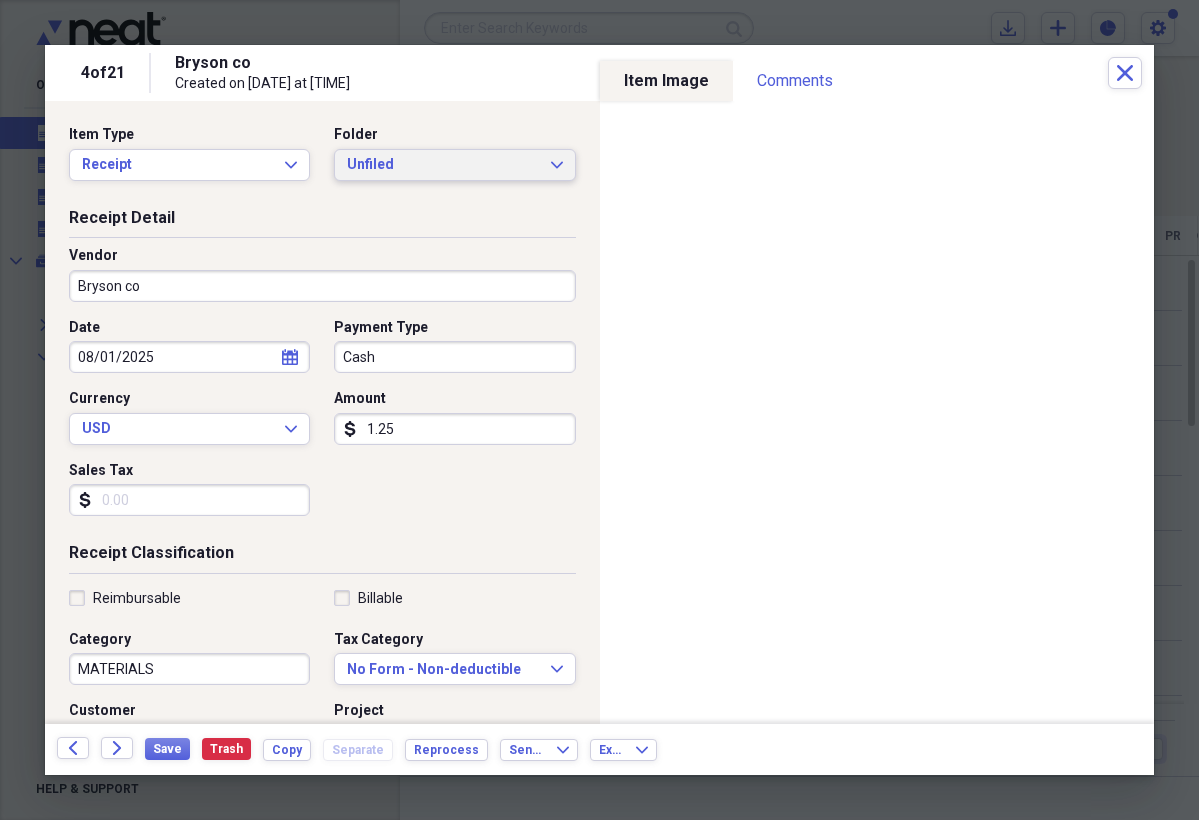 click on "Expand" 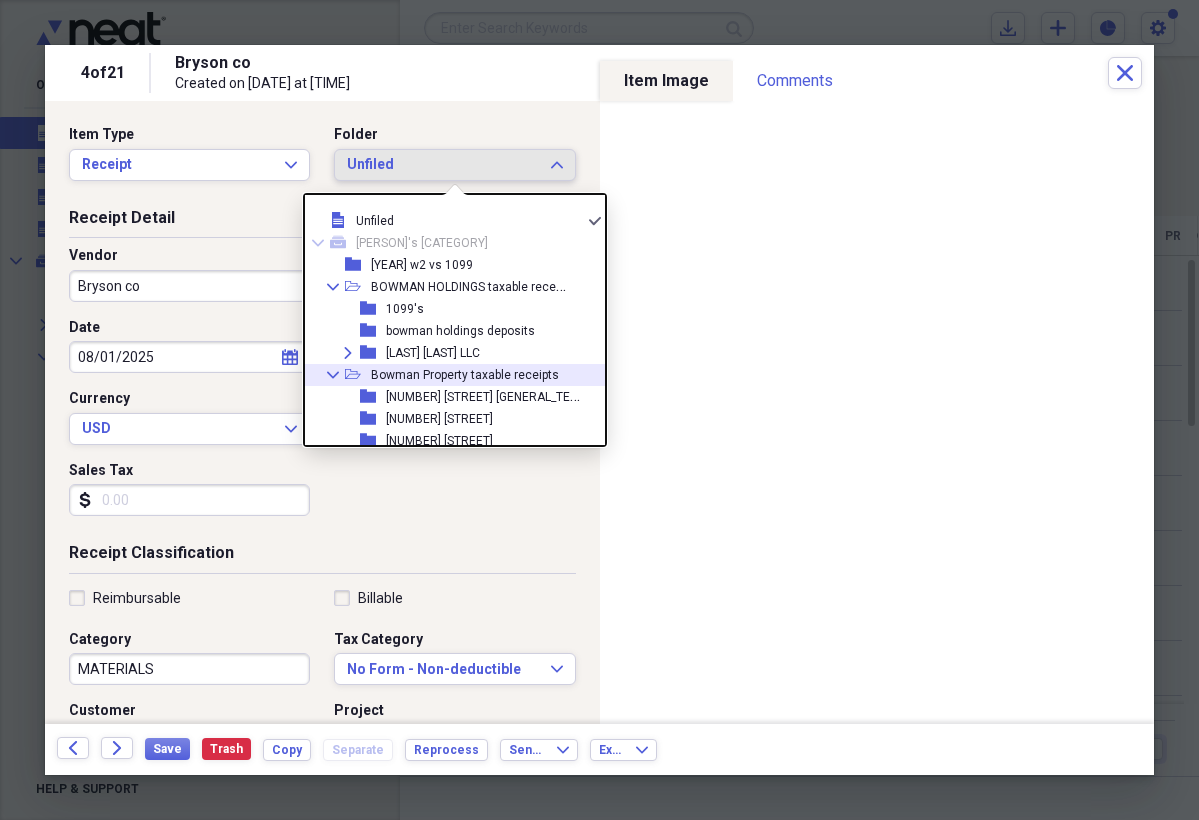 click on "Collapse" 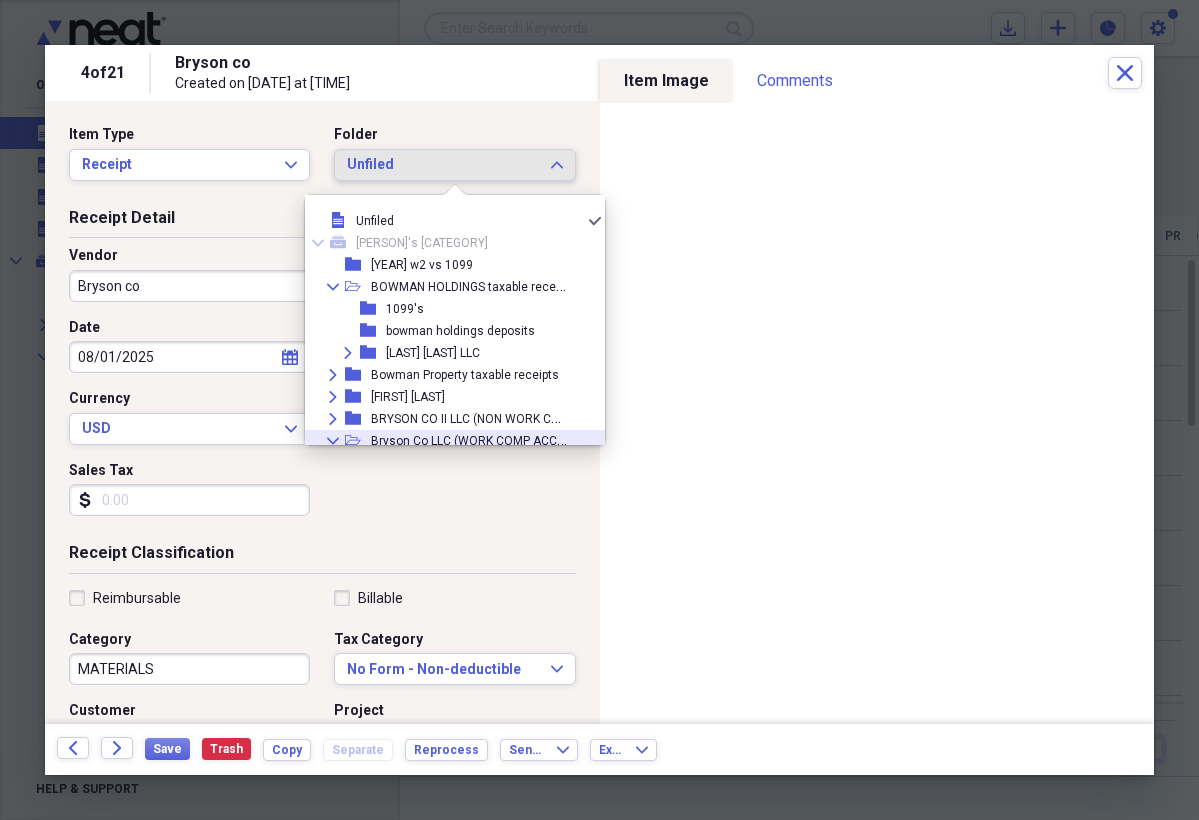 click on "Bryson Co LLC (WORK COMP ACCT)" at bounding box center [469, 439] 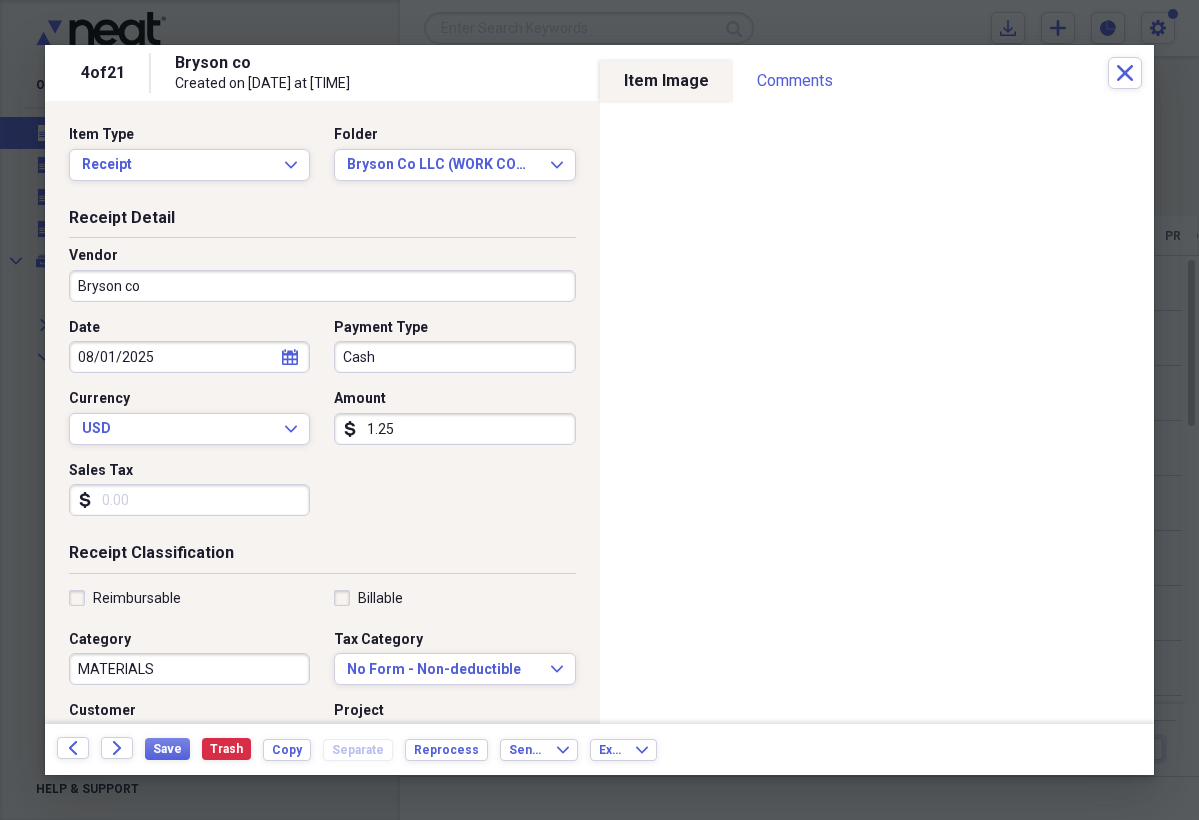 click on "Cash" at bounding box center (454, 357) 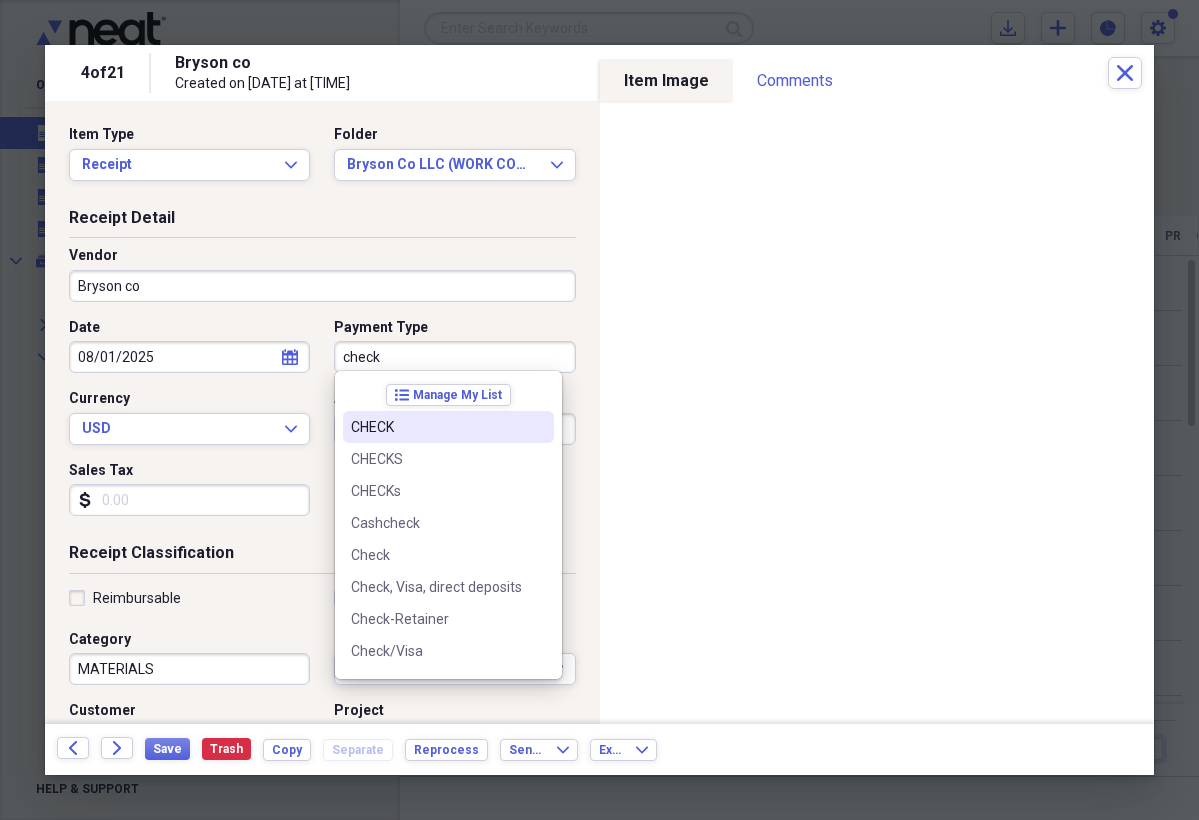 click on "CHECK" at bounding box center (436, 427) 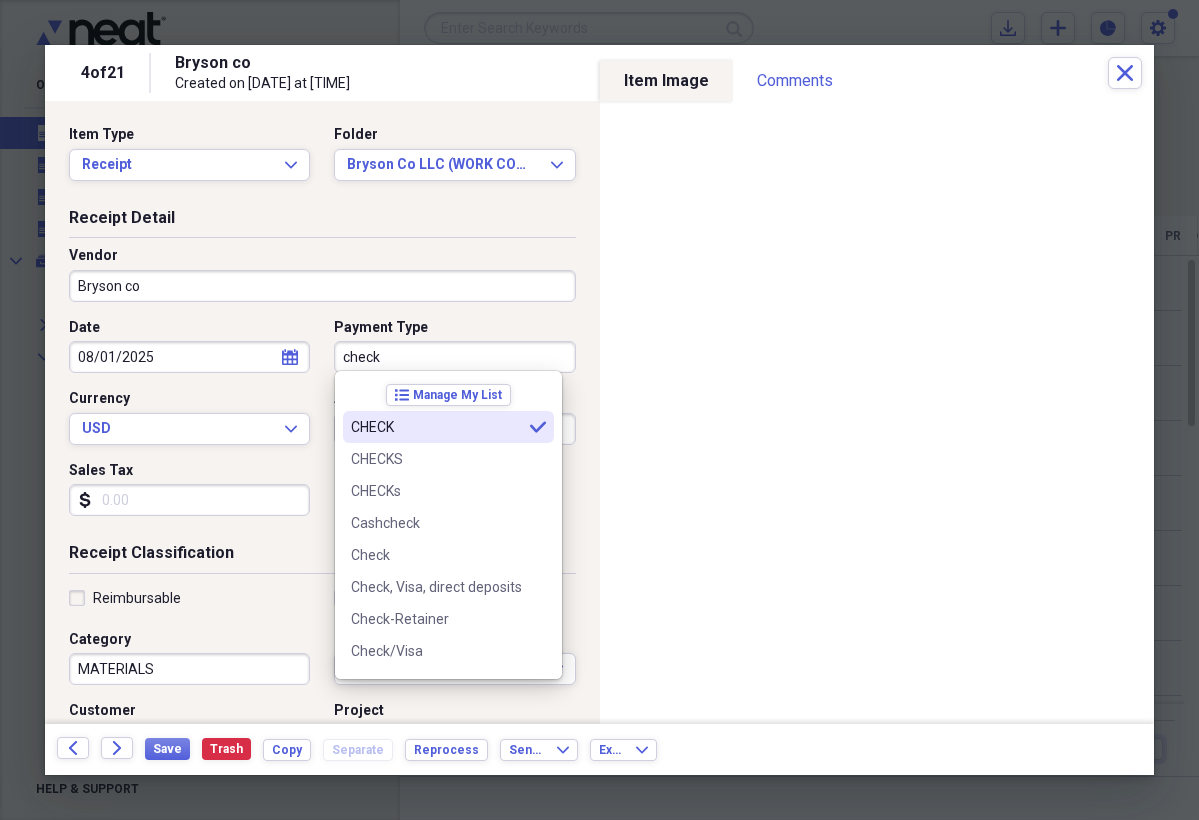type on "CHECK" 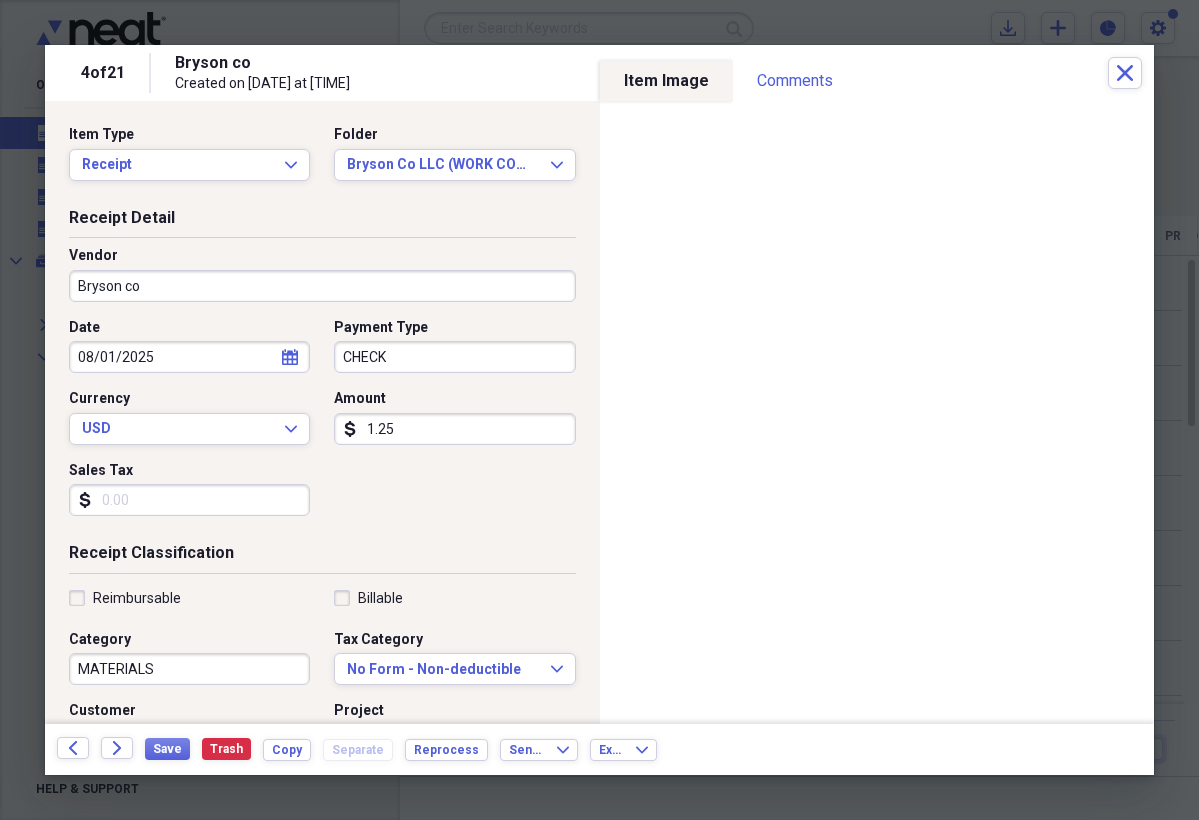 click on "1.25" at bounding box center [454, 429] 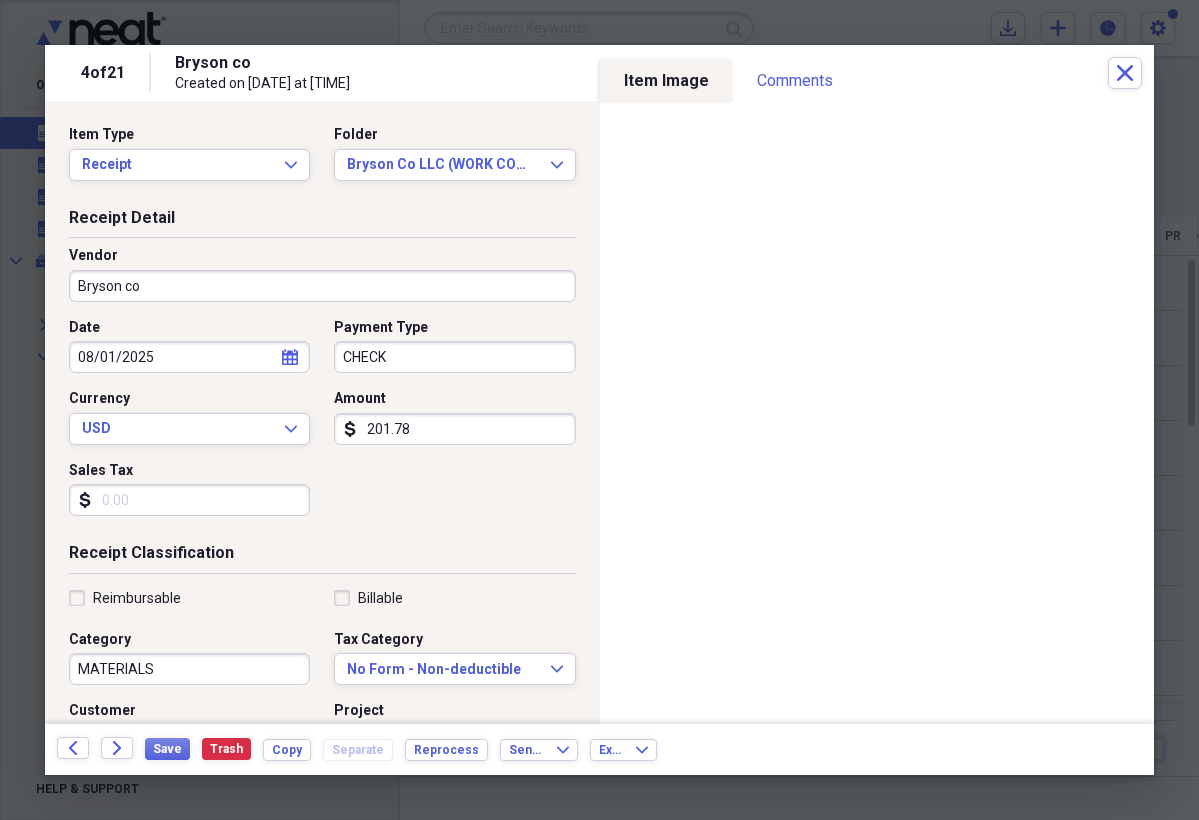 type on "2017.89" 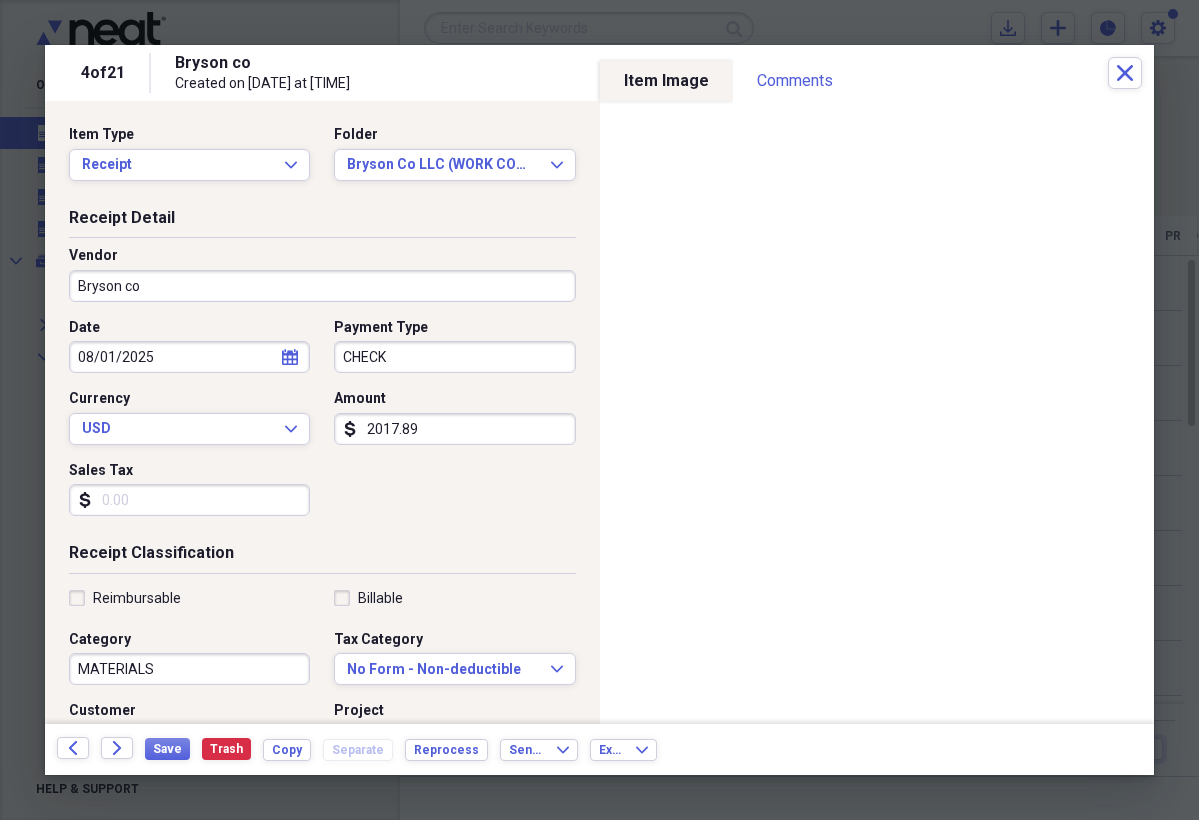 click on "Reimbursable" at bounding box center (125, 598) 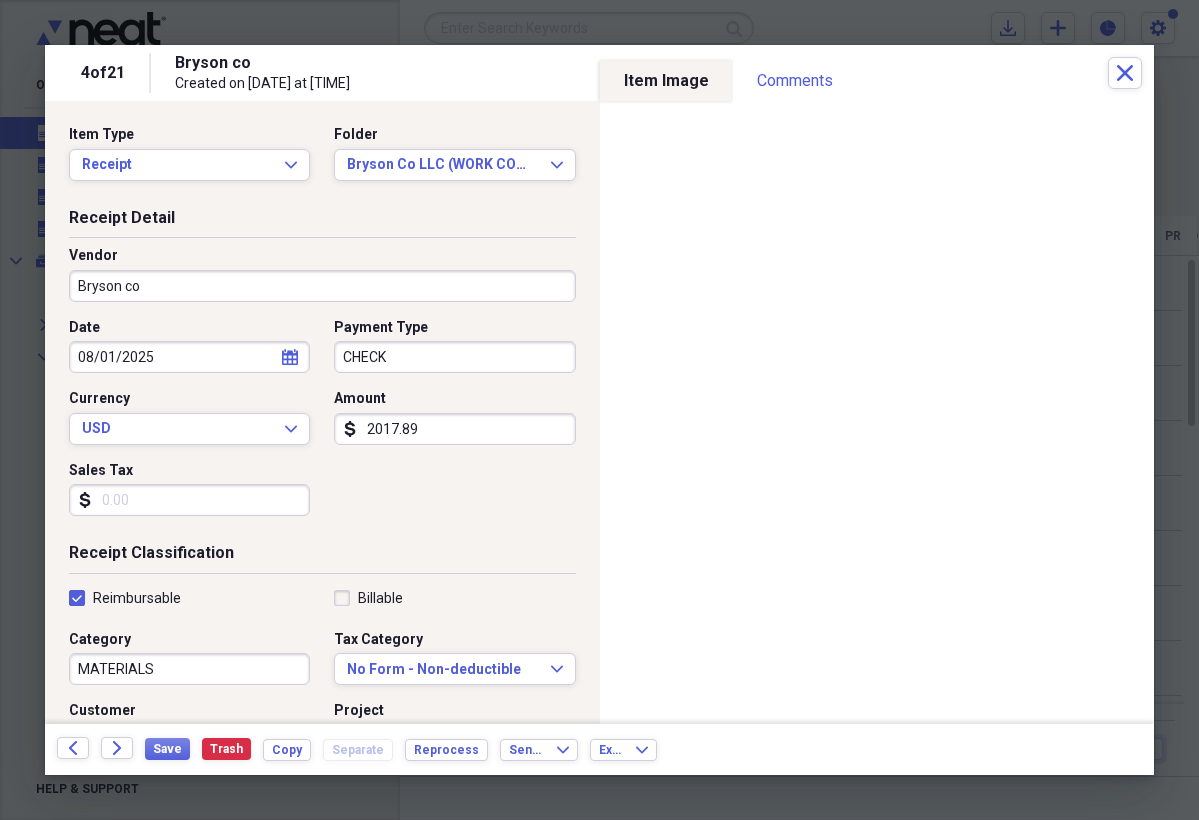 checkbox on "true" 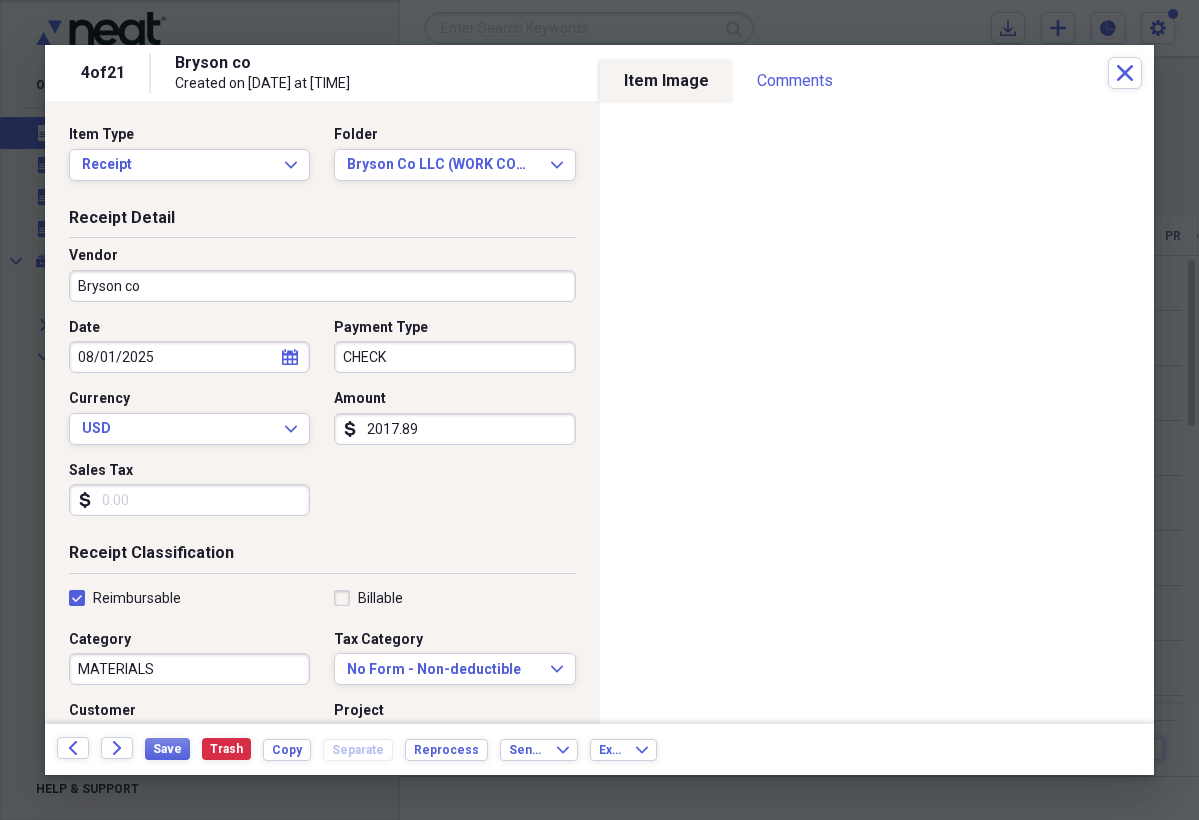 click on "MATERIALS" at bounding box center (189, 669) 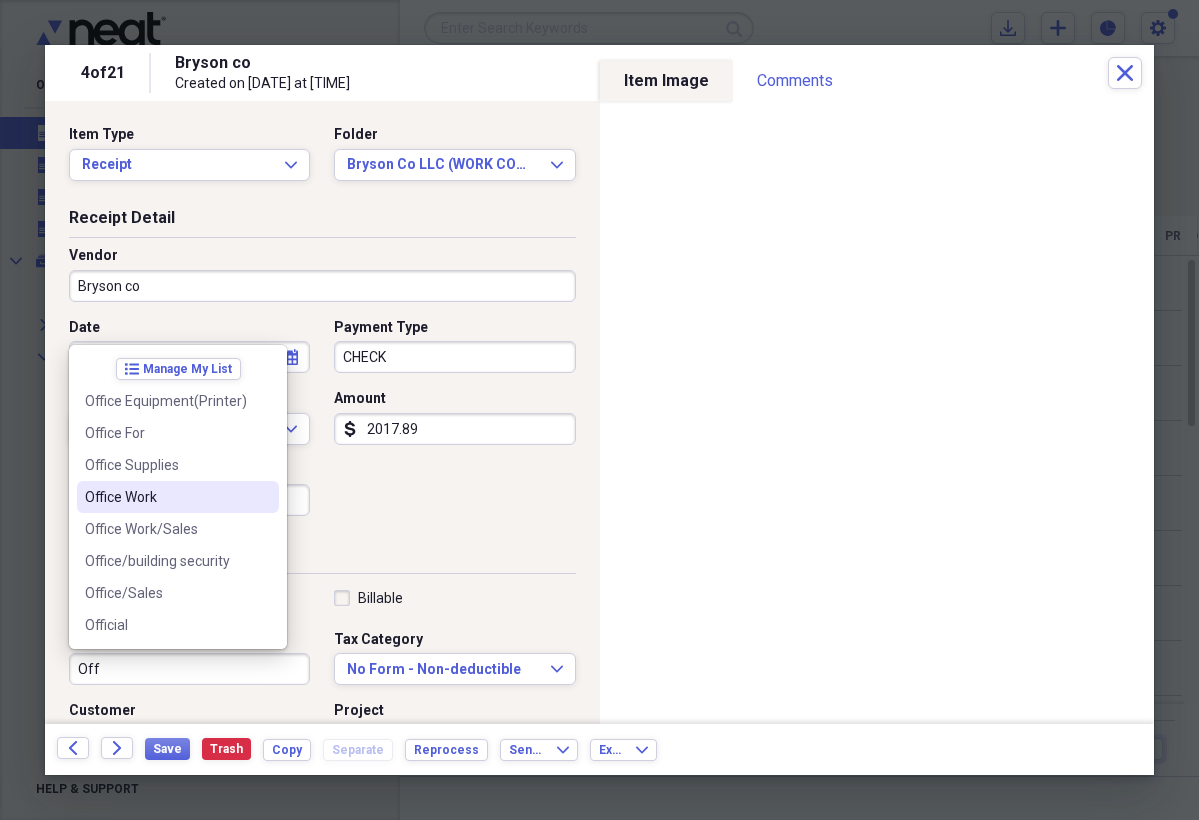 click on "Office Work" at bounding box center [166, 497] 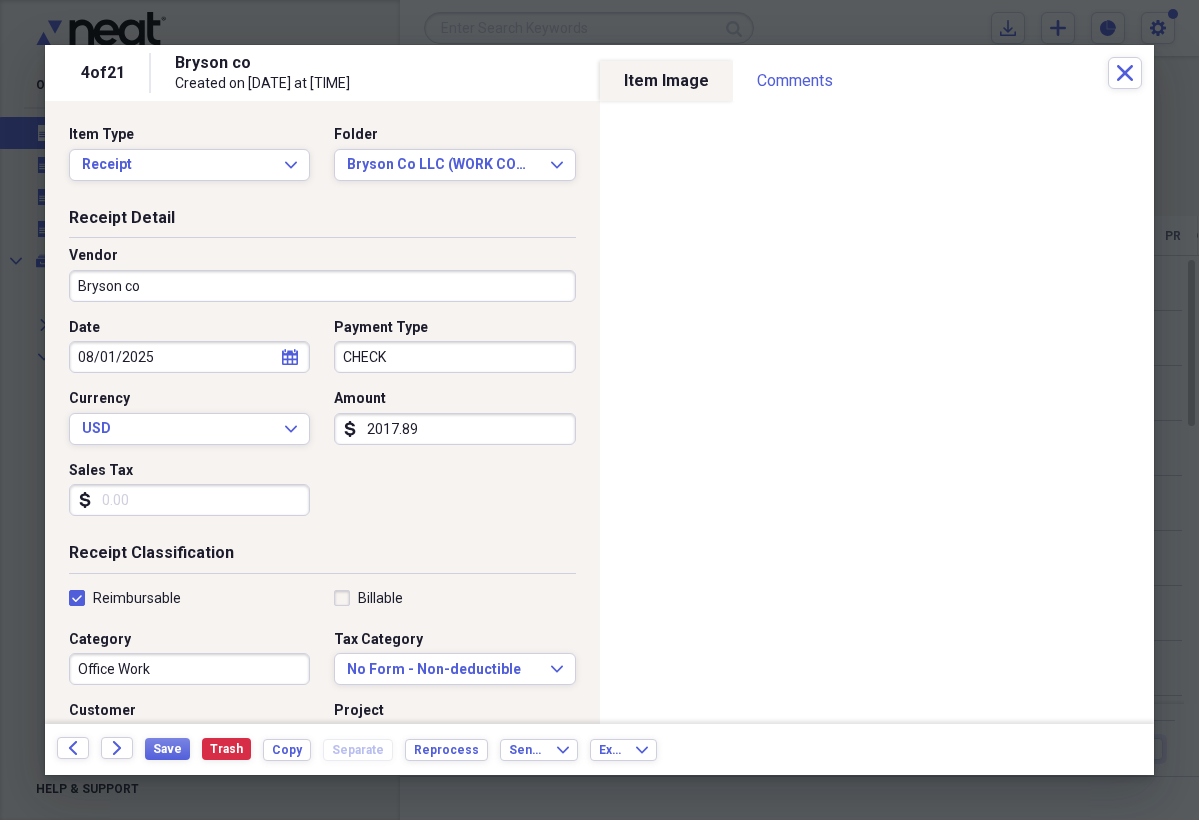 click on "Bryson co" at bounding box center [322, 286] 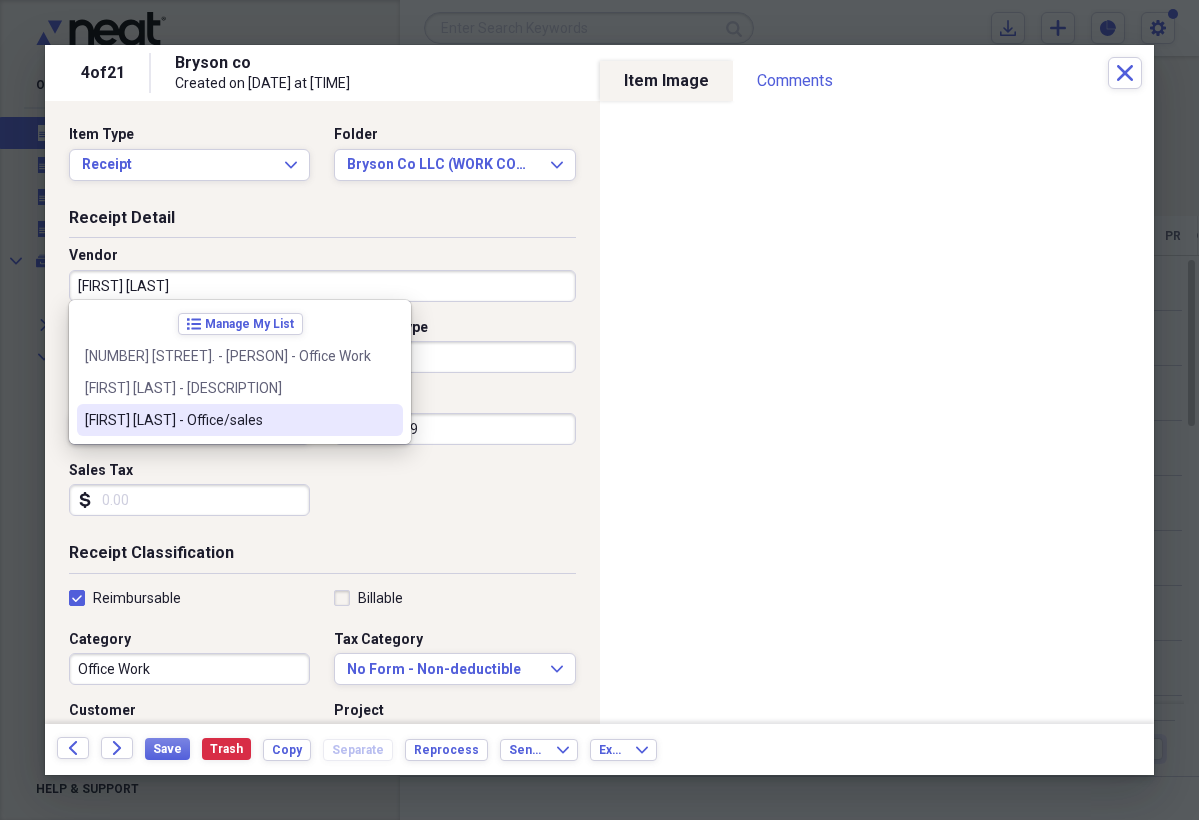click on "[FIRST] [LAST] - Office/sales" at bounding box center (228, 420) 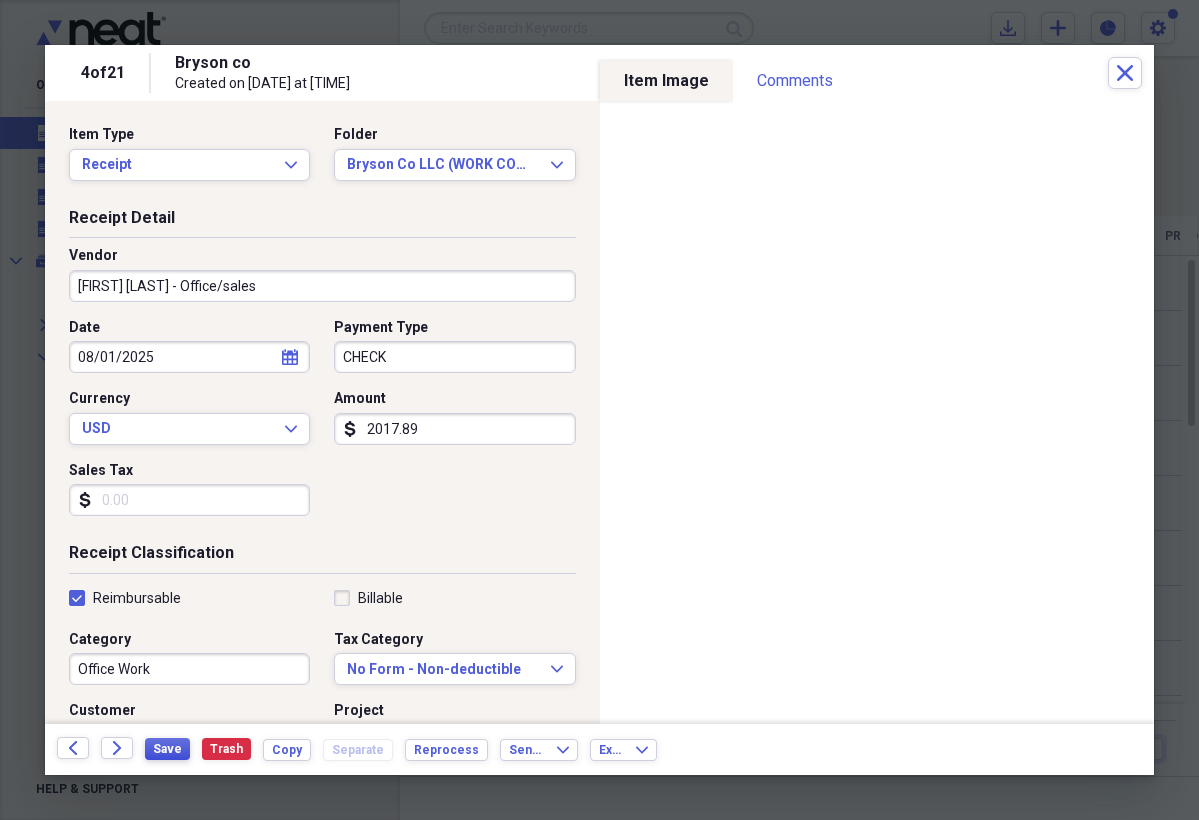 click on "Save" at bounding box center (167, 749) 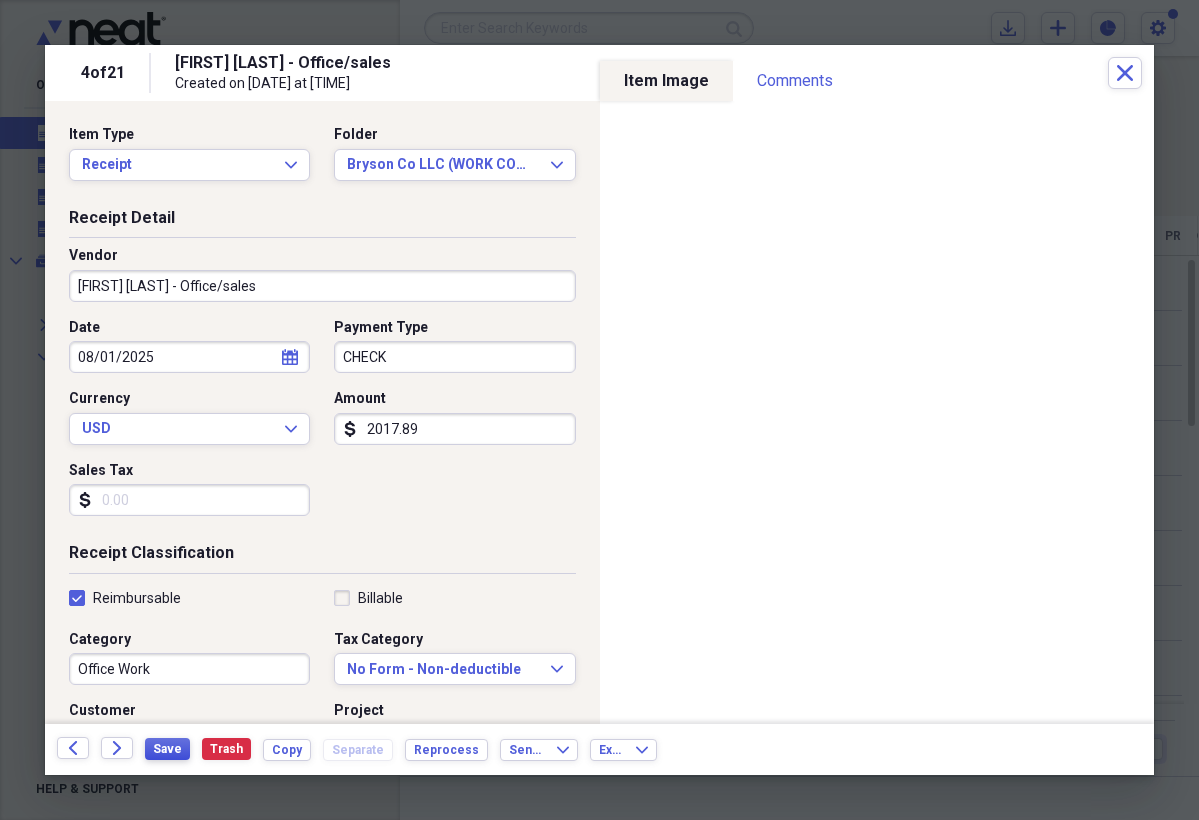click on "Save" at bounding box center (167, 749) 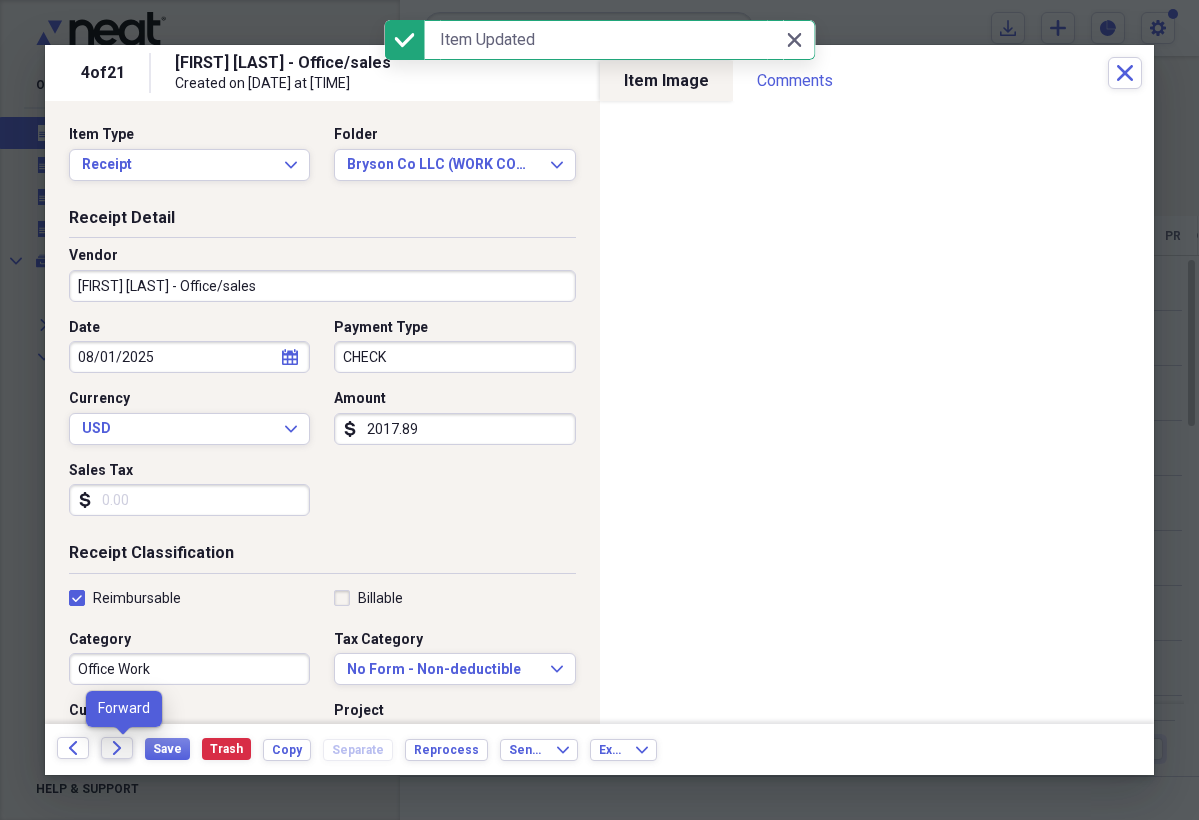 click on "Forward" 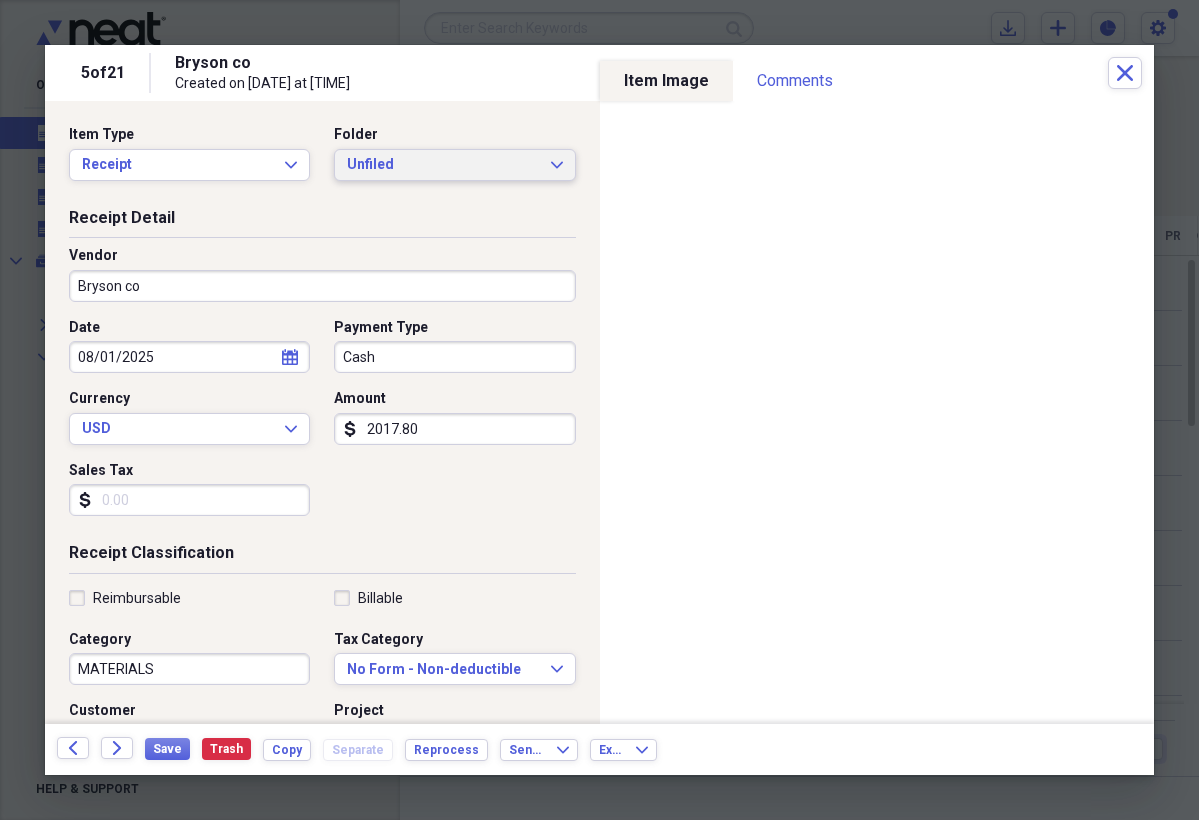 click on "Expand" 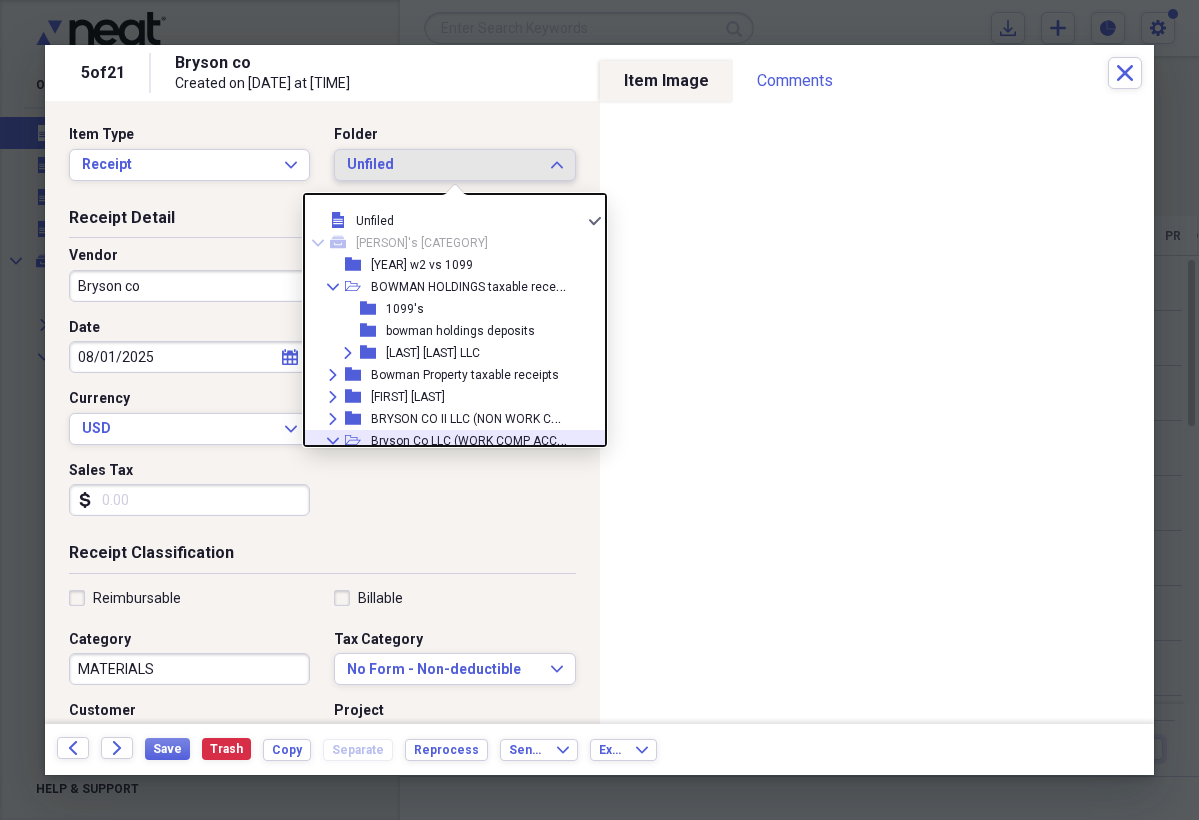 click on "Bryson Co LLC (WORK COMP ACCT)" at bounding box center (469, 439) 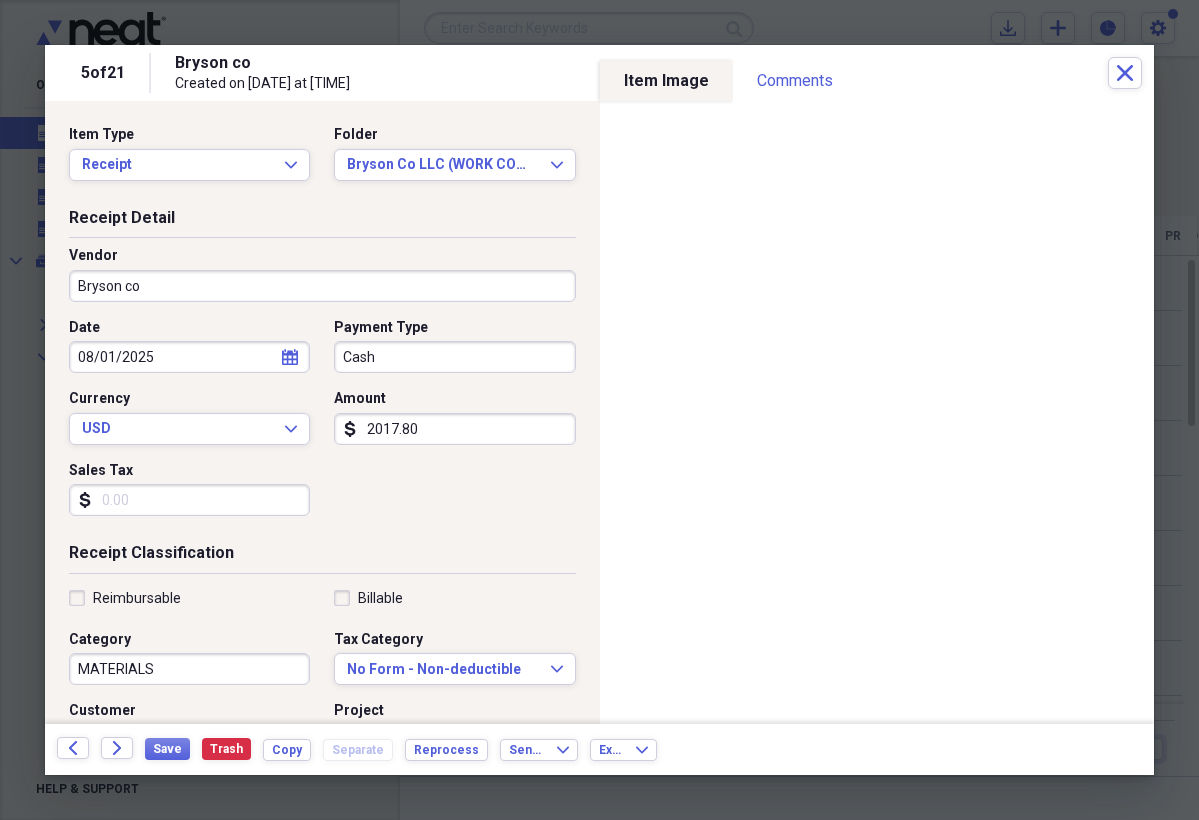 click on "Bryson co" at bounding box center (322, 286) 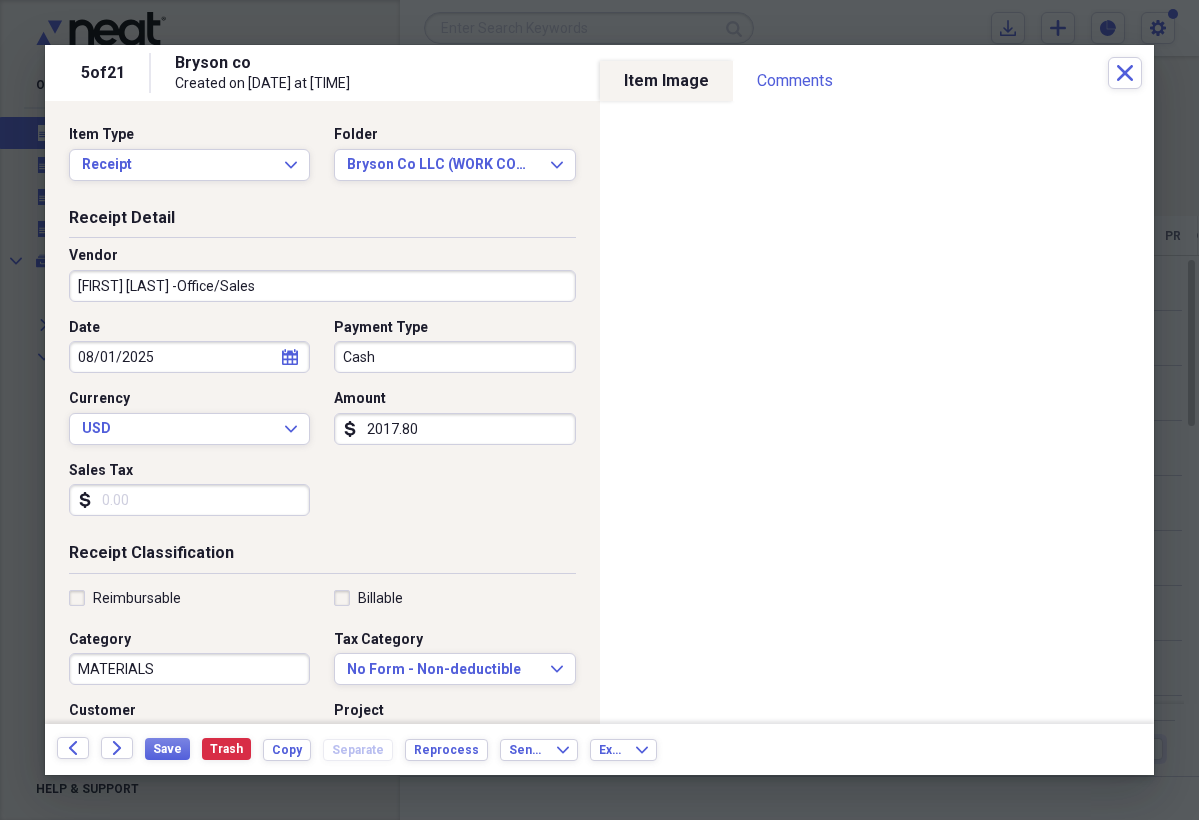 type on "[FIRST] [LAST] -Office/Sales" 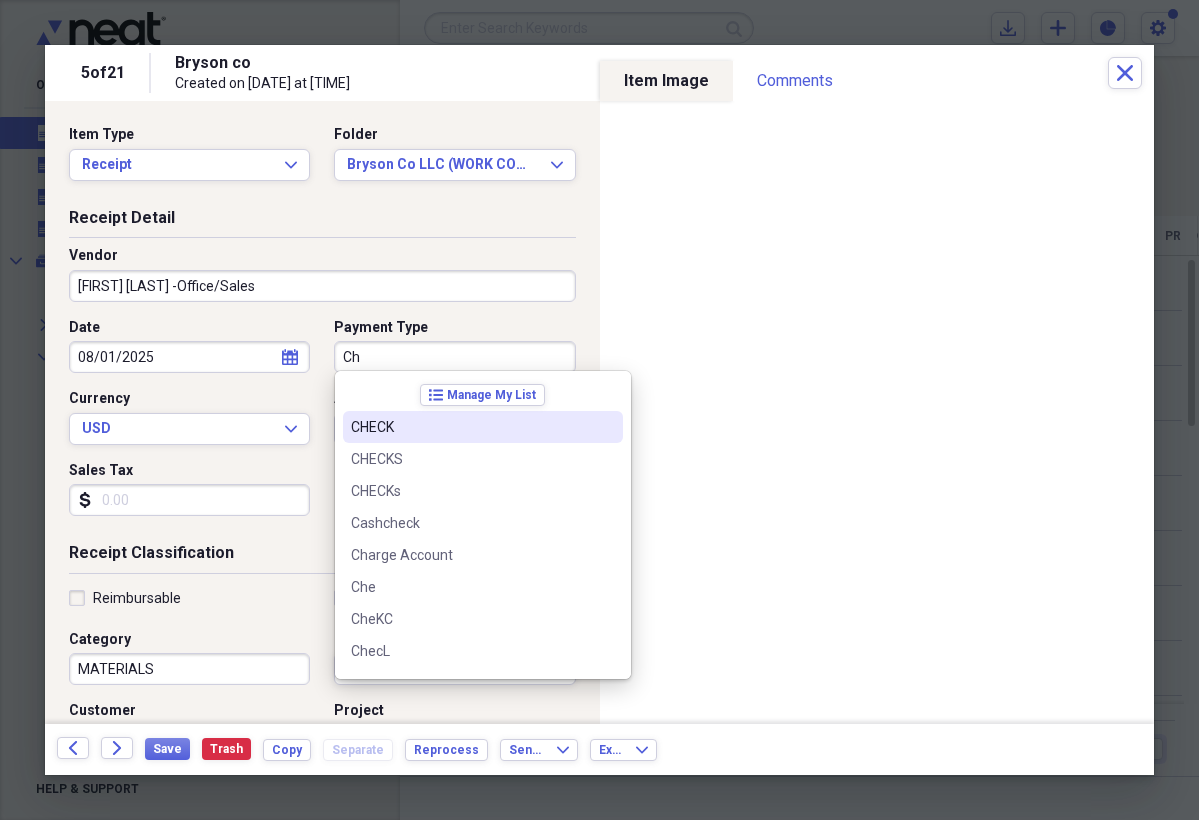 click on "CHECK" at bounding box center [471, 427] 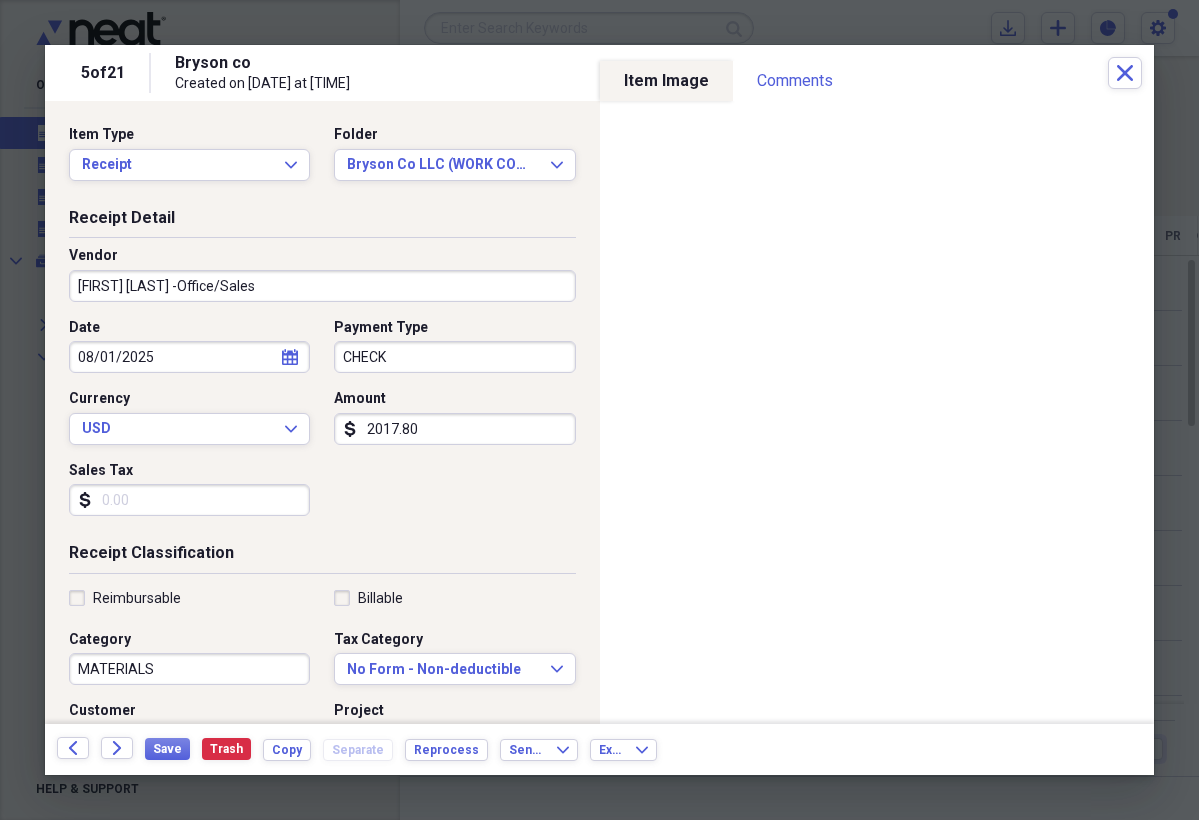 click on "Reimbursable" at bounding box center [125, 598] 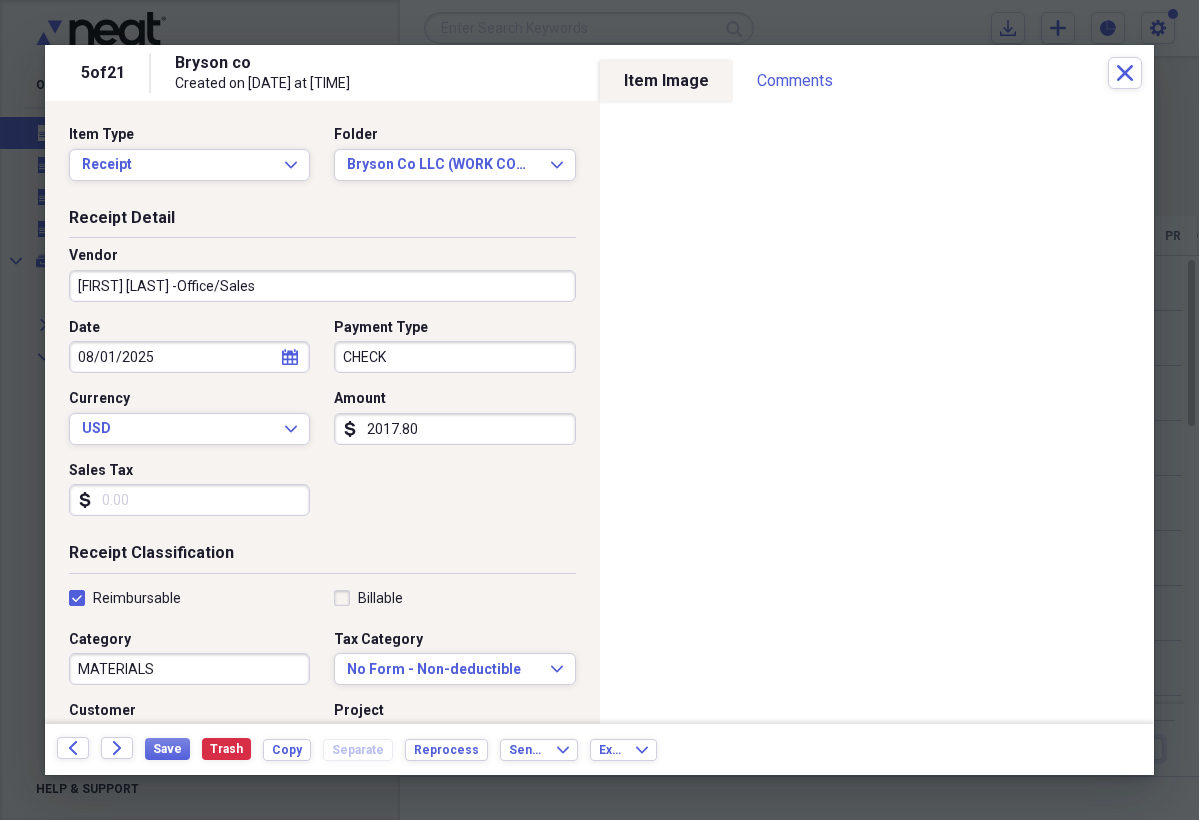 checkbox on "true" 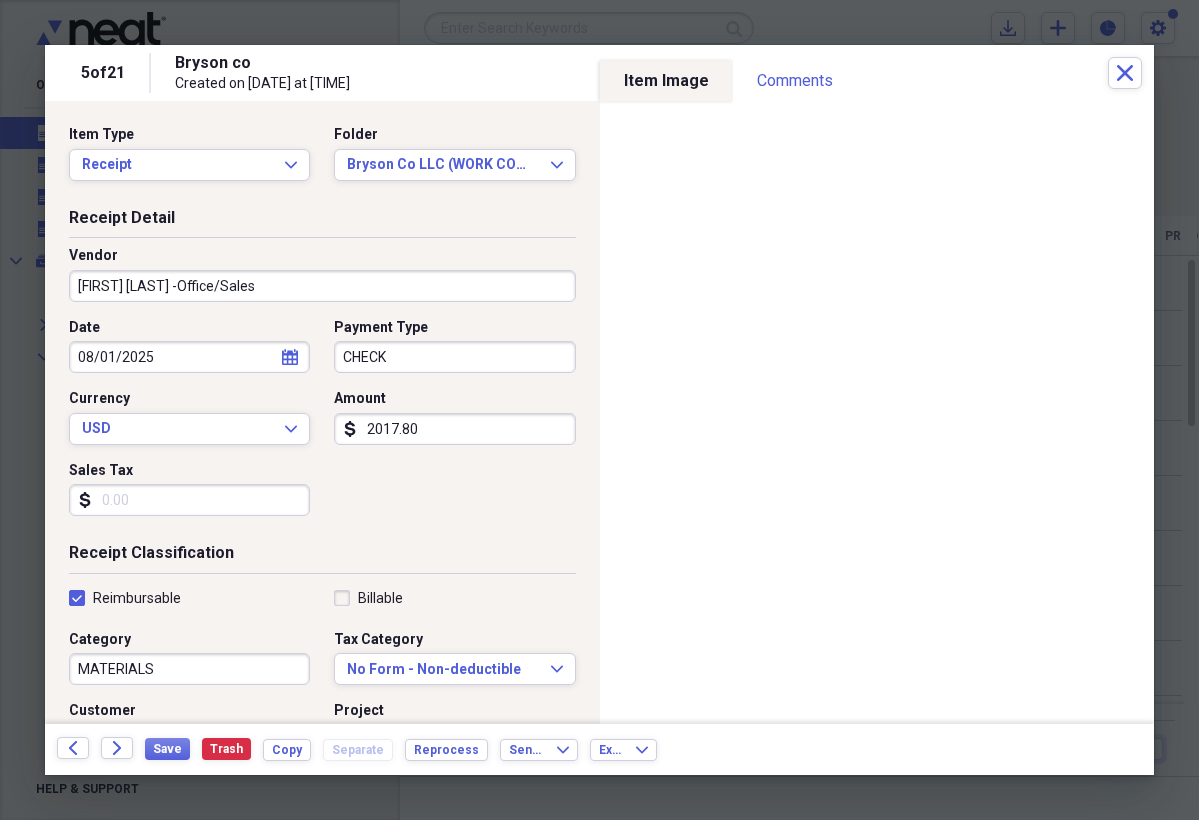 click on "MATERIALS" at bounding box center [189, 669] 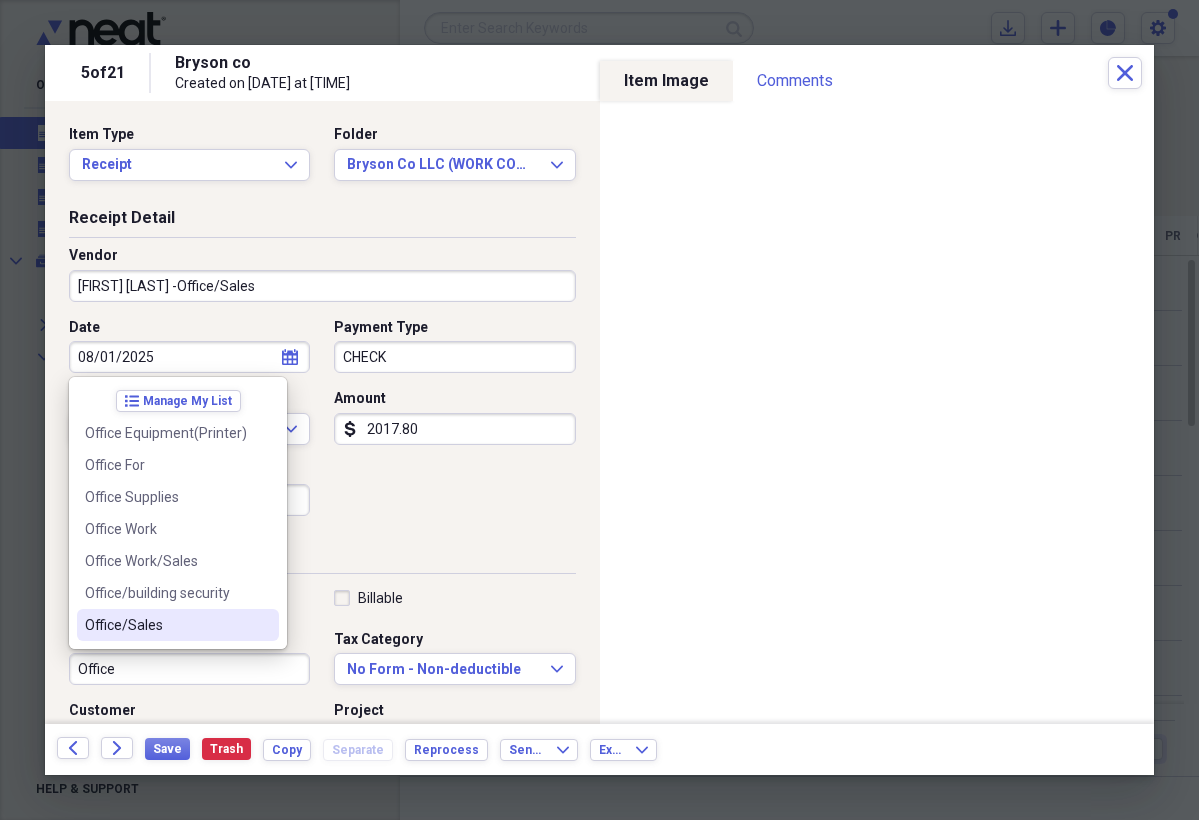 click on "Office/Sales" at bounding box center [166, 625] 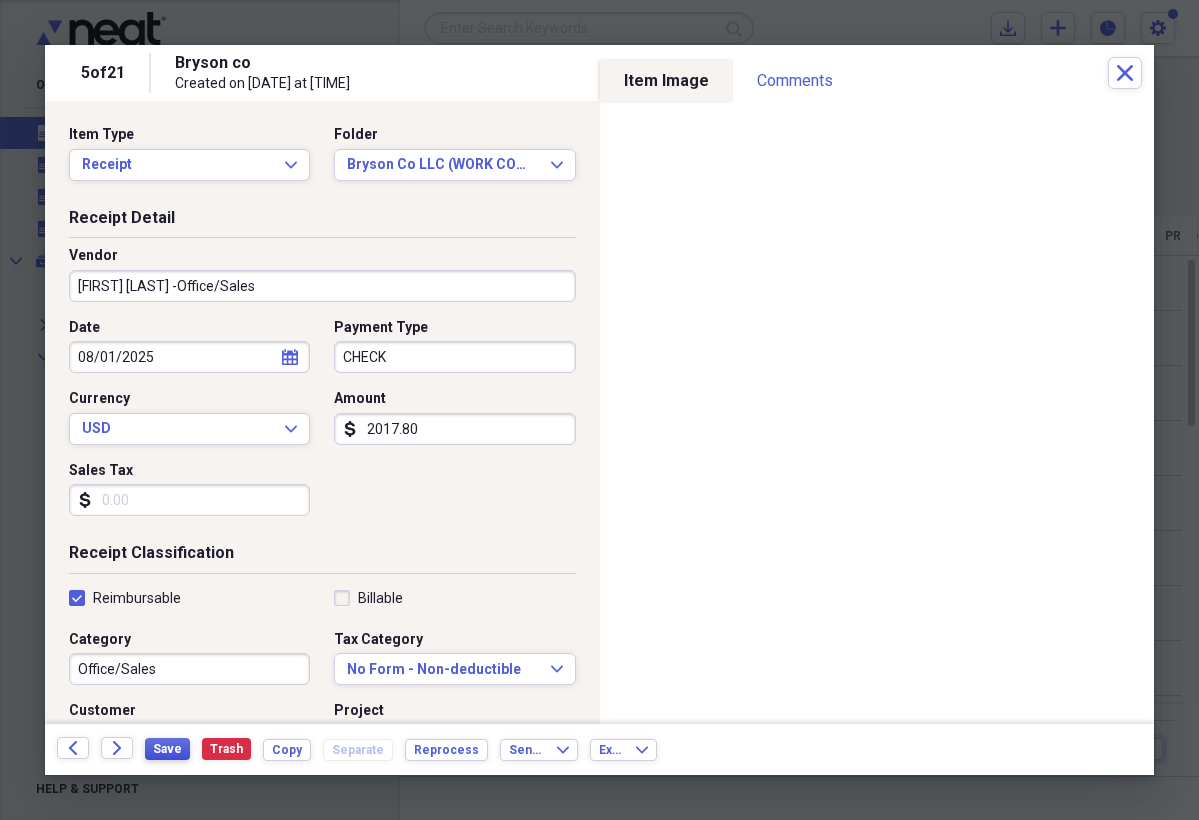 click on "Save" at bounding box center (167, 749) 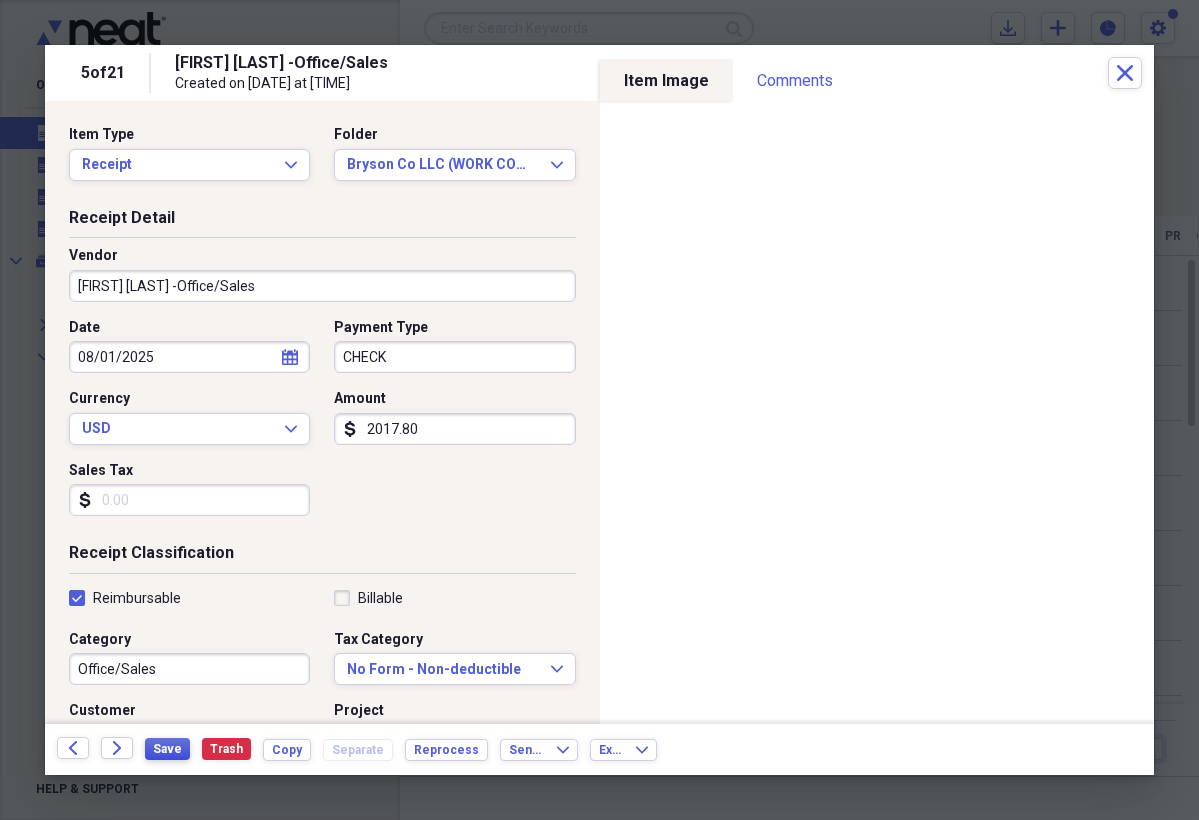 click on "Save" at bounding box center [167, 749] 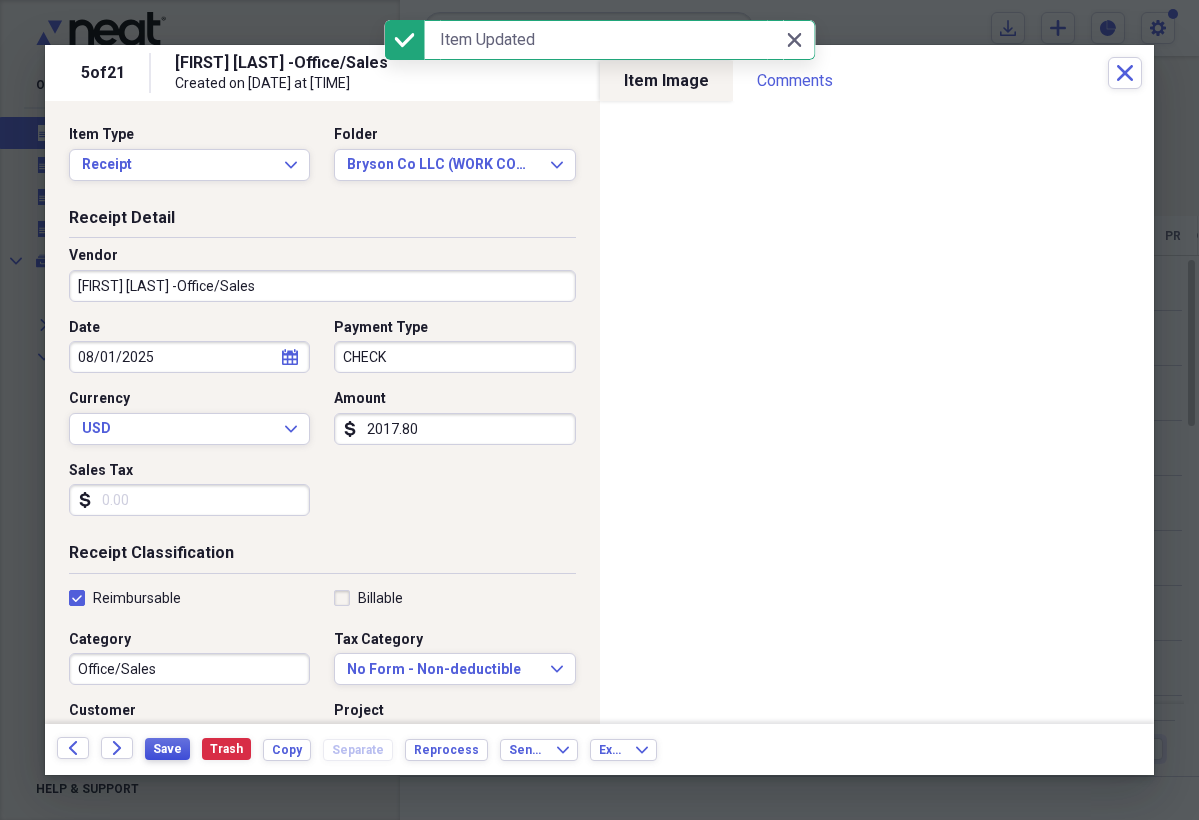 click on "Save" at bounding box center [167, 749] 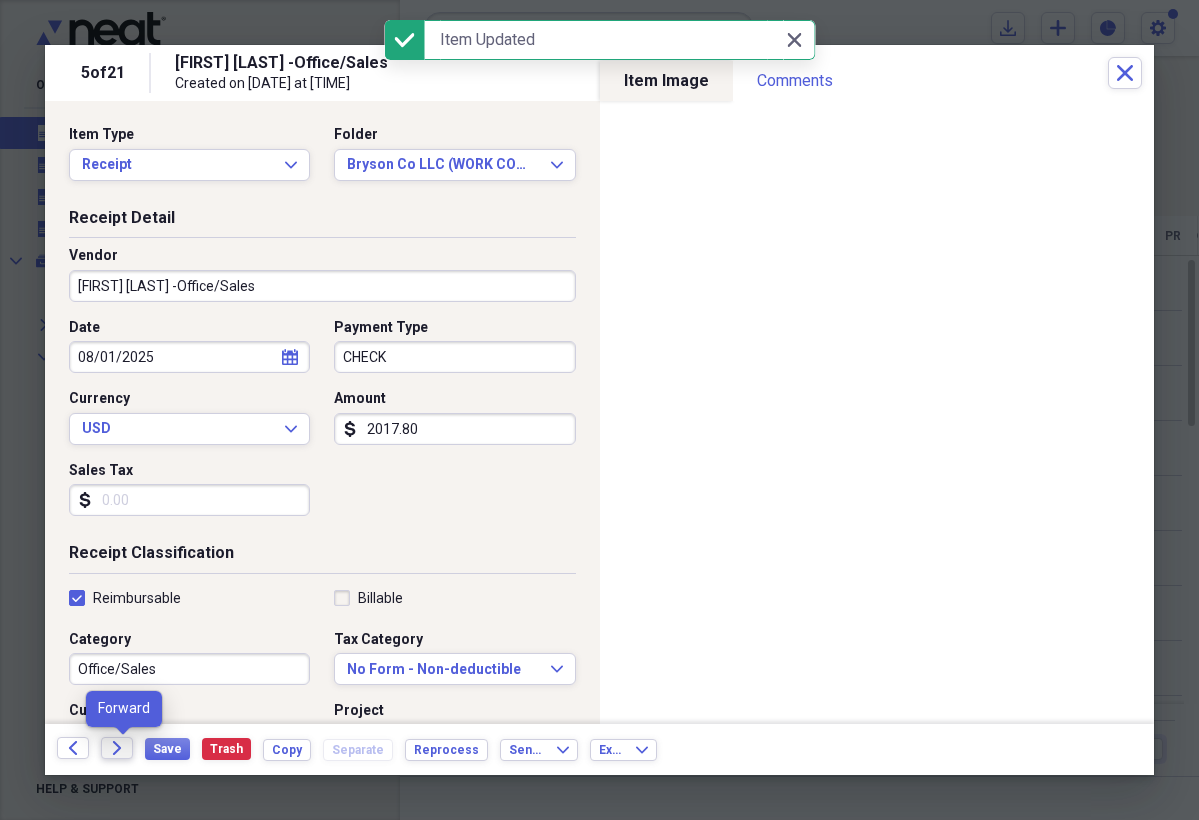 click on "Forward" 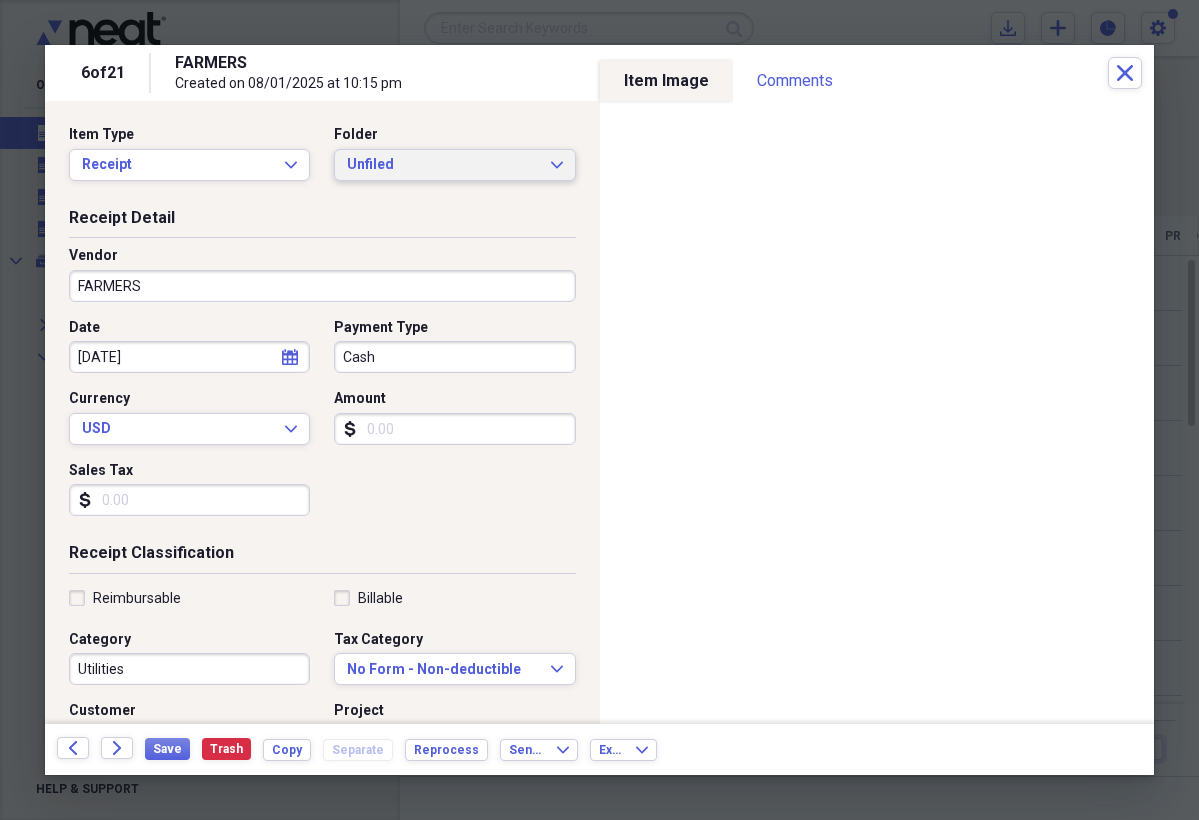 click on "Expand" 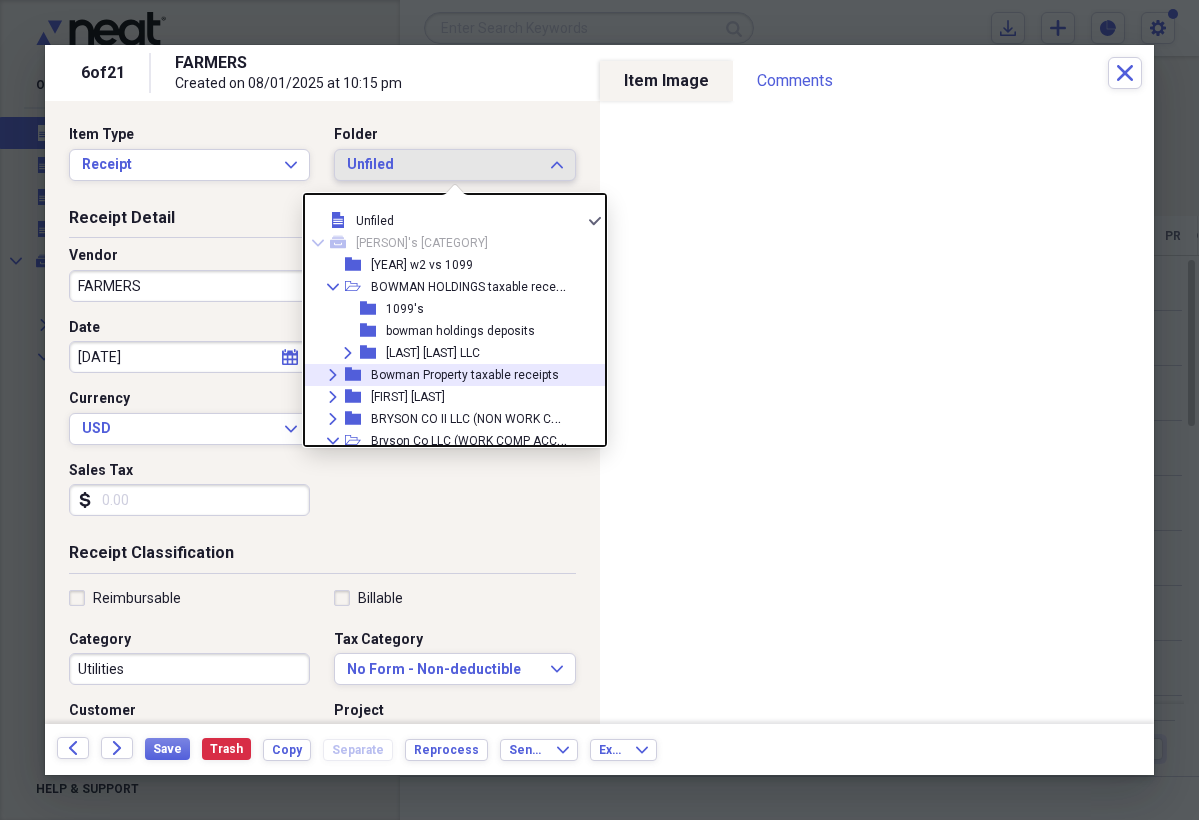 click on "Expand" 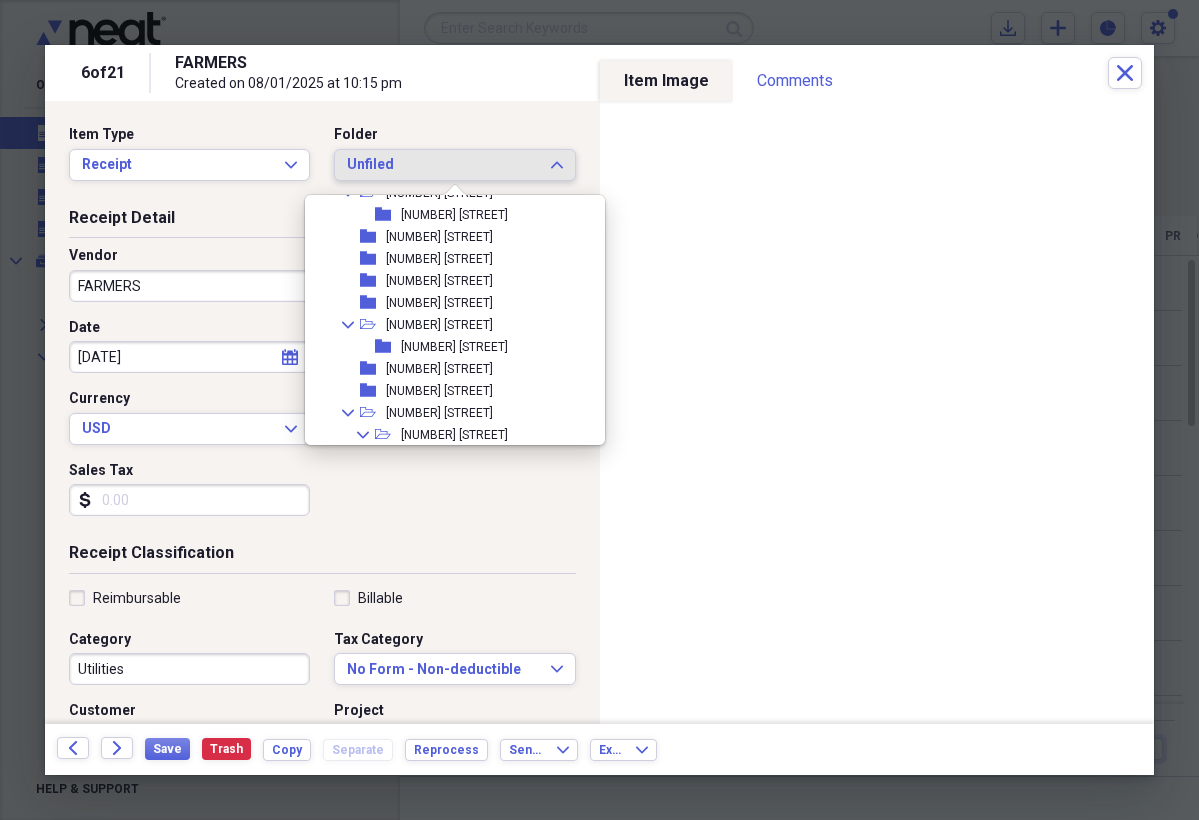 scroll, scrollTop: 337, scrollLeft: 0, axis: vertical 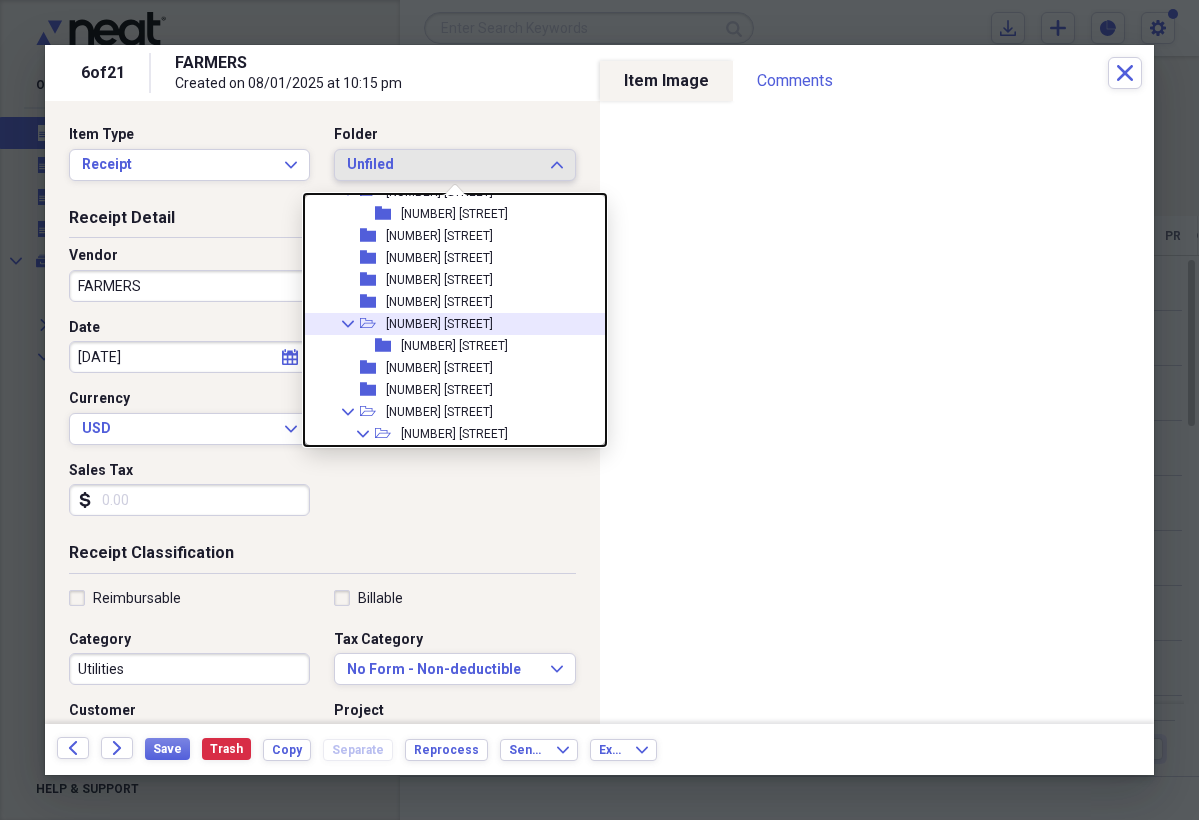 click on "[NUMBER] [STREET]" at bounding box center (439, 324) 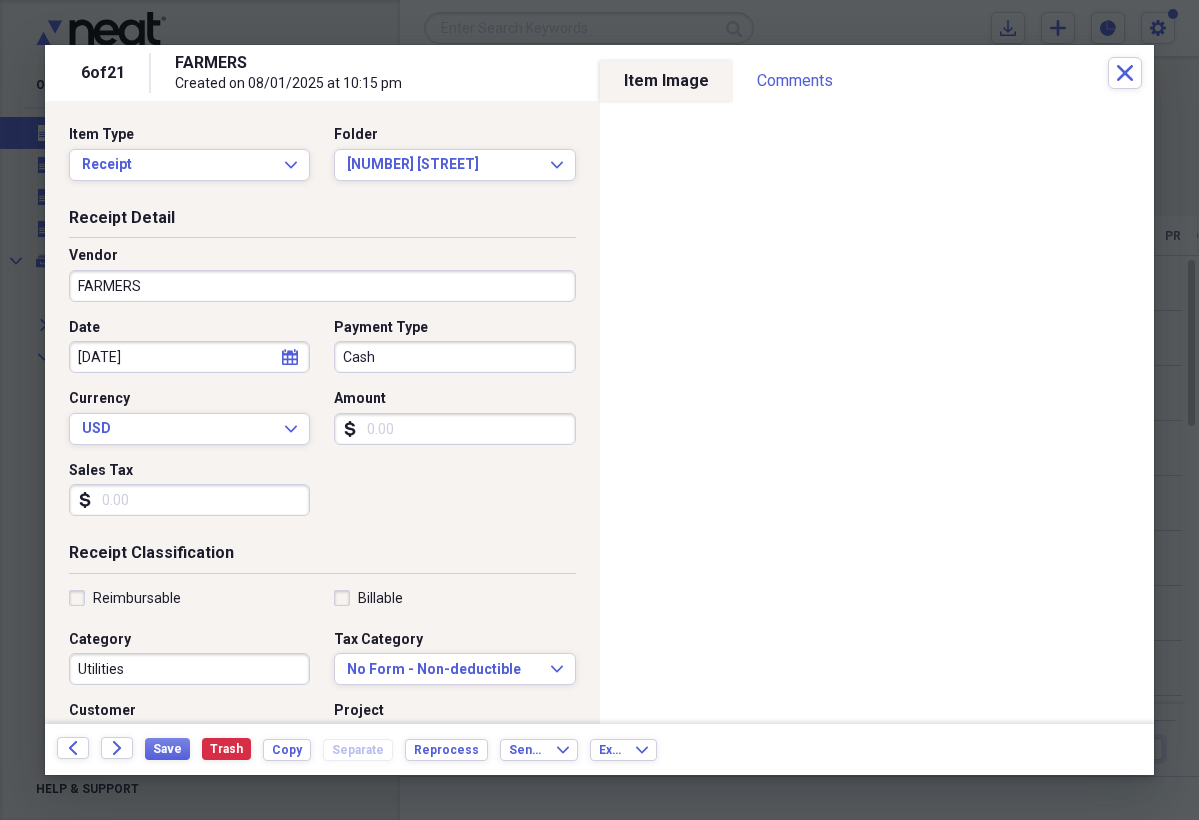 click on "Amount" at bounding box center (454, 429) 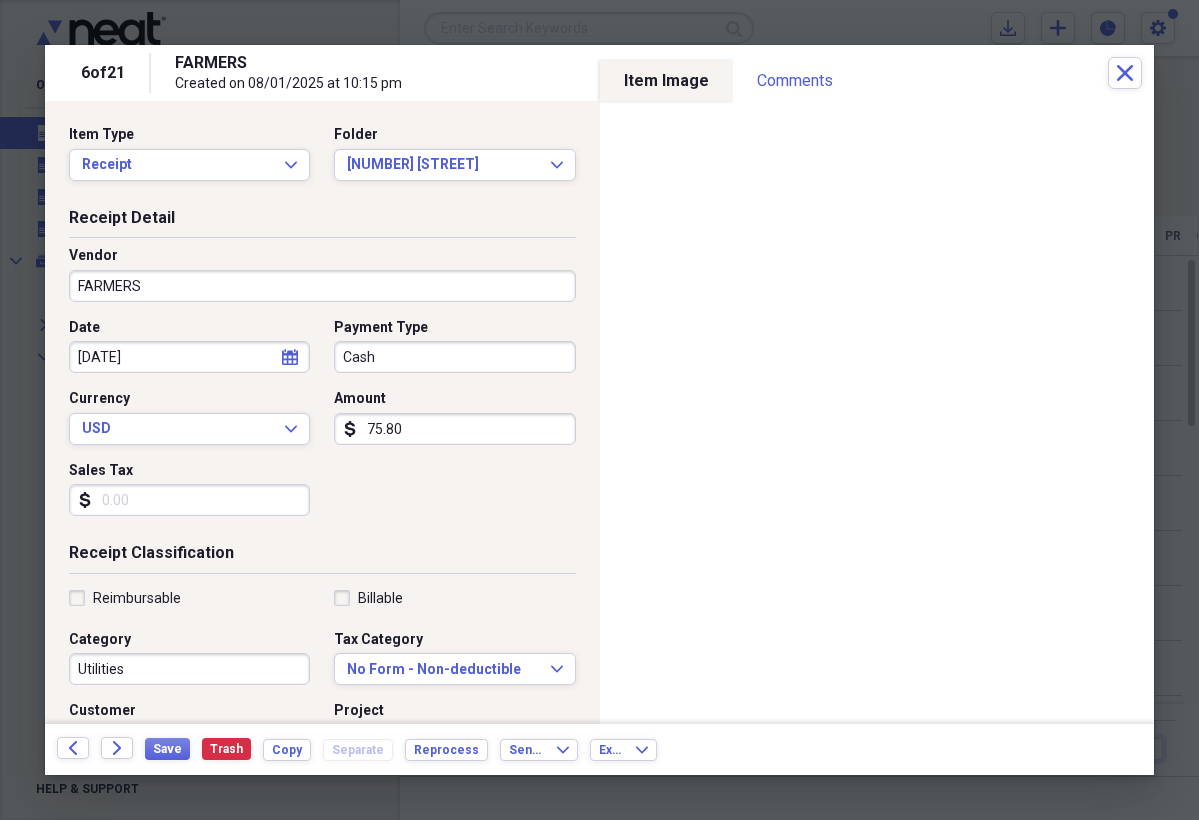 type on "758.00" 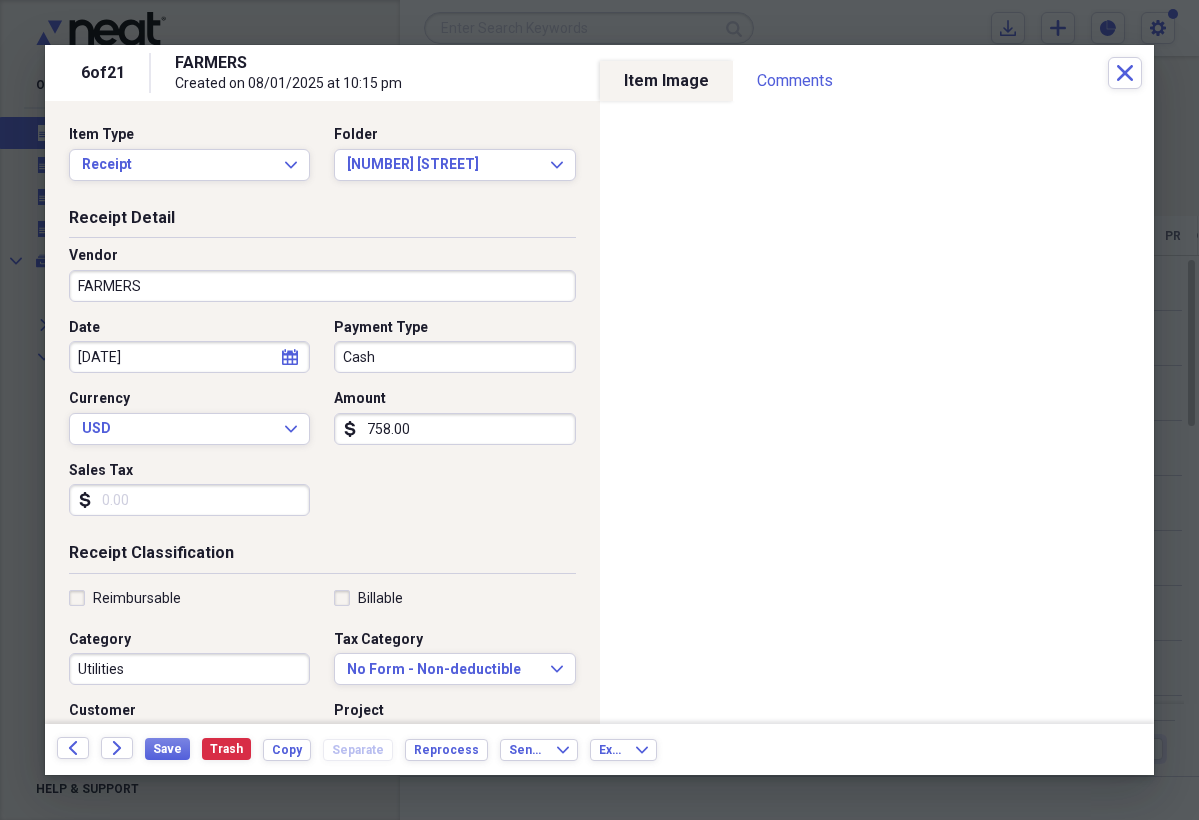 click on "Cash" at bounding box center [454, 357] 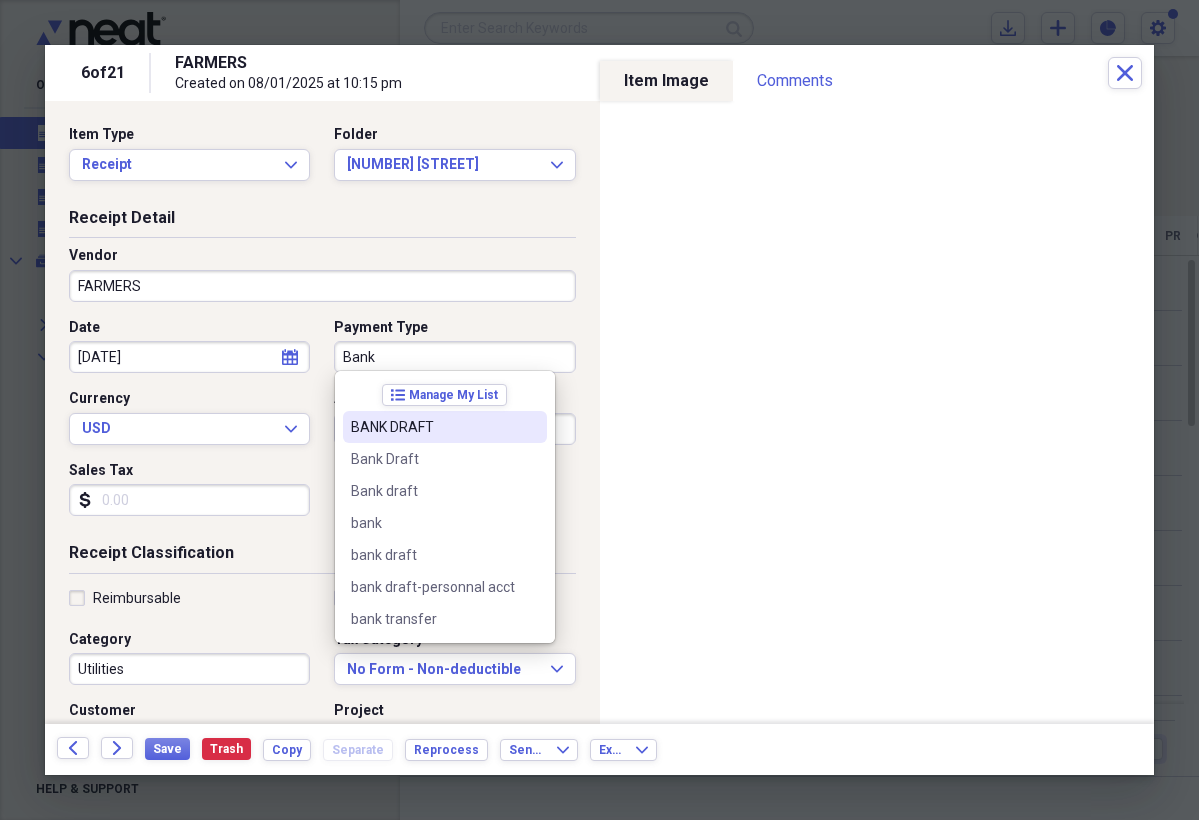 click on "BANK DRAFT" at bounding box center (433, 427) 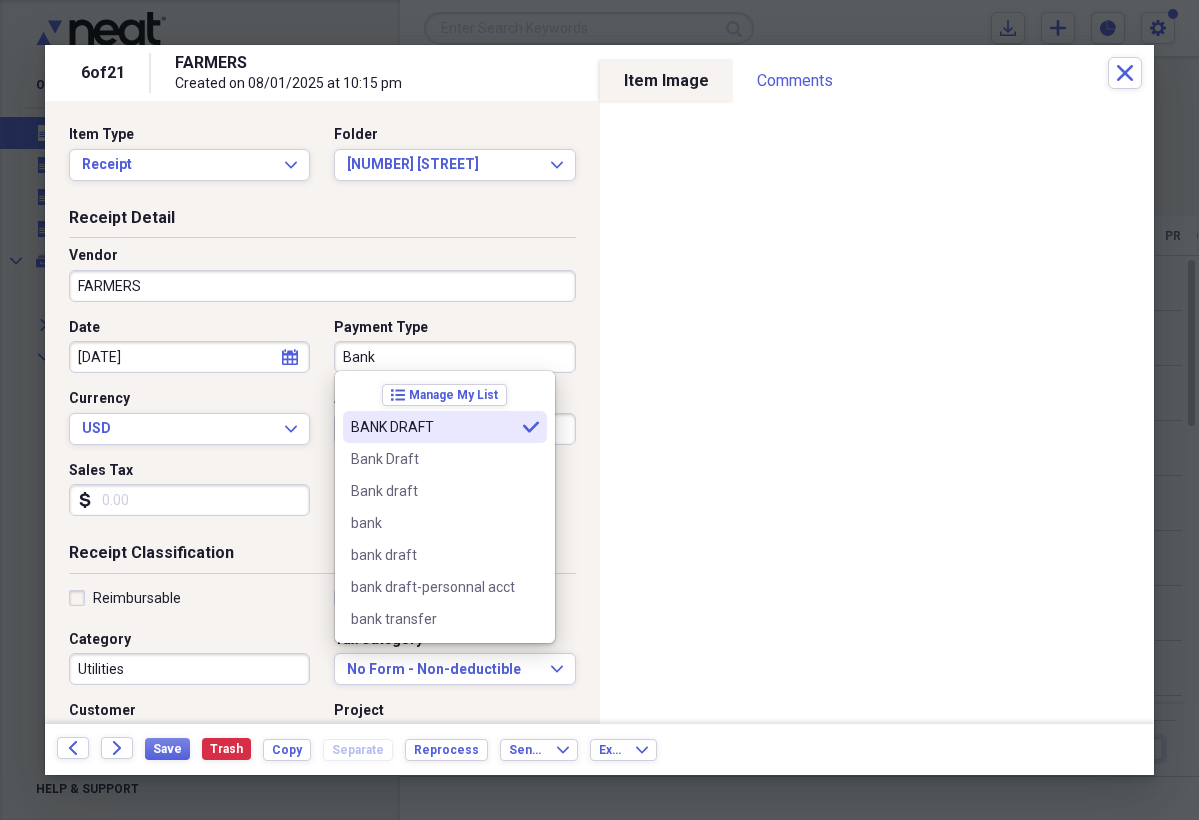 type on "BANK DRAFT" 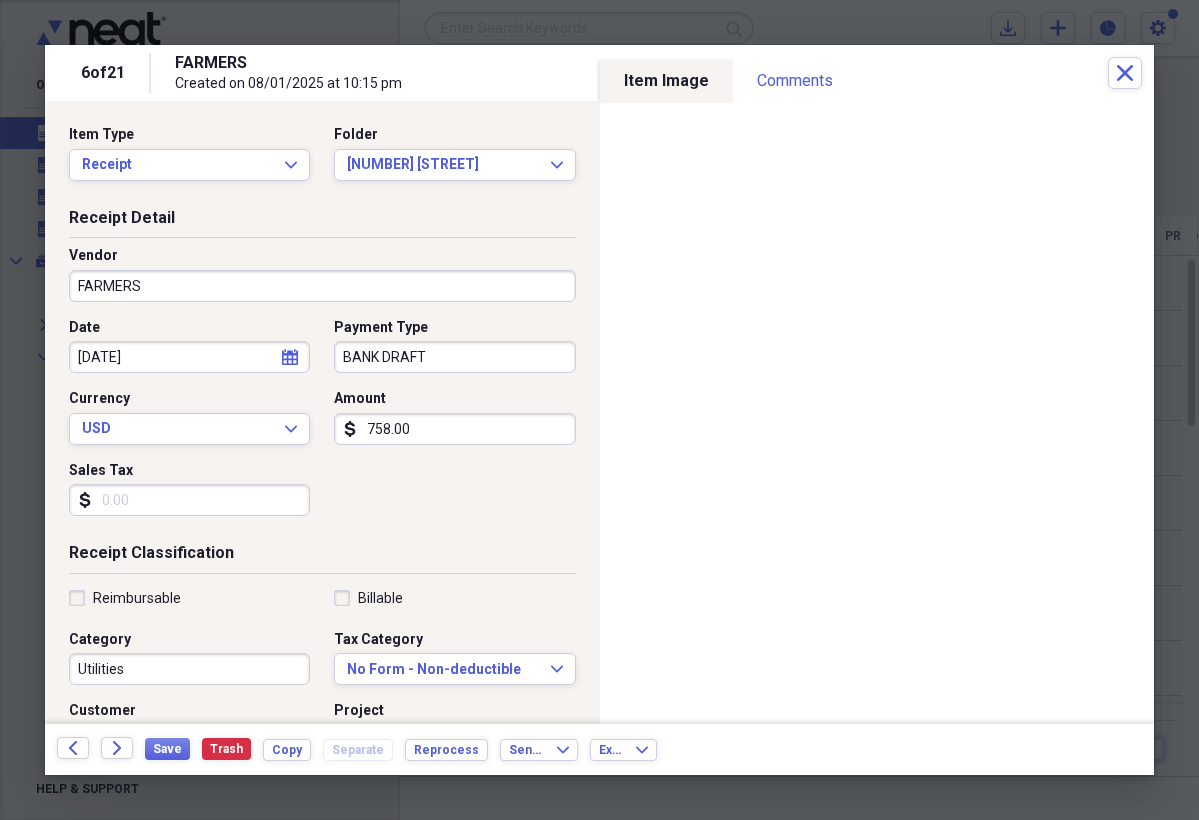 click on "Reimbursable" at bounding box center [125, 598] 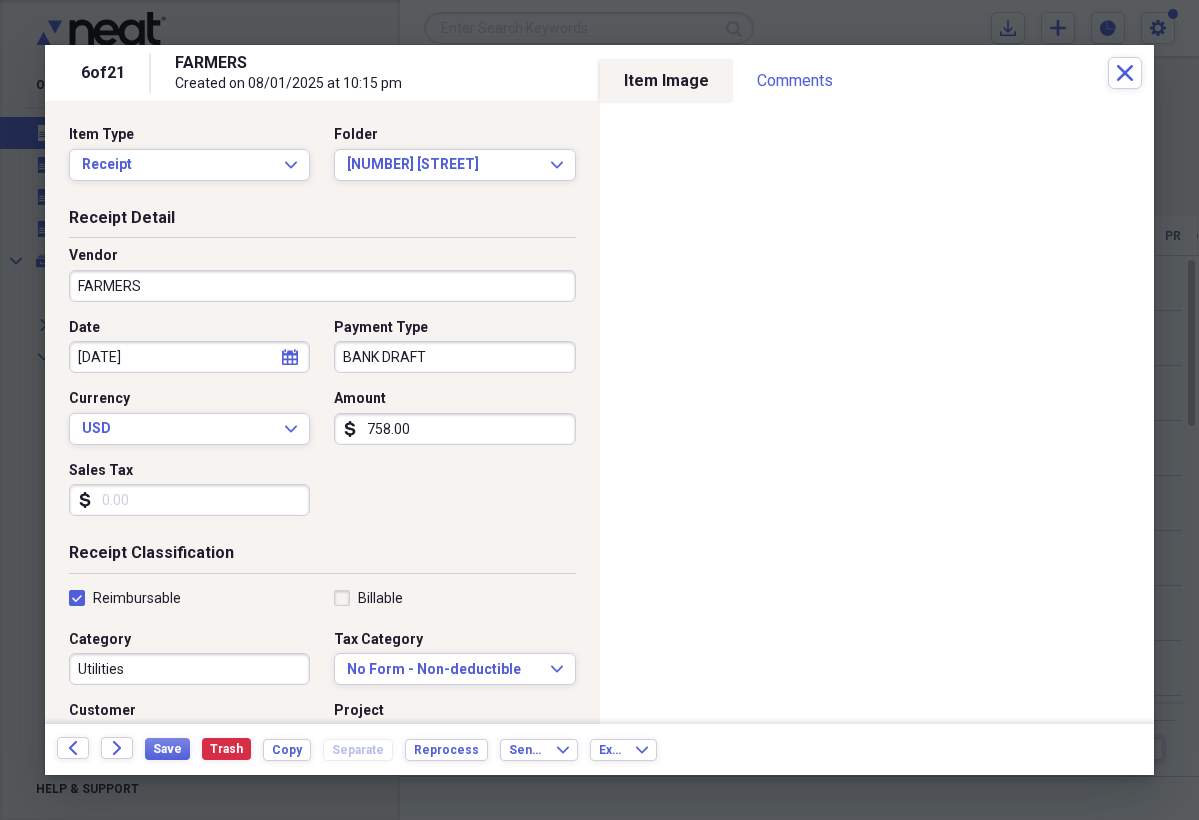 checkbox on "true" 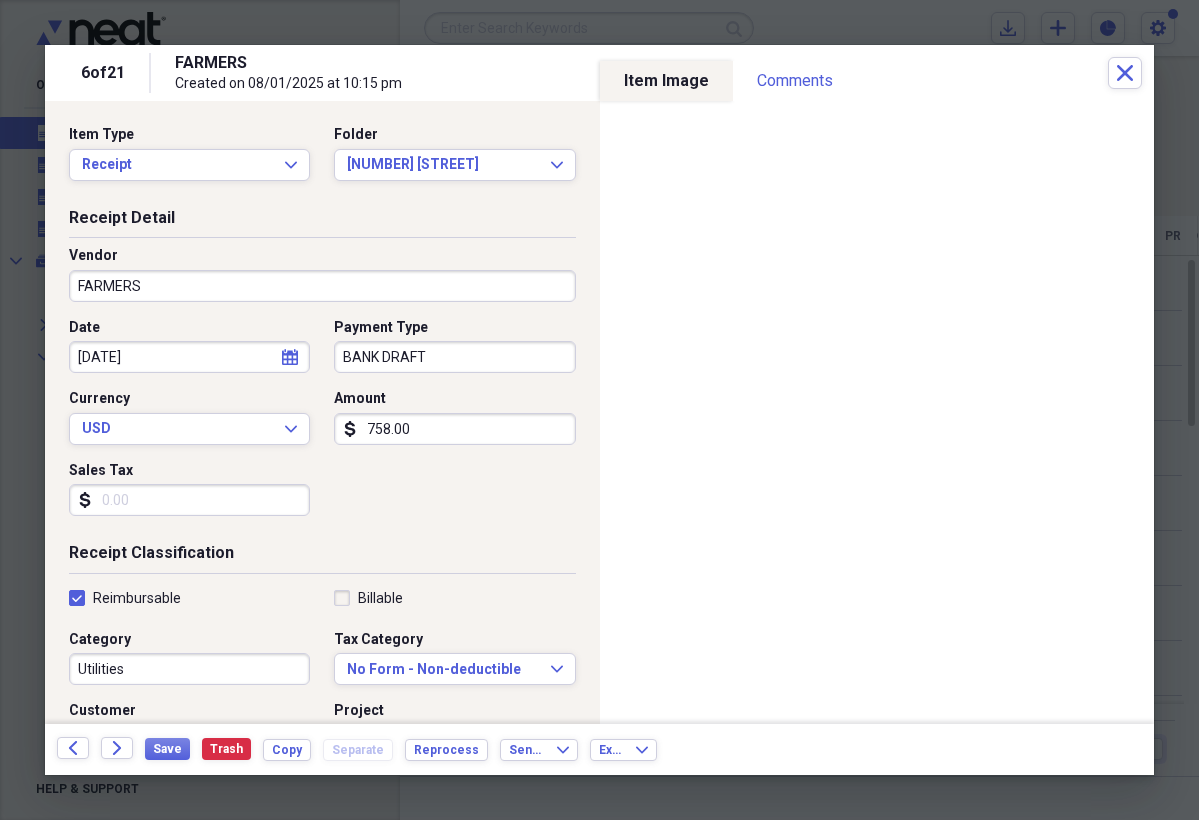 click on "Utilities" at bounding box center [189, 669] 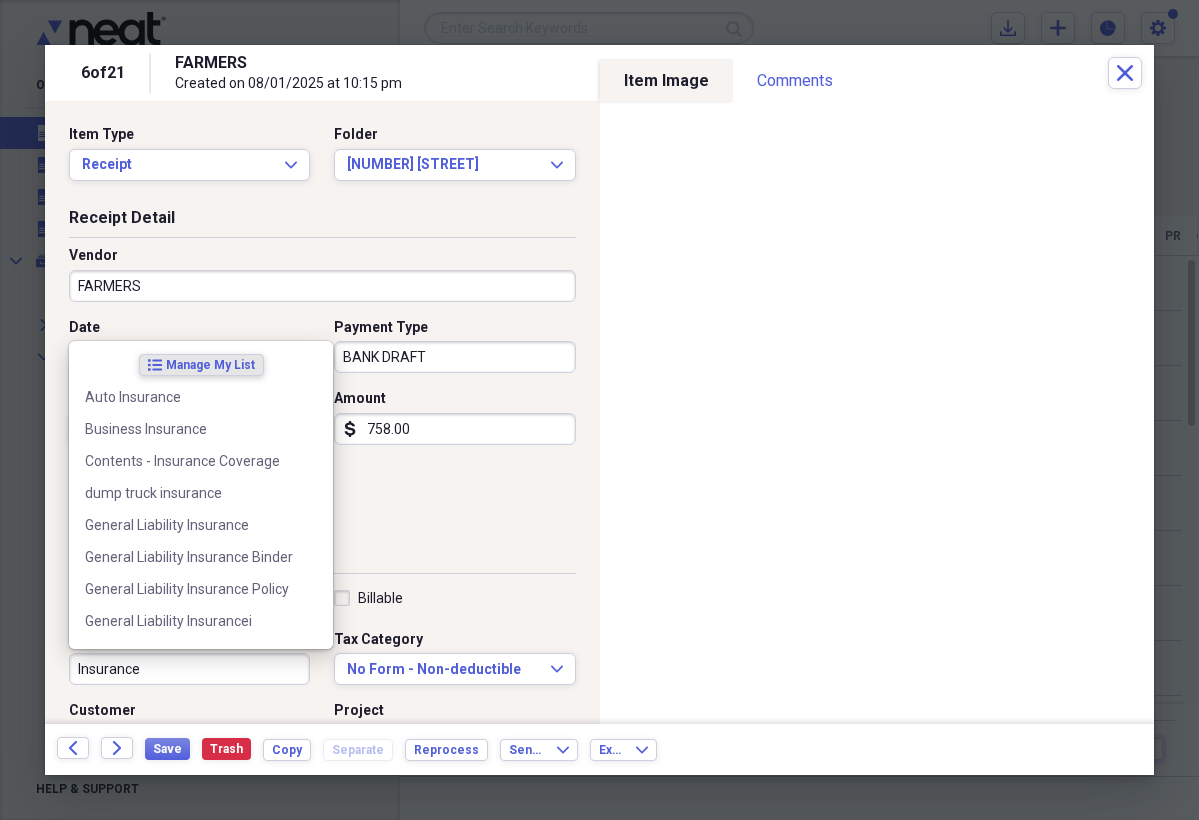 type on "Insurance" 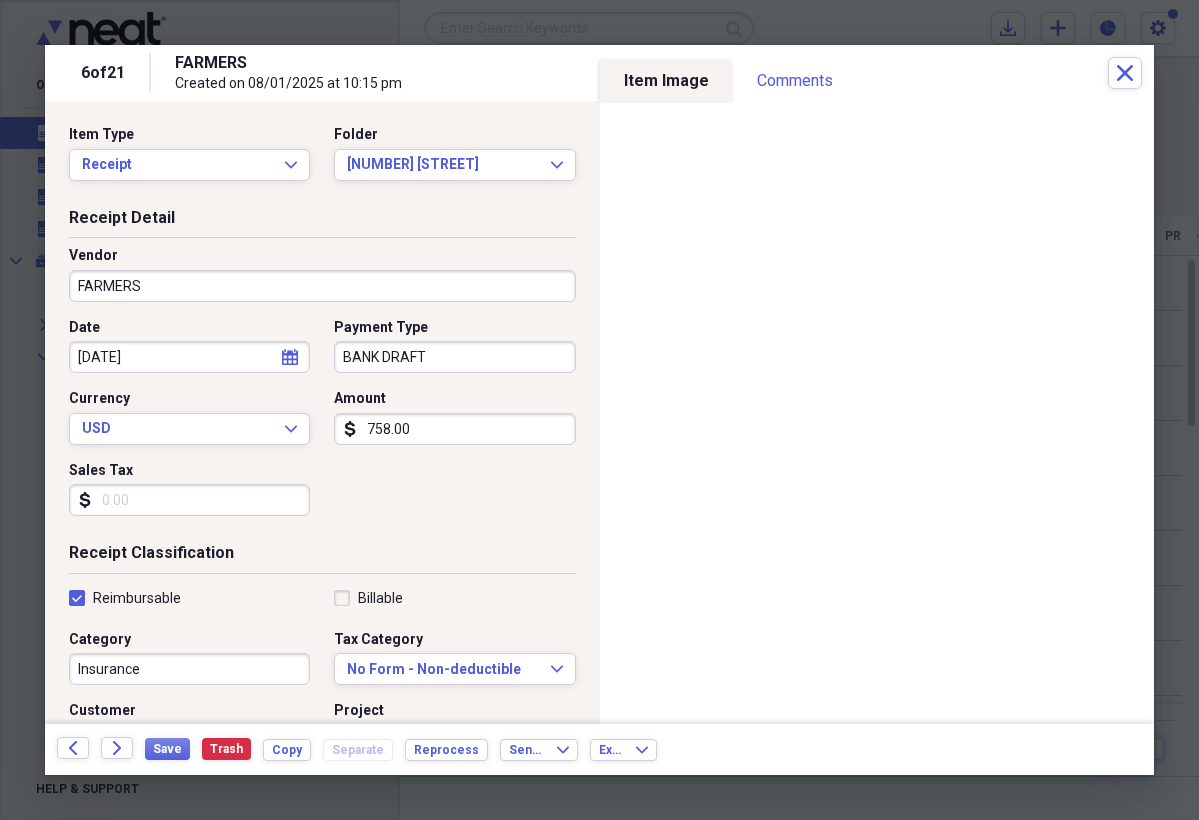 click on "Date [DATE] calendar Calendar Payment Type BANK DRAFT Currency USD Expand Amount dollar-sign [AMOUNT] Sales Tax dollar-sign" at bounding box center (322, 425) 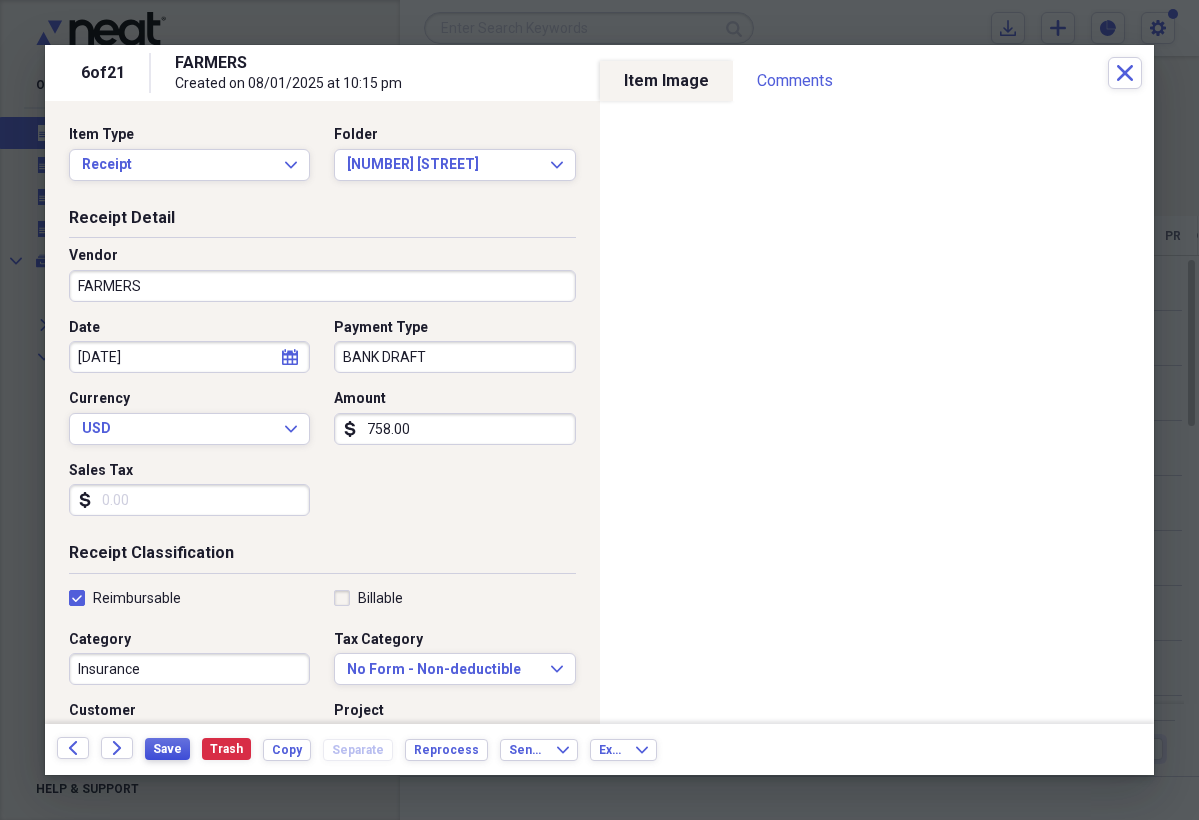 click on "Save" at bounding box center (167, 749) 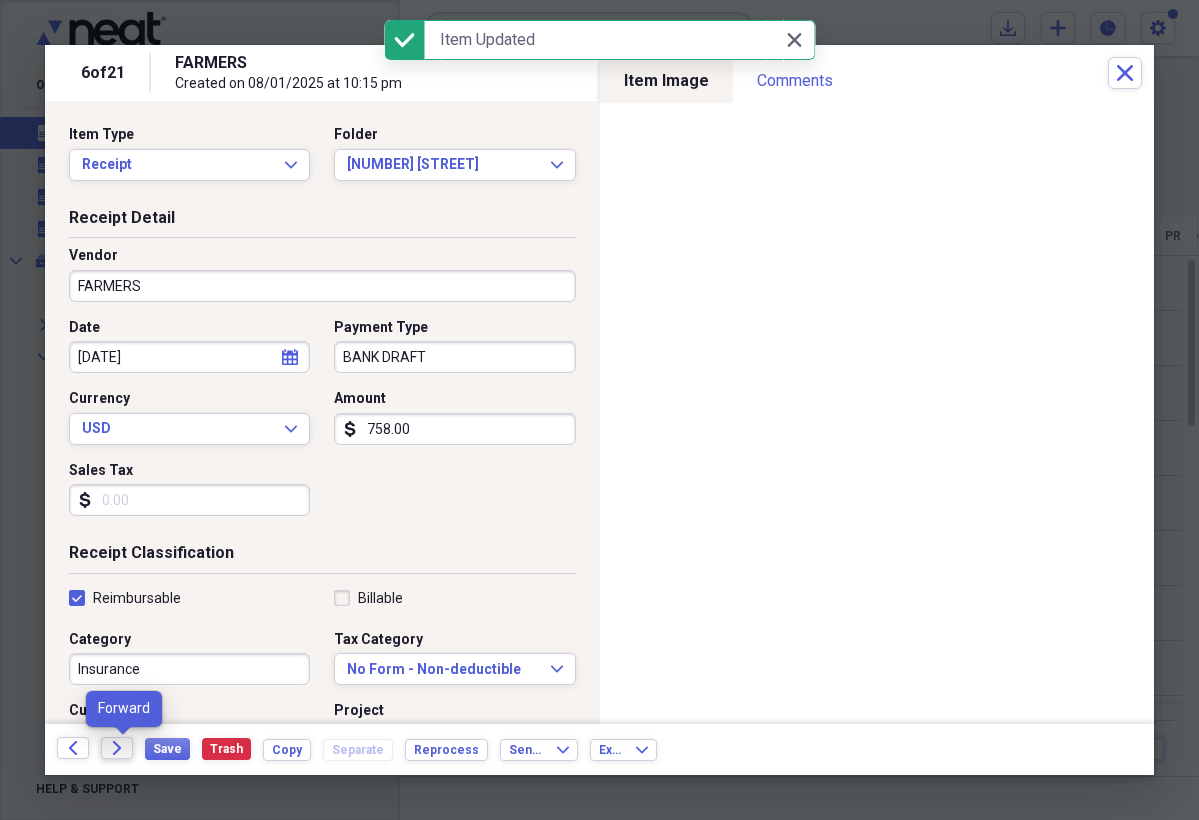 click 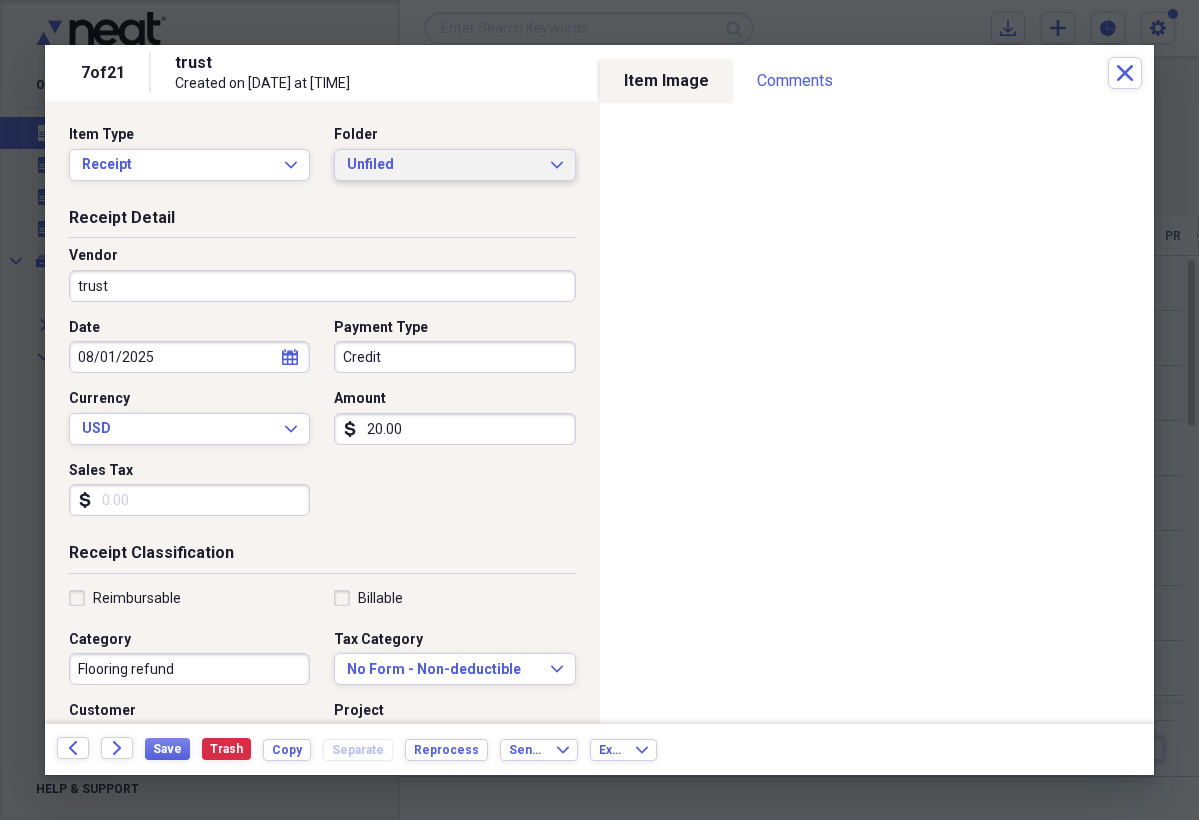 click on "Expand" 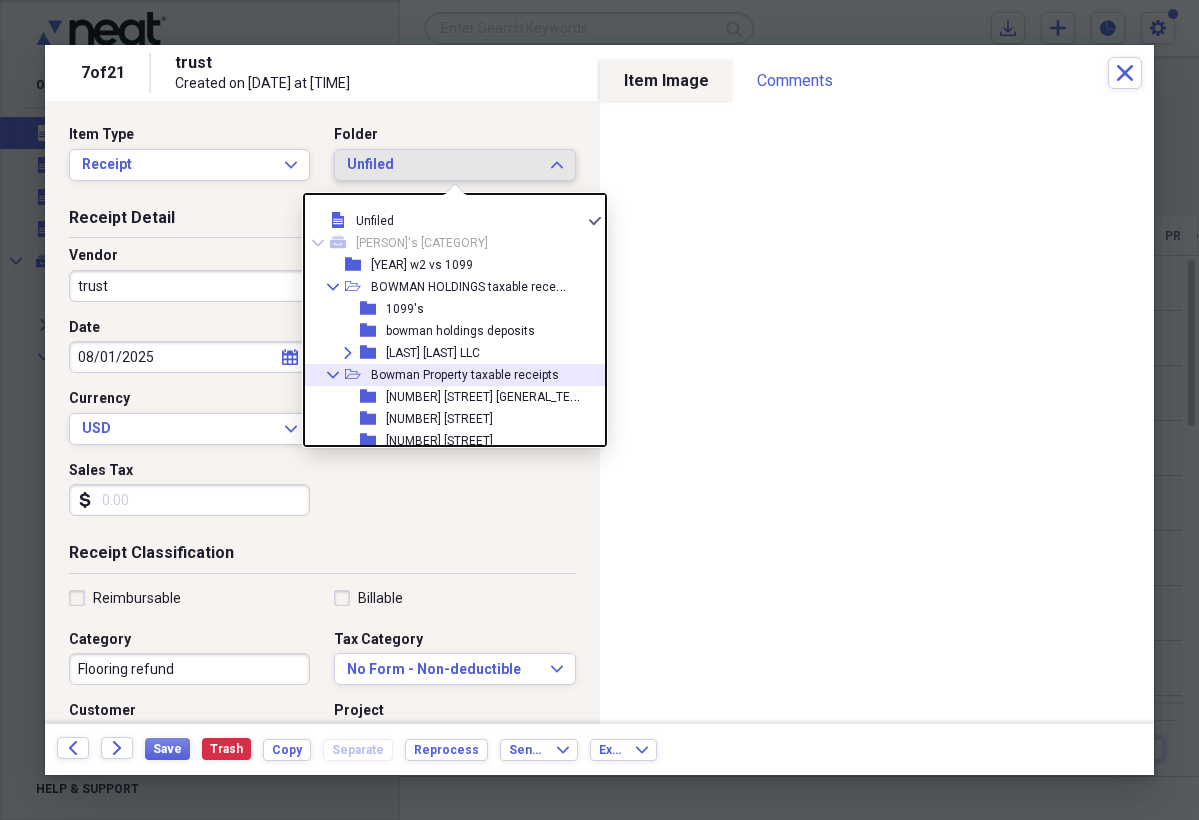 click on "Collapse" 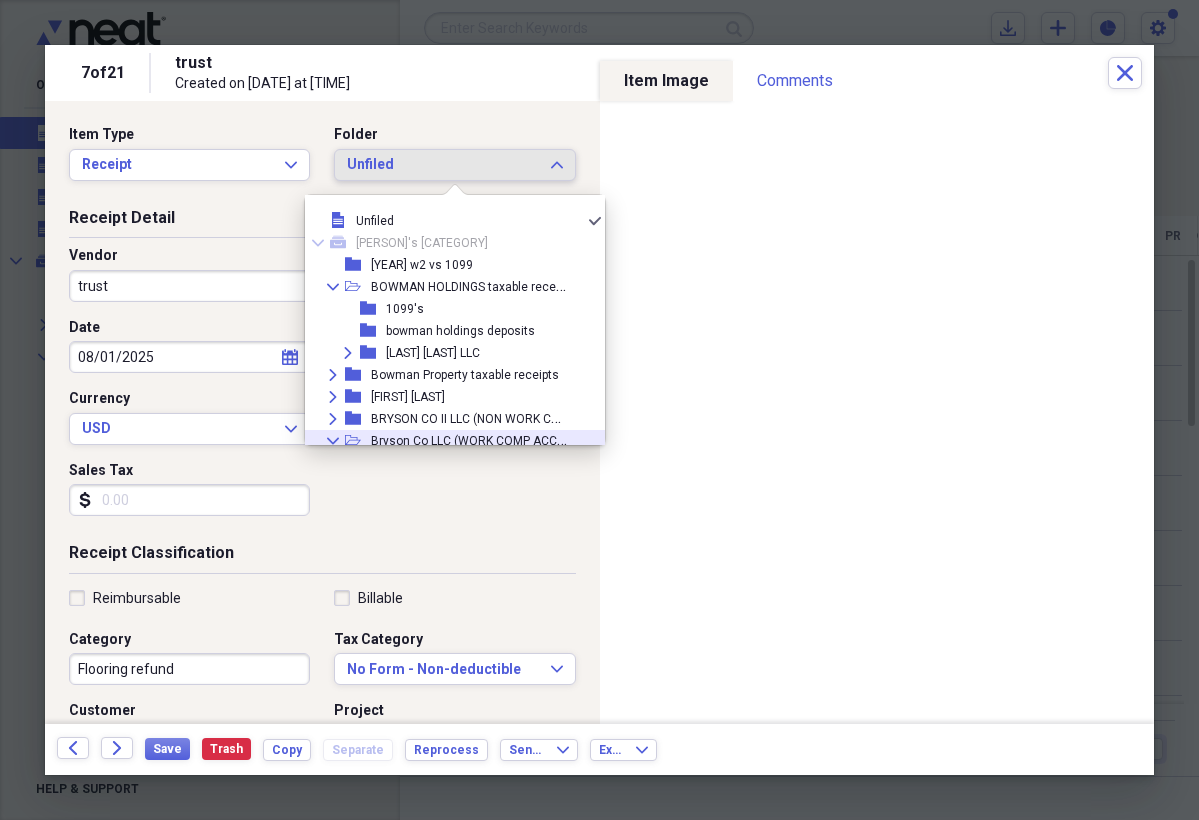 click on "Bryson Co LLC (WORK COMP ACCT)" at bounding box center [469, 439] 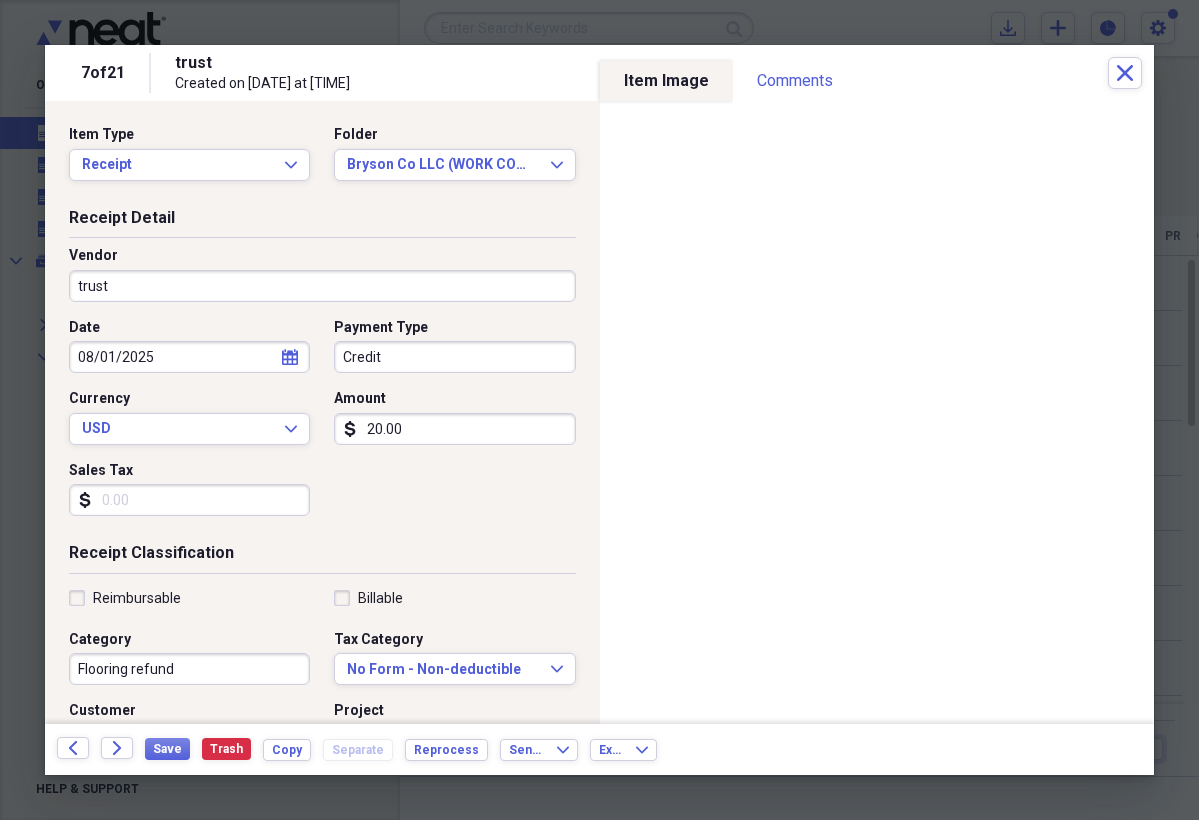 click on "20.00" at bounding box center [454, 429] 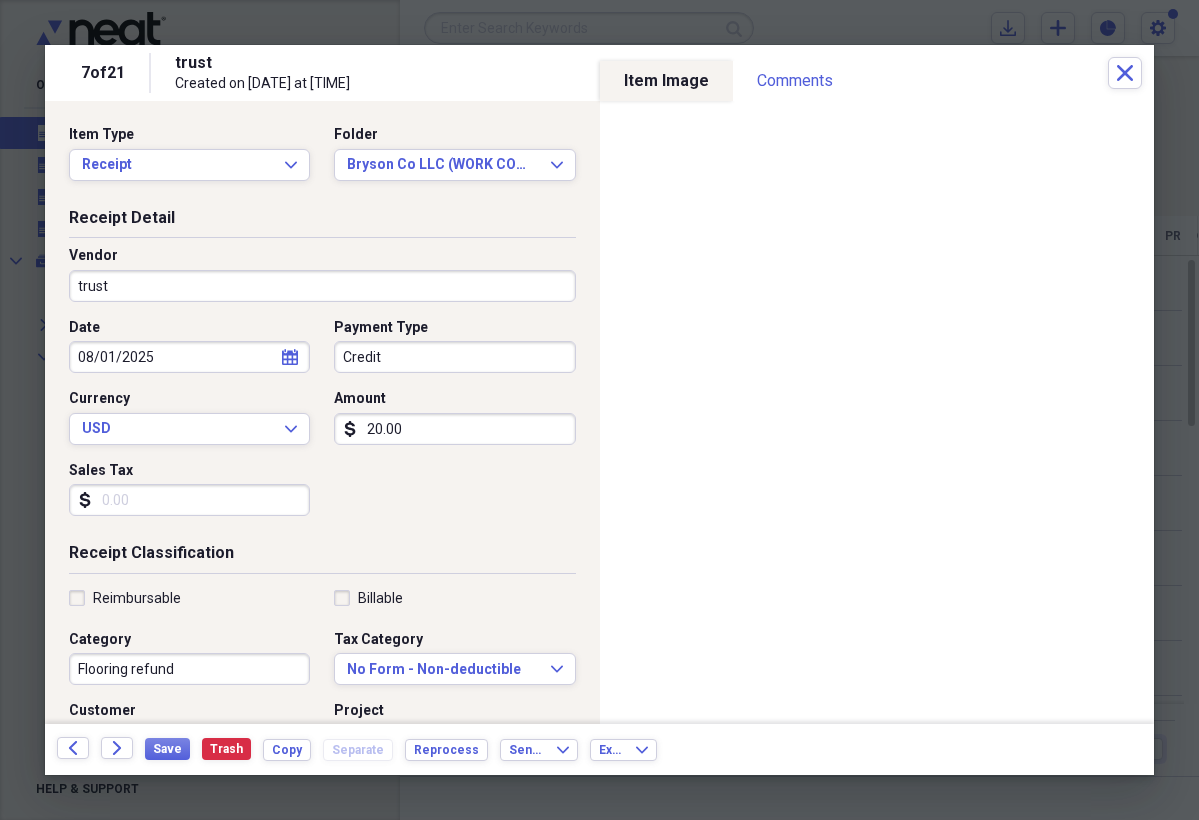 click on "Credit" at bounding box center [454, 357] 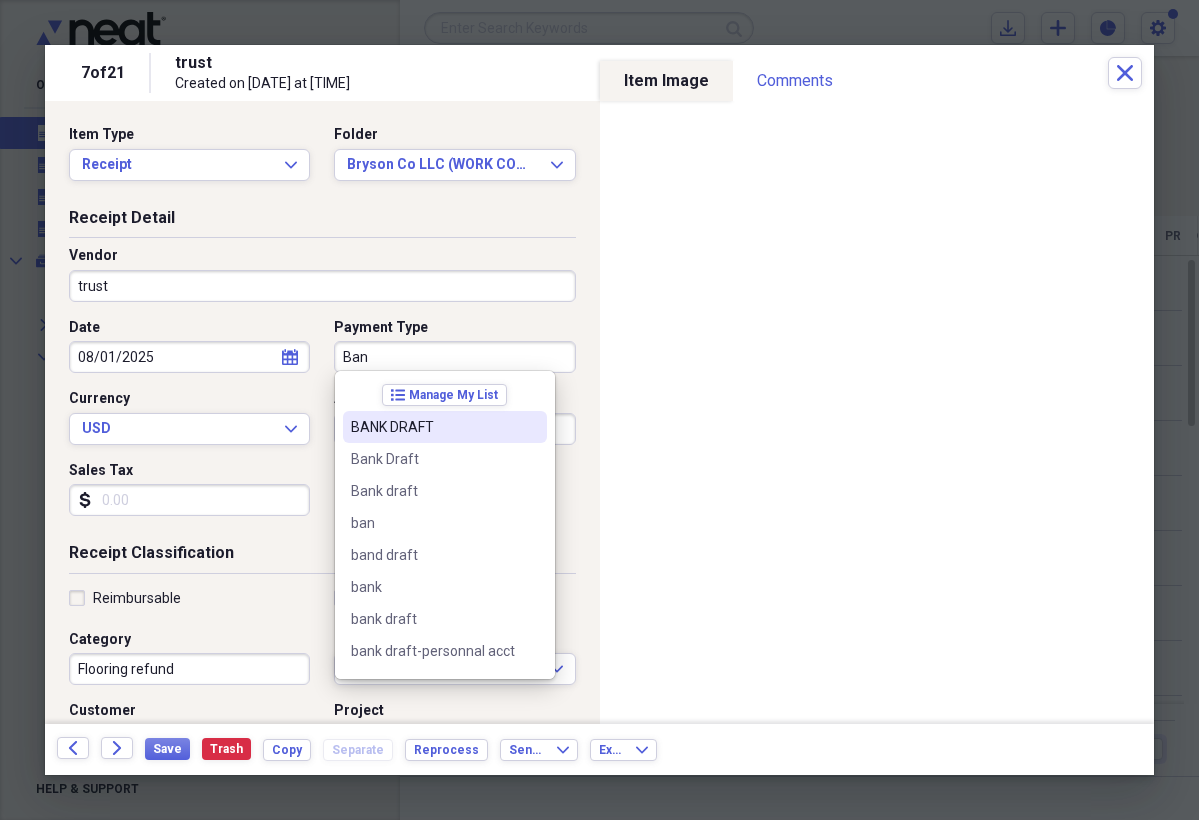 click on "BANK DRAFT" at bounding box center [433, 427] 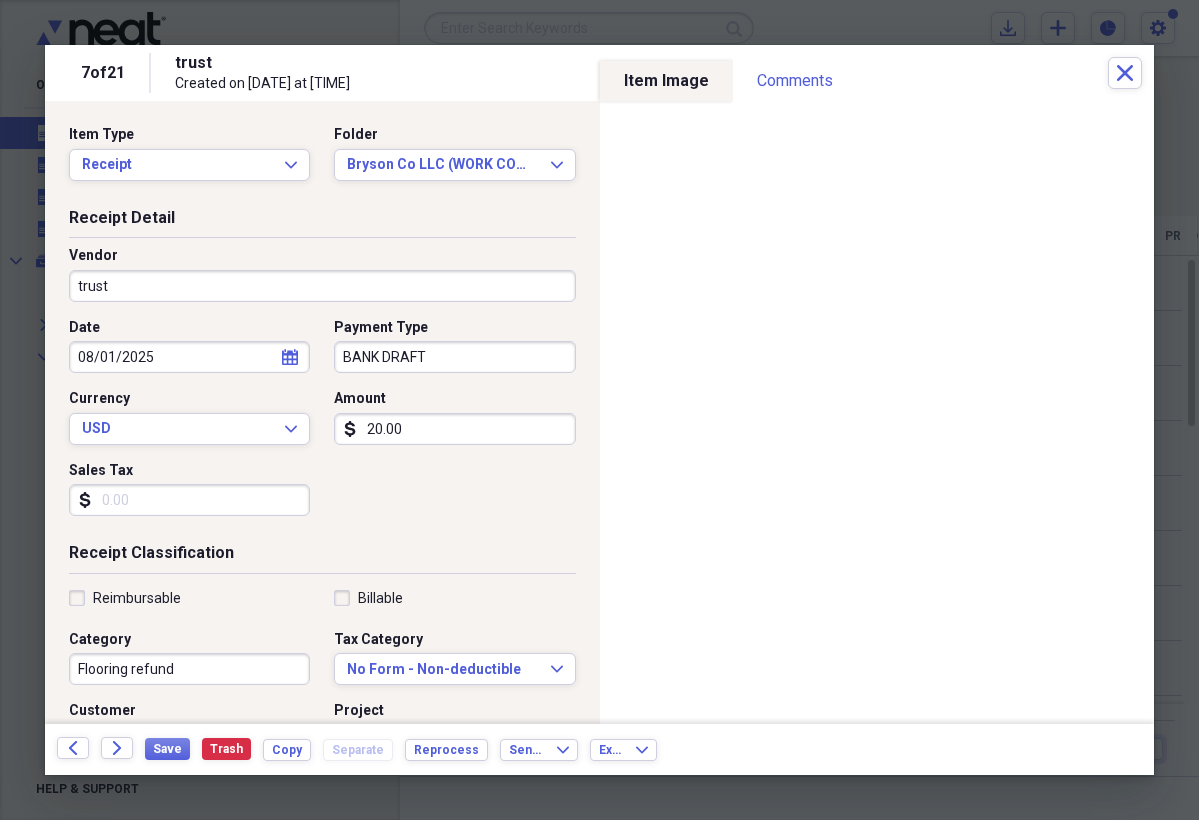 click on "trust" at bounding box center [322, 286] 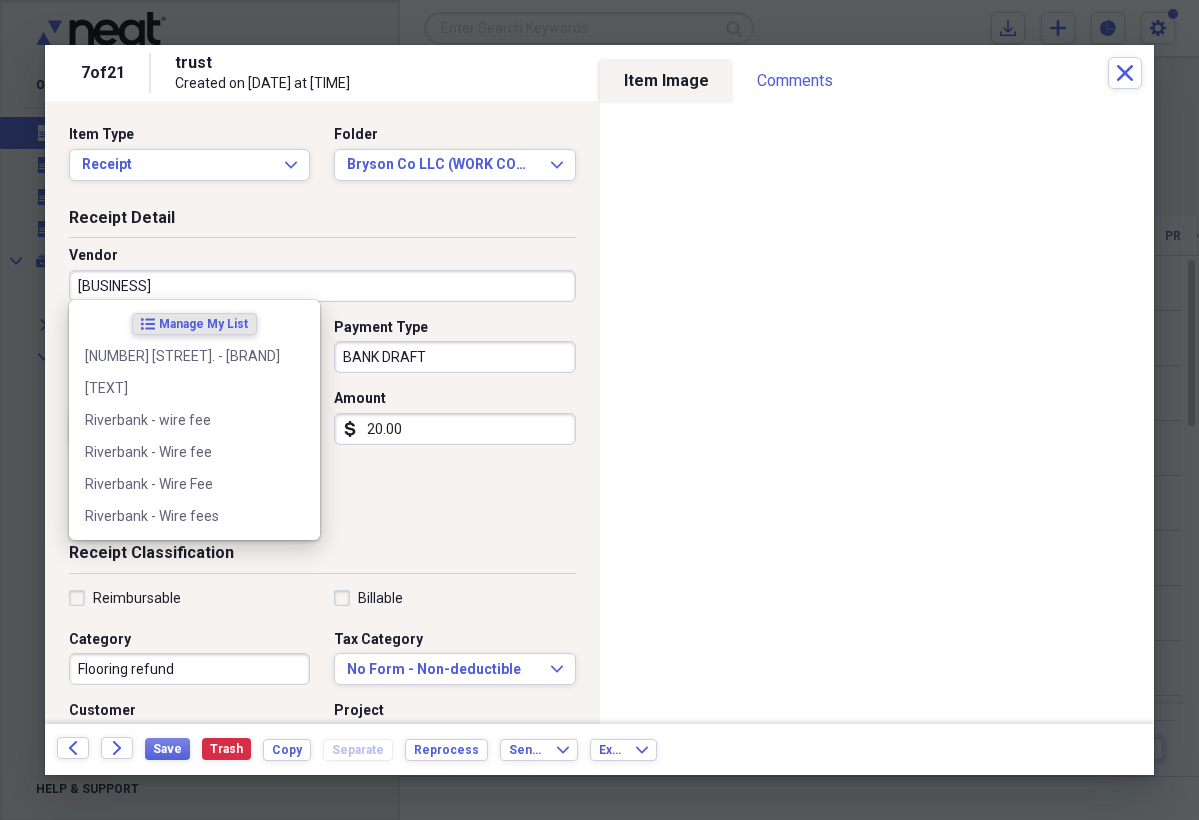 type on "[TEXT]" 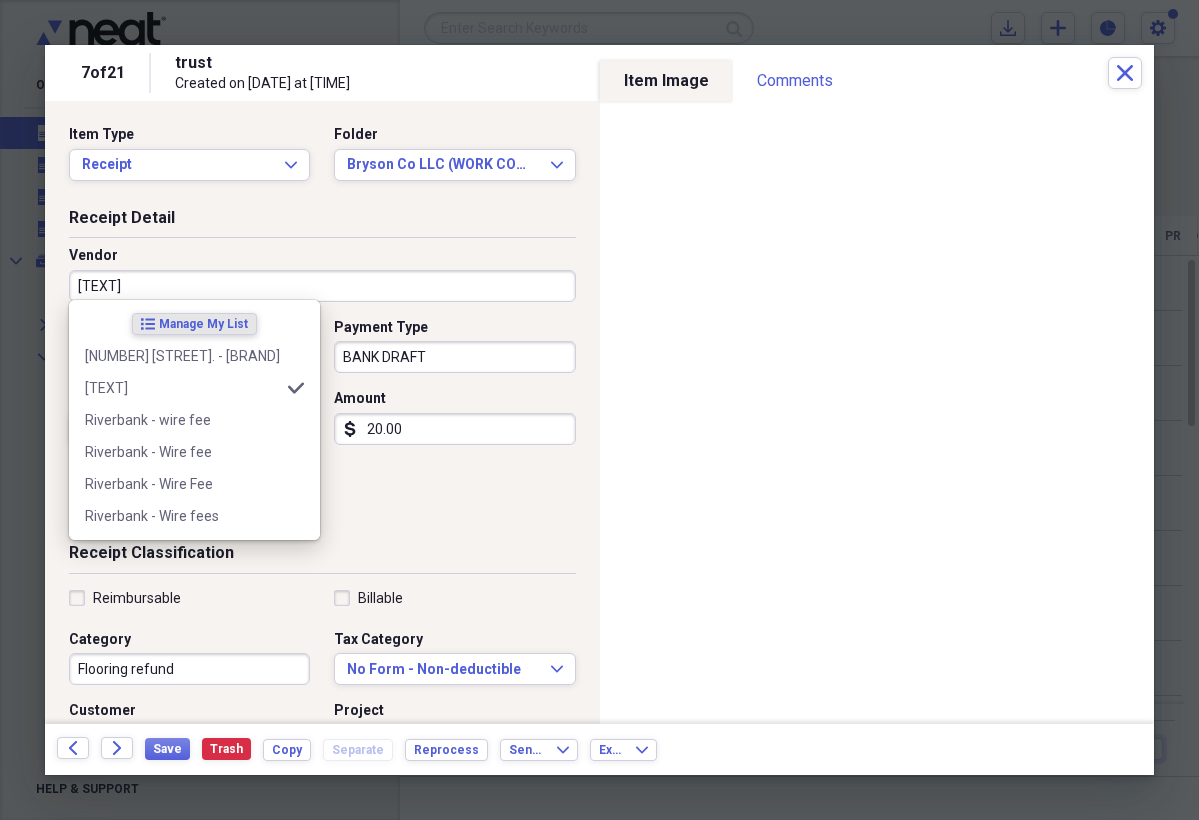 type on "Wire fee" 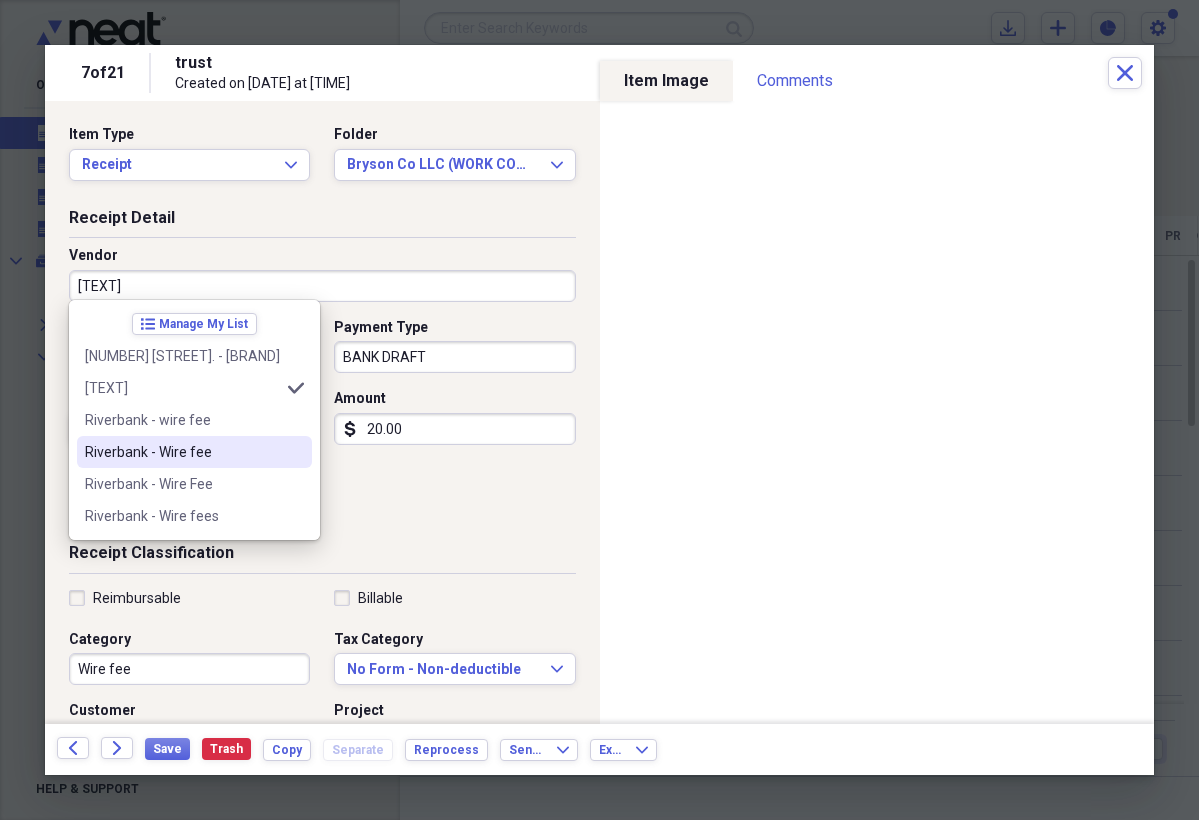 click on "Riverbank - Wire fee" at bounding box center [182, 452] 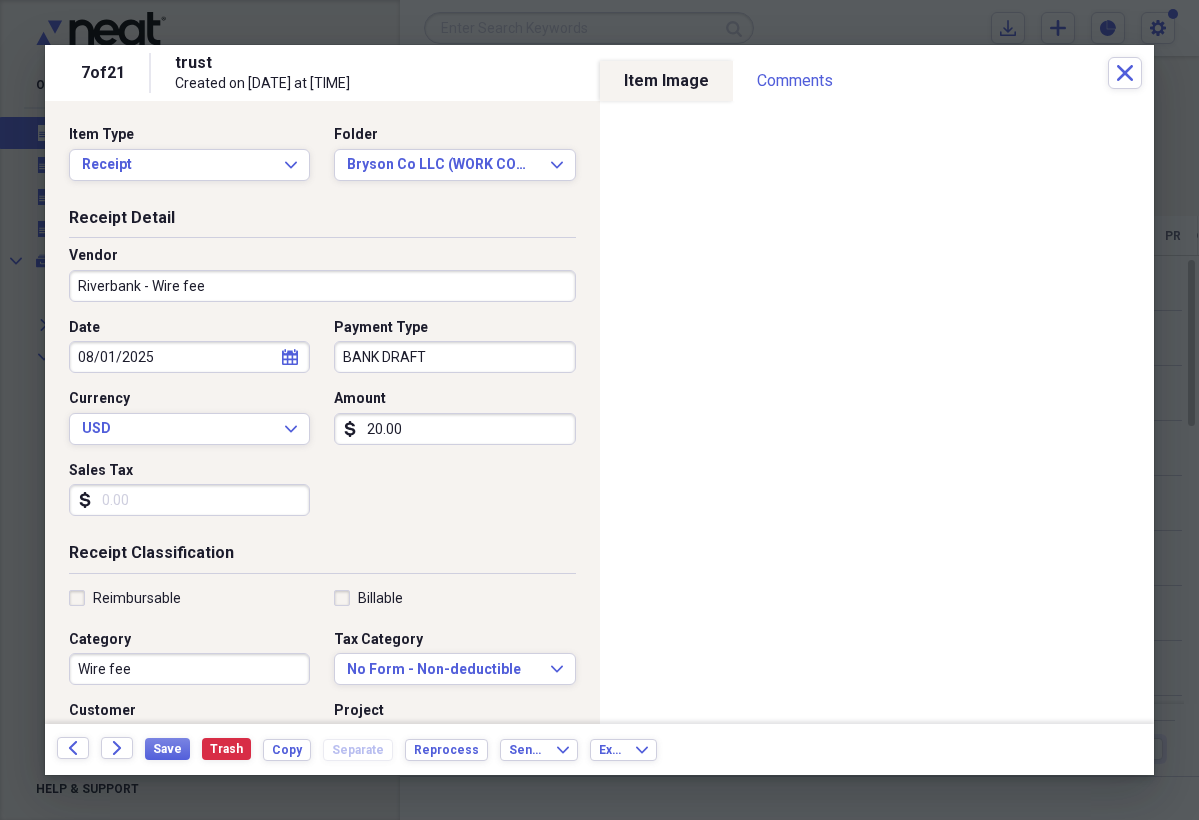 click on "Reimbursable" at bounding box center (125, 598) 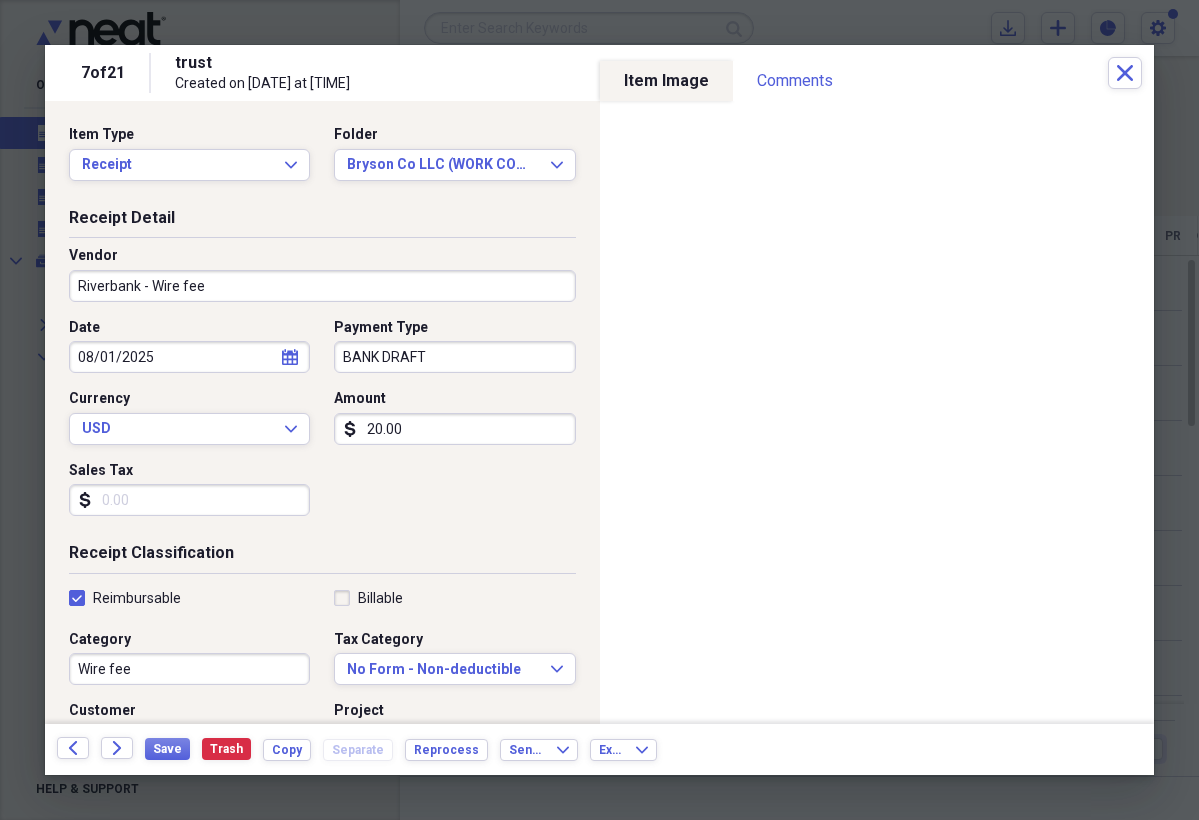 checkbox on "true" 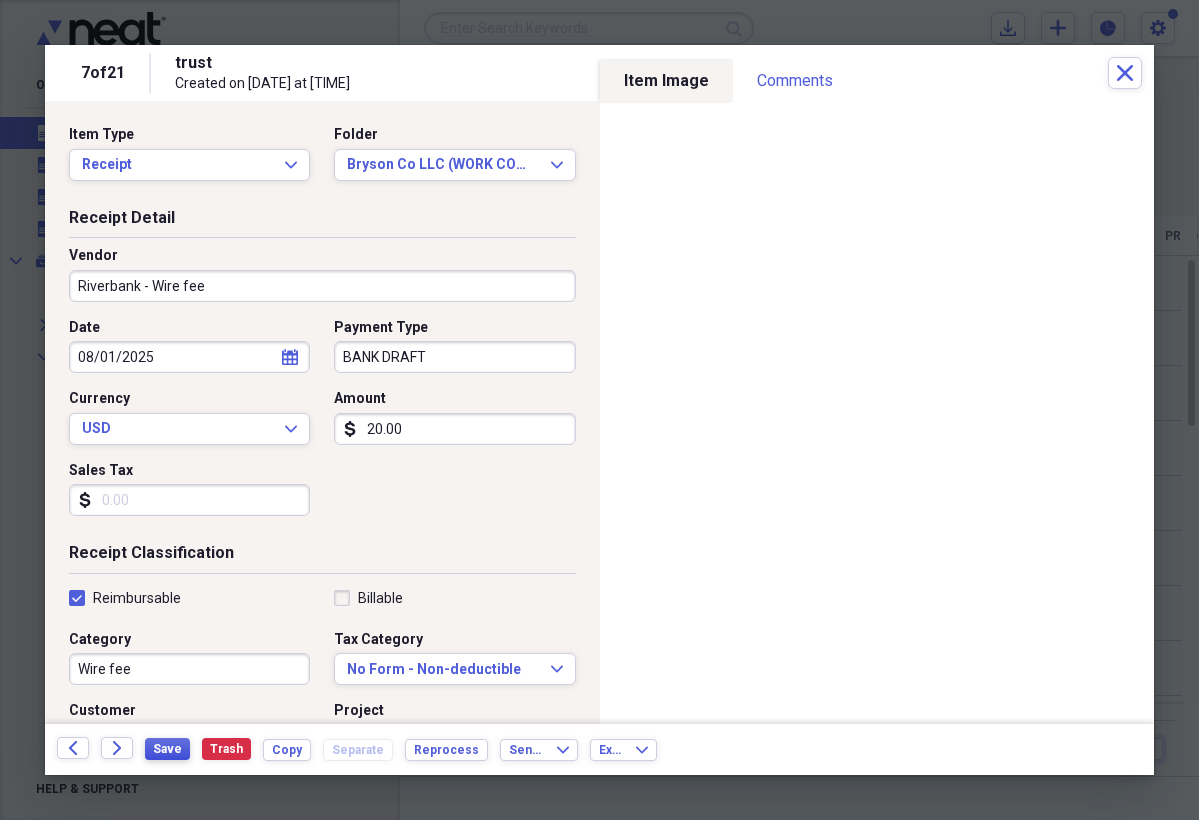 click on "Save" at bounding box center (167, 749) 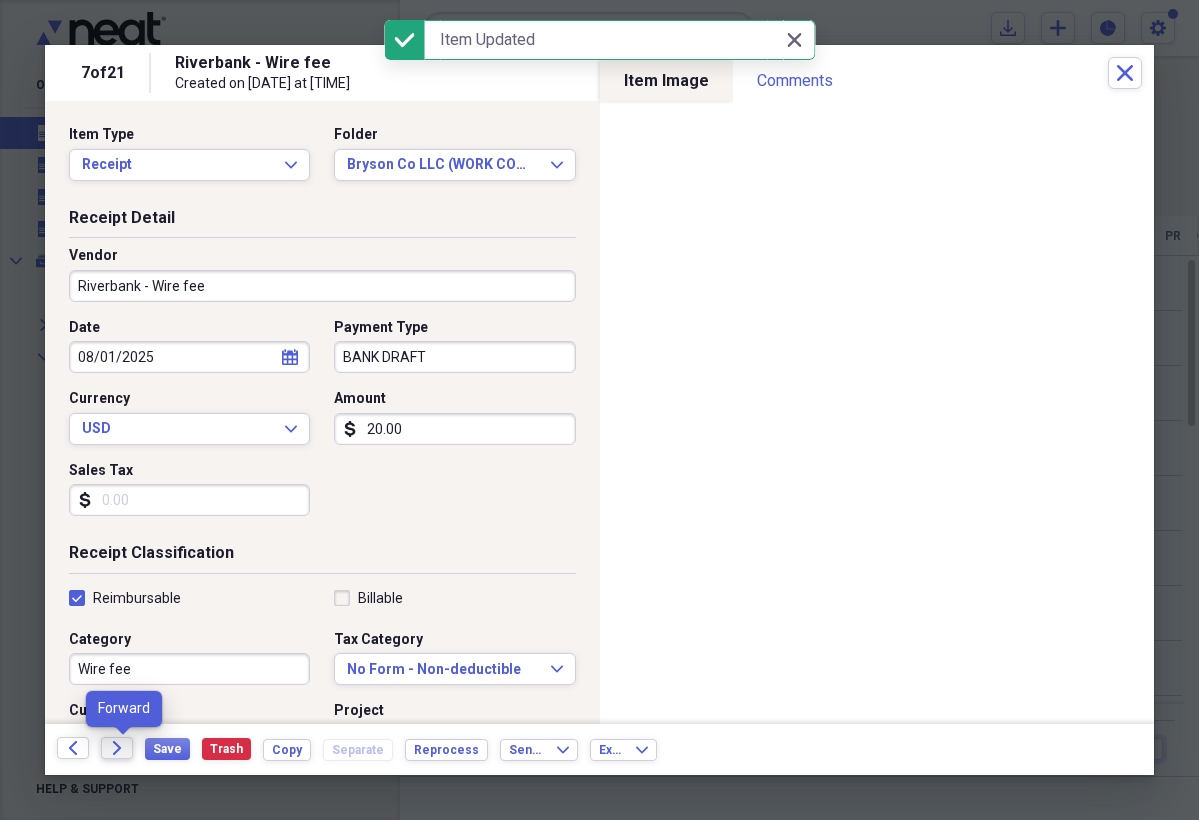 click on "Forward" 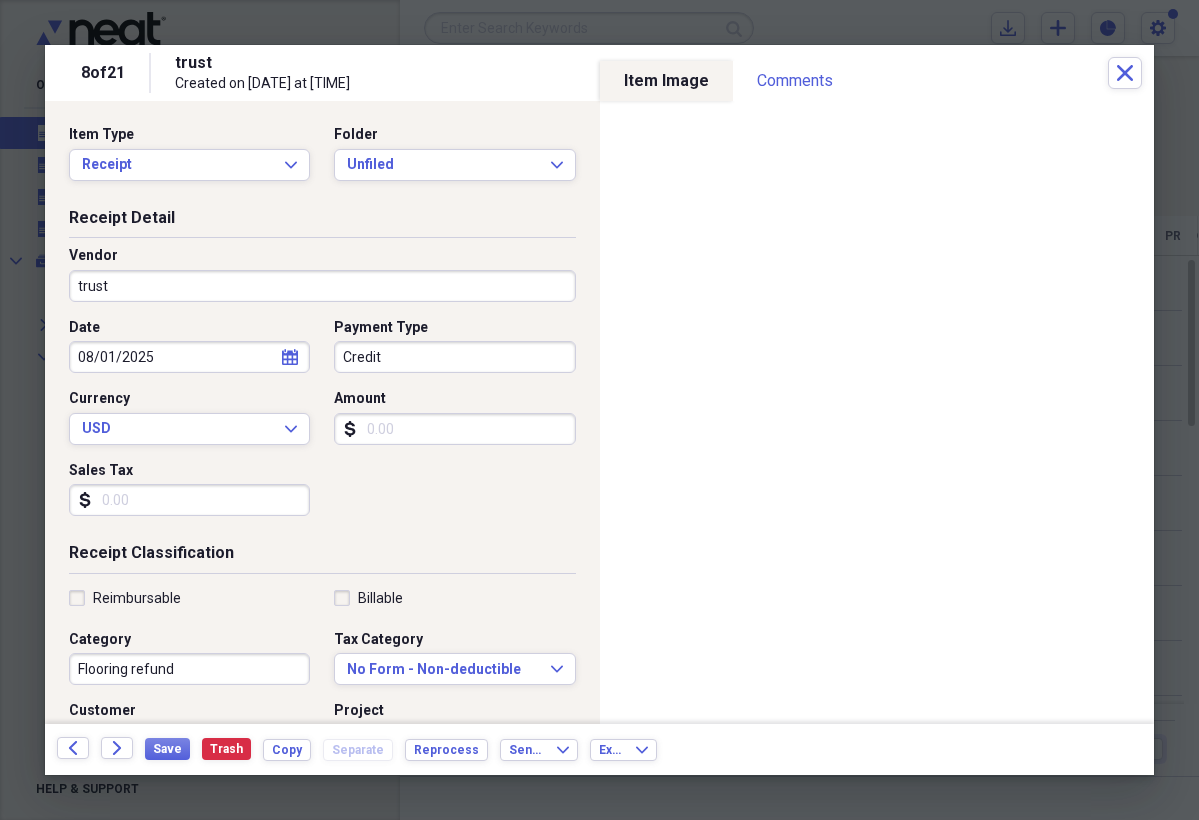 click on "Flooring refund" at bounding box center (189, 669) 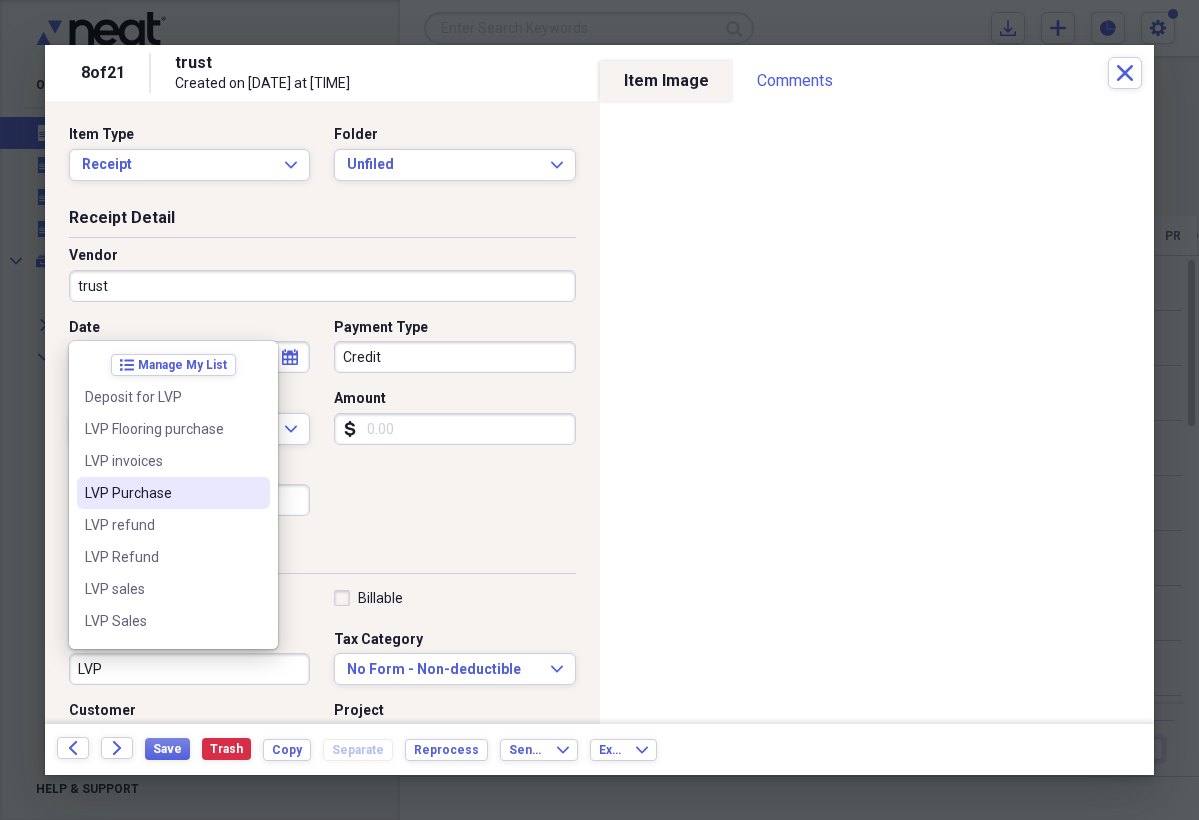 click on "LVP Purchase" at bounding box center [161, 493] 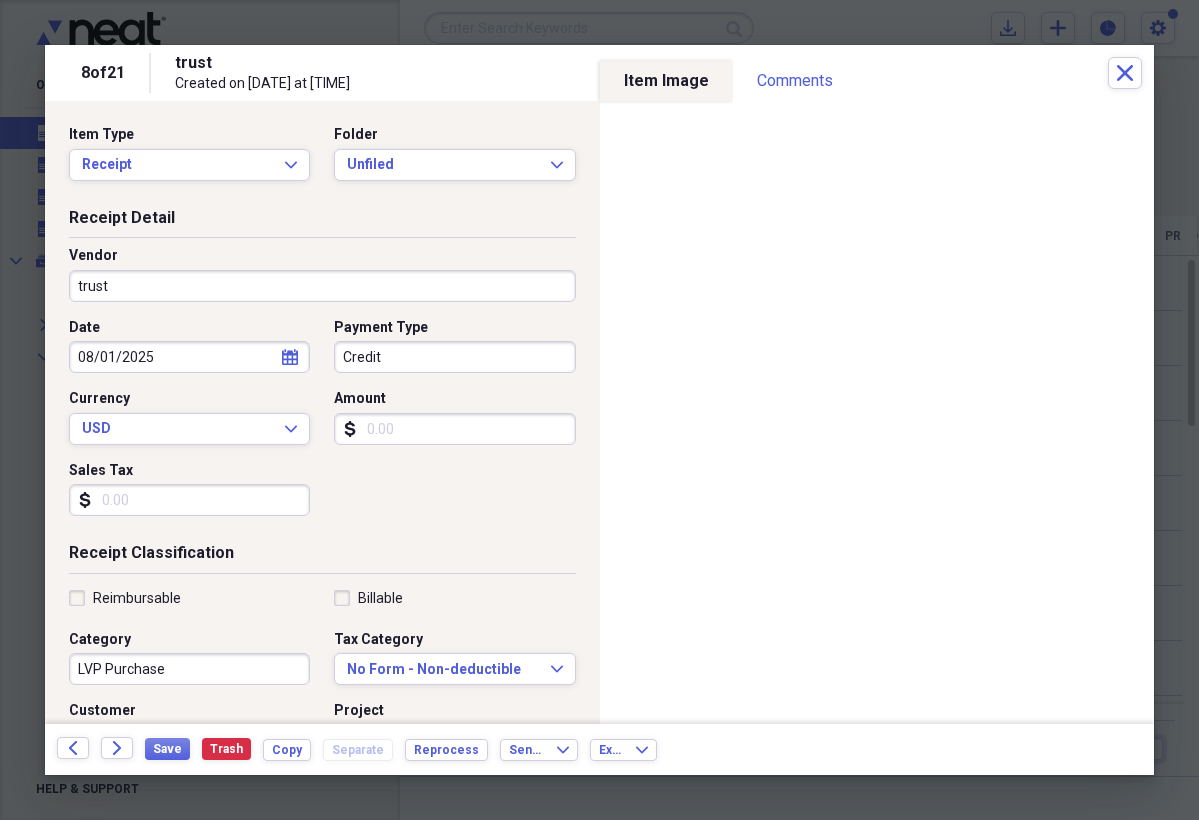 click on "LVP Purchase" at bounding box center (189, 669) 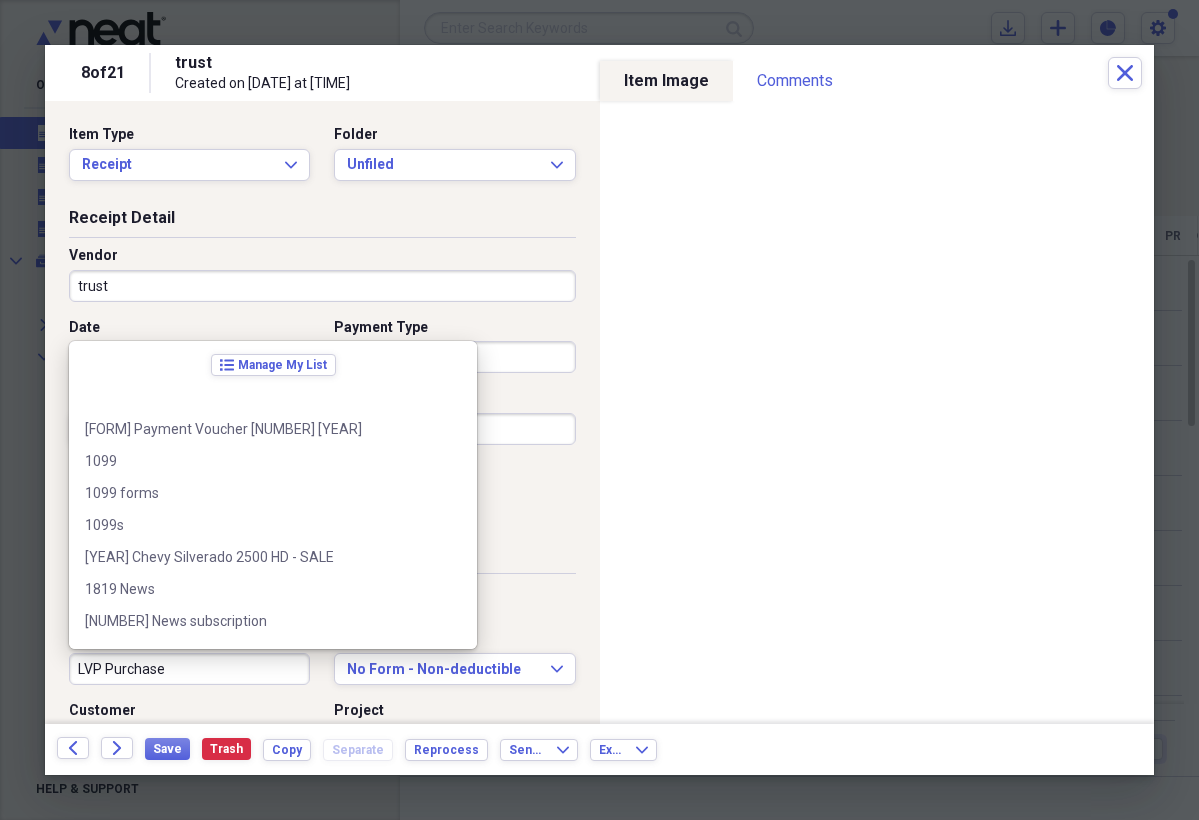 scroll, scrollTop: 11228, scrollLeft: 0, axis: vertical 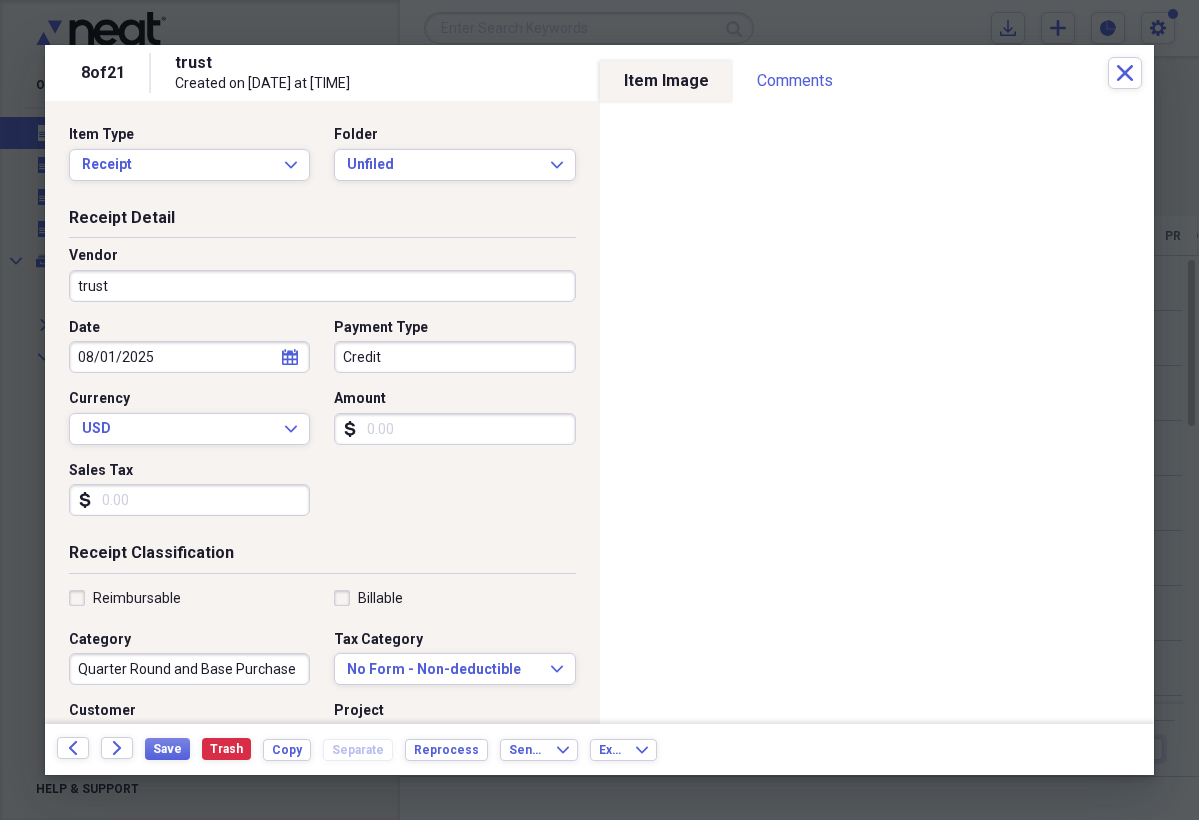type on "Quarter Round and Base Purchase" 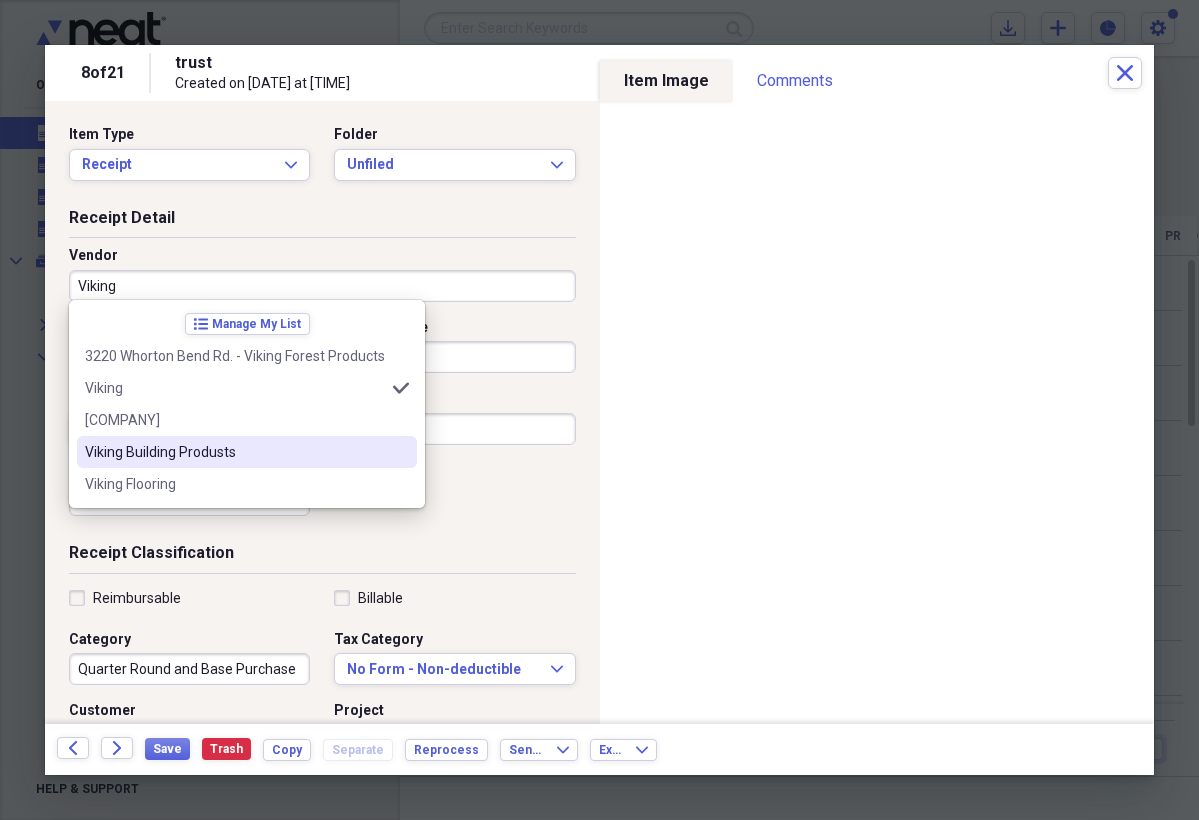click on "Viking Building Produsts" at bounding box center [235, 452] 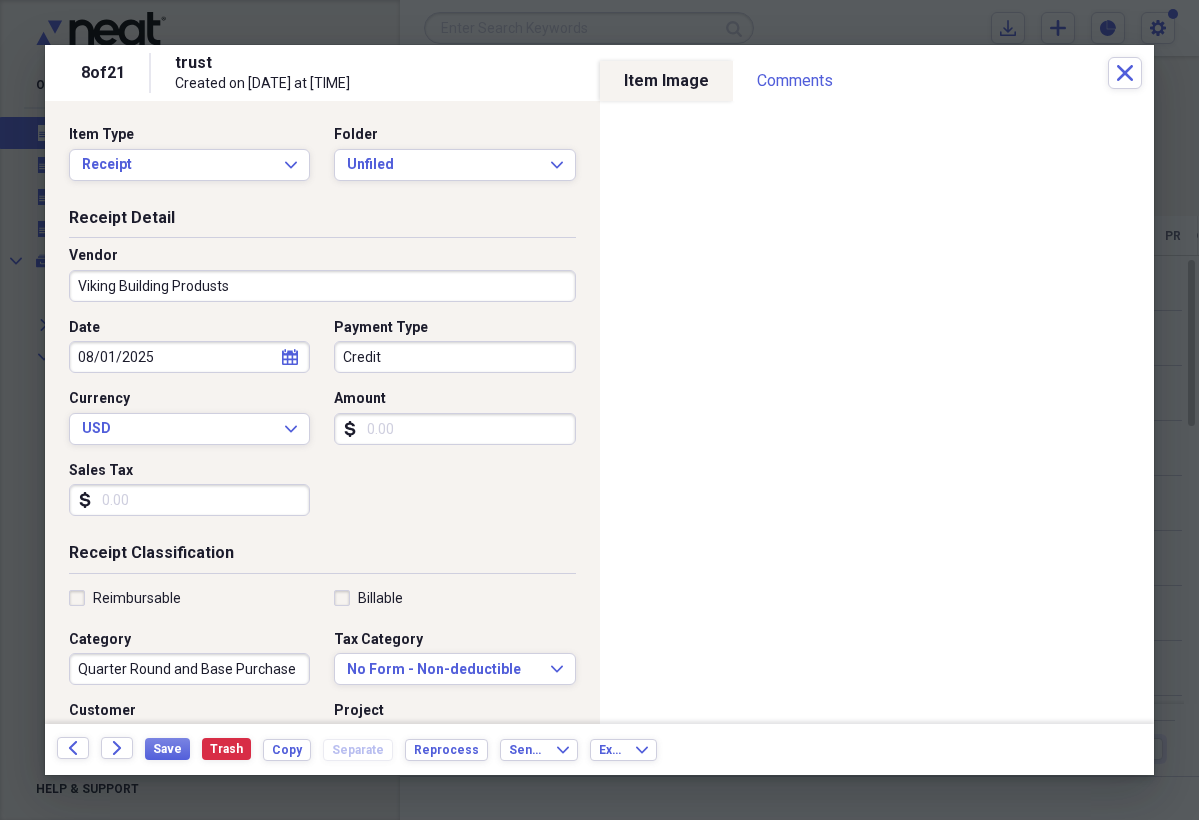 click on "Amount" at bounding box center [454, 429] 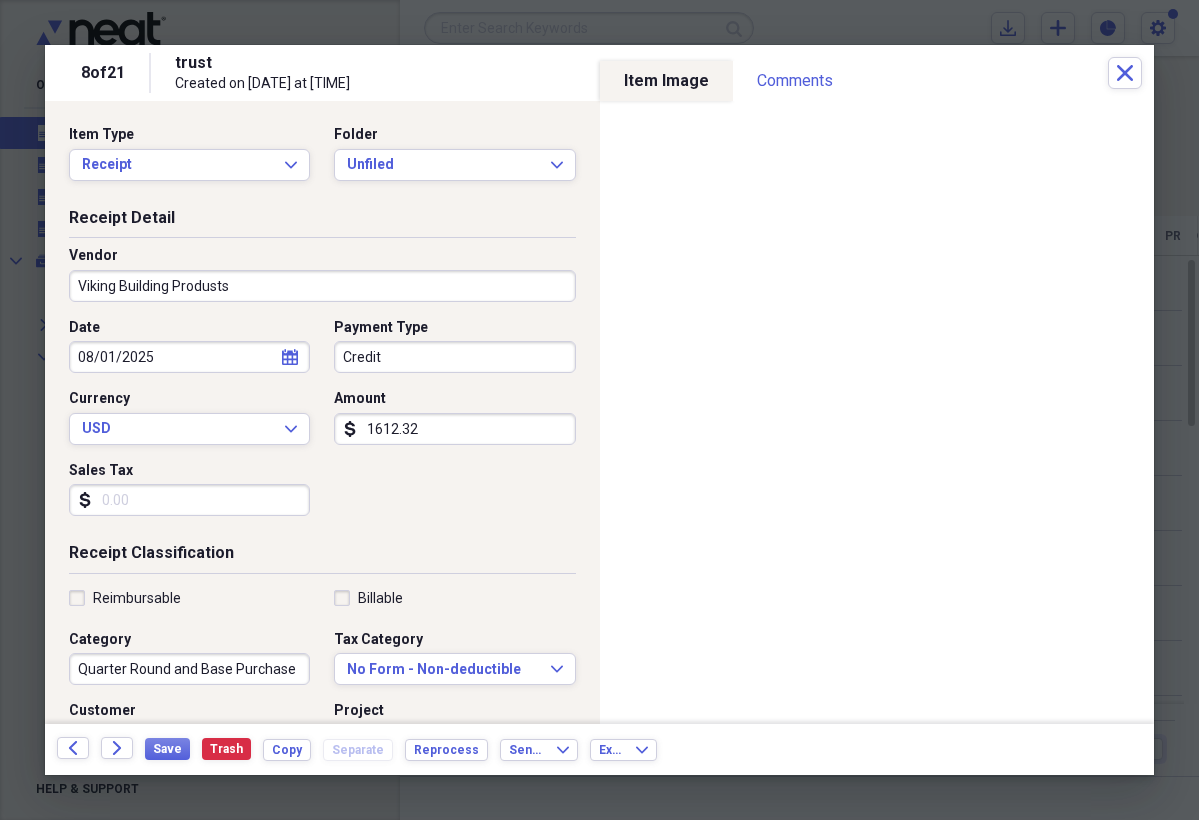 type on "16123.20" 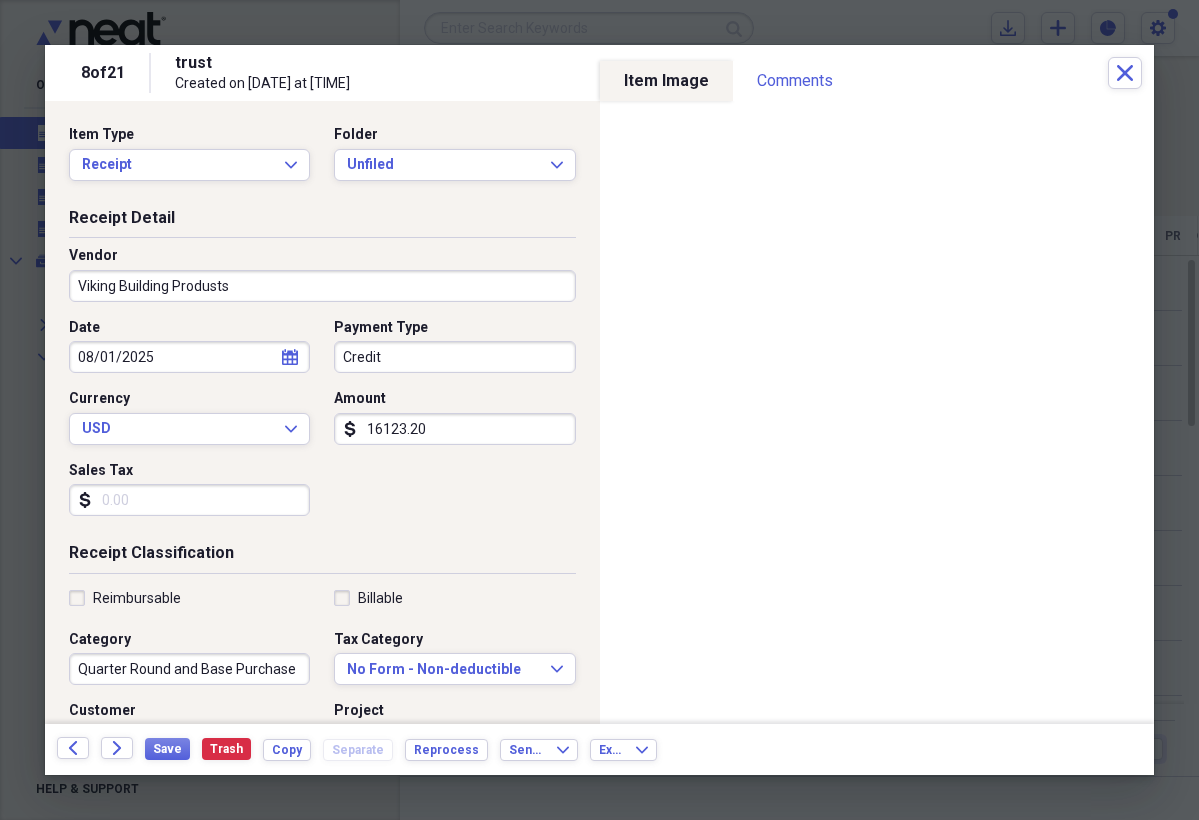 click on "Credit" at bounding box center (454, 357) 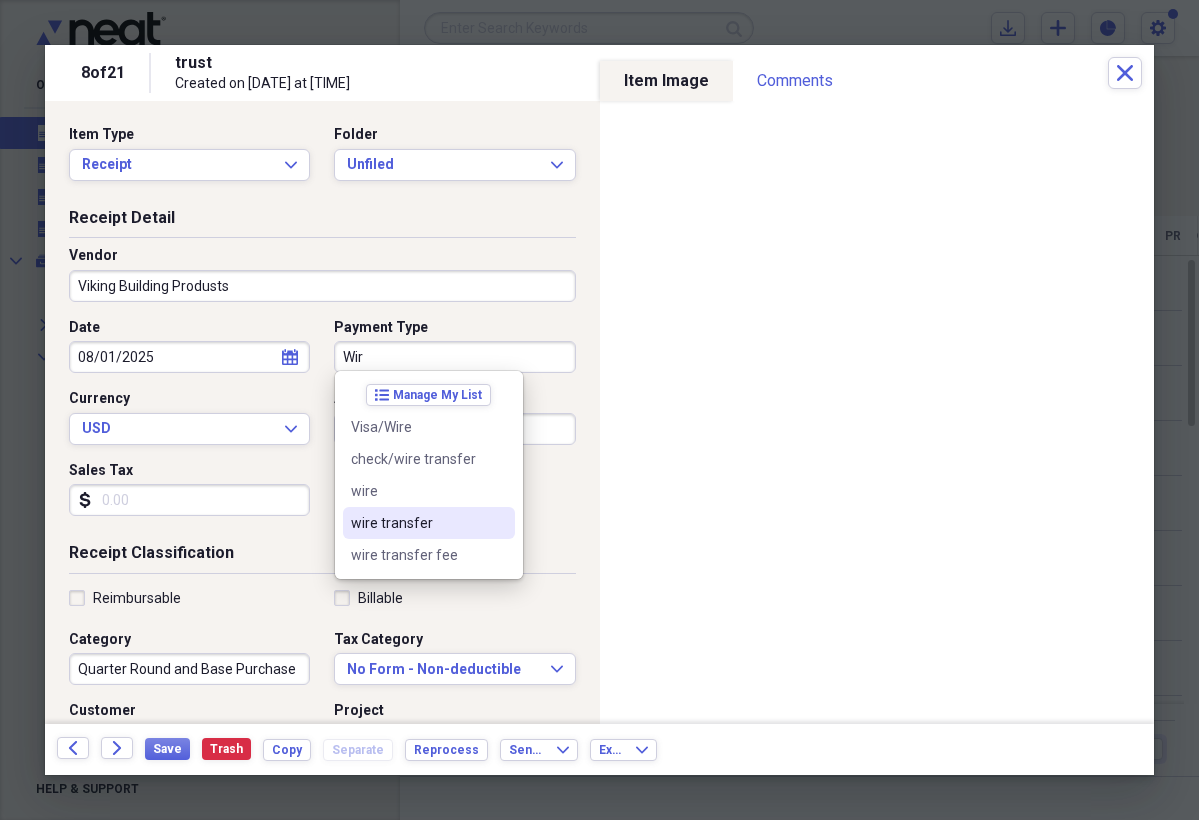 click on "wire transfer" at bounding box center (417, 523) 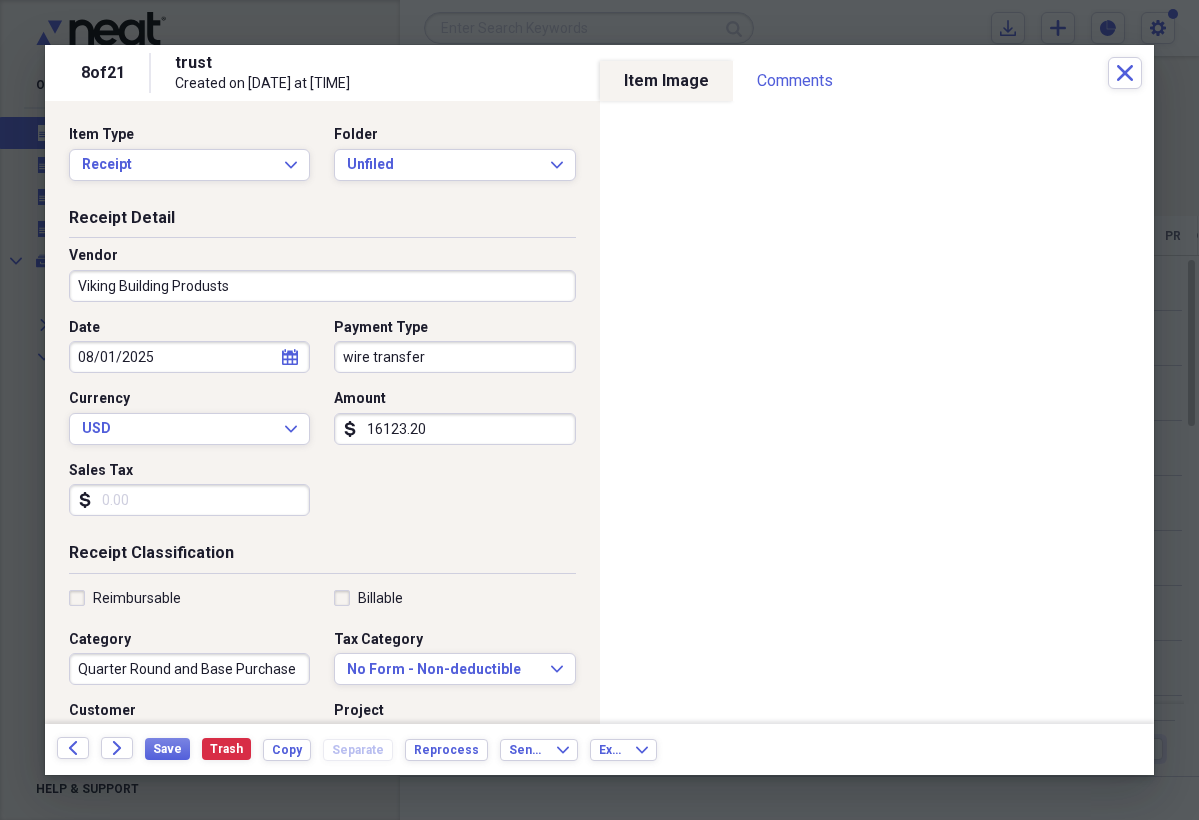 click on "Reimbursable" at bounding box center (125, 598) 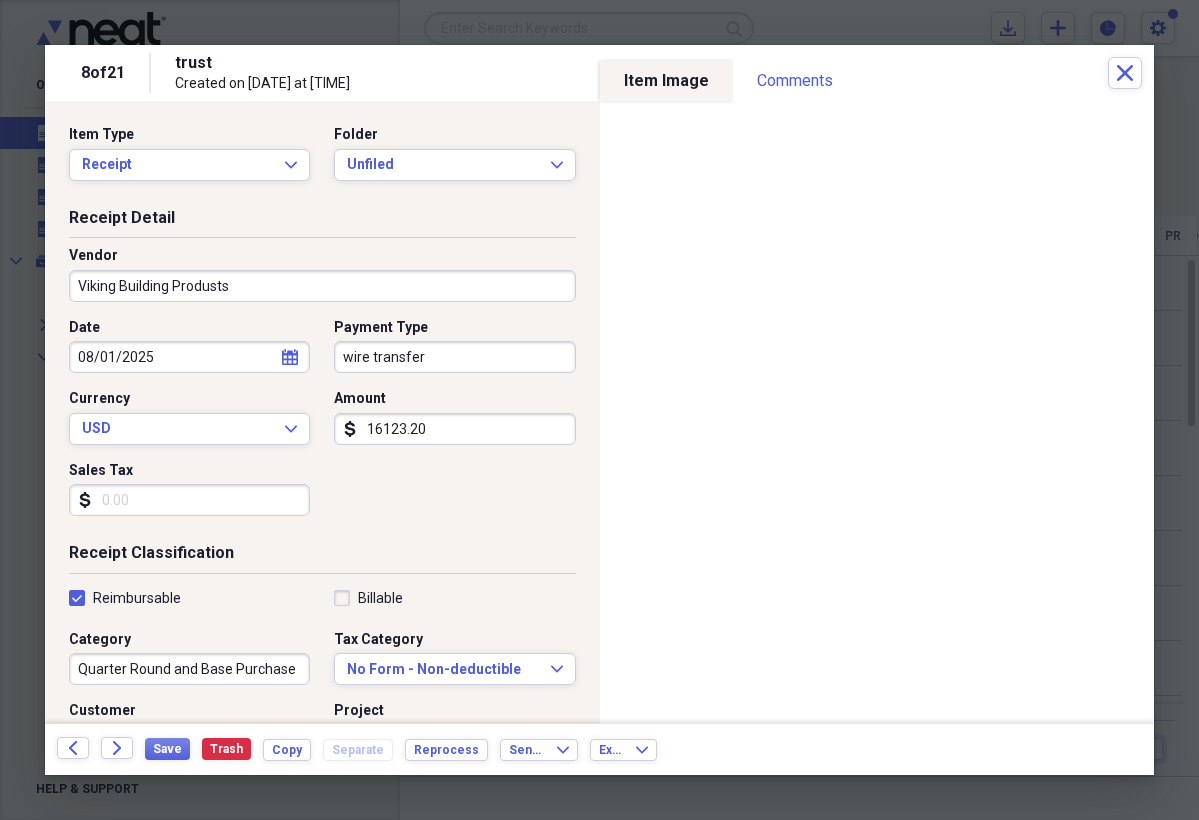 checkbox on "true" 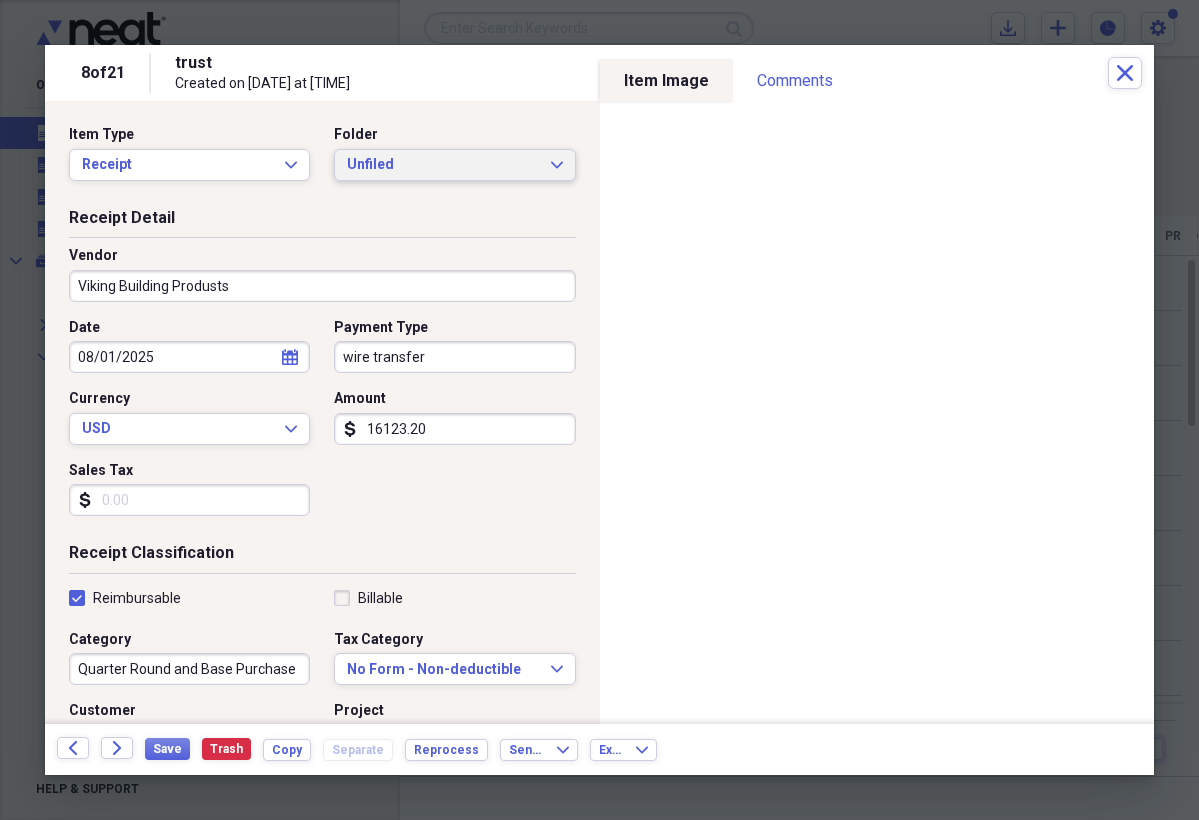 click on "Expand" 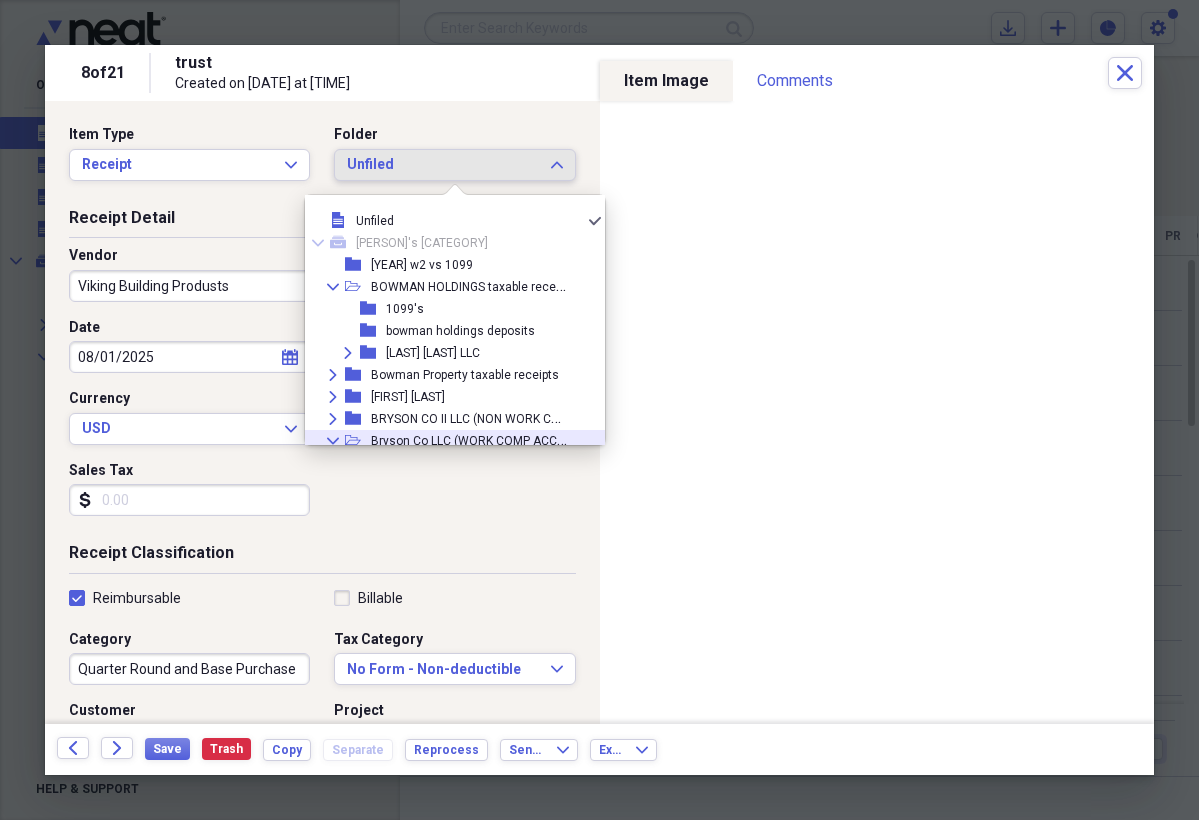click on "Bryson Co LLC (WORK COMP ACCT)" at bounding box center [469, 439] 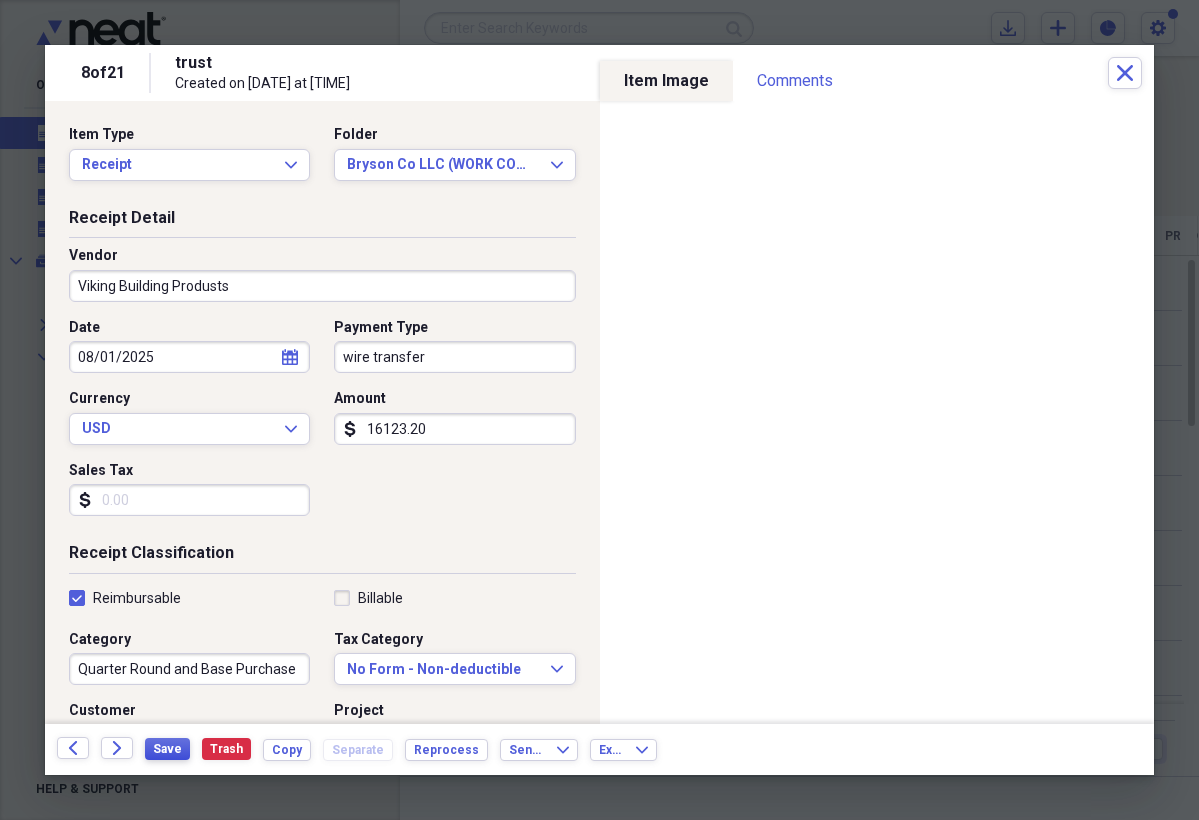 click on "Save" at bounding box center (167, 749) 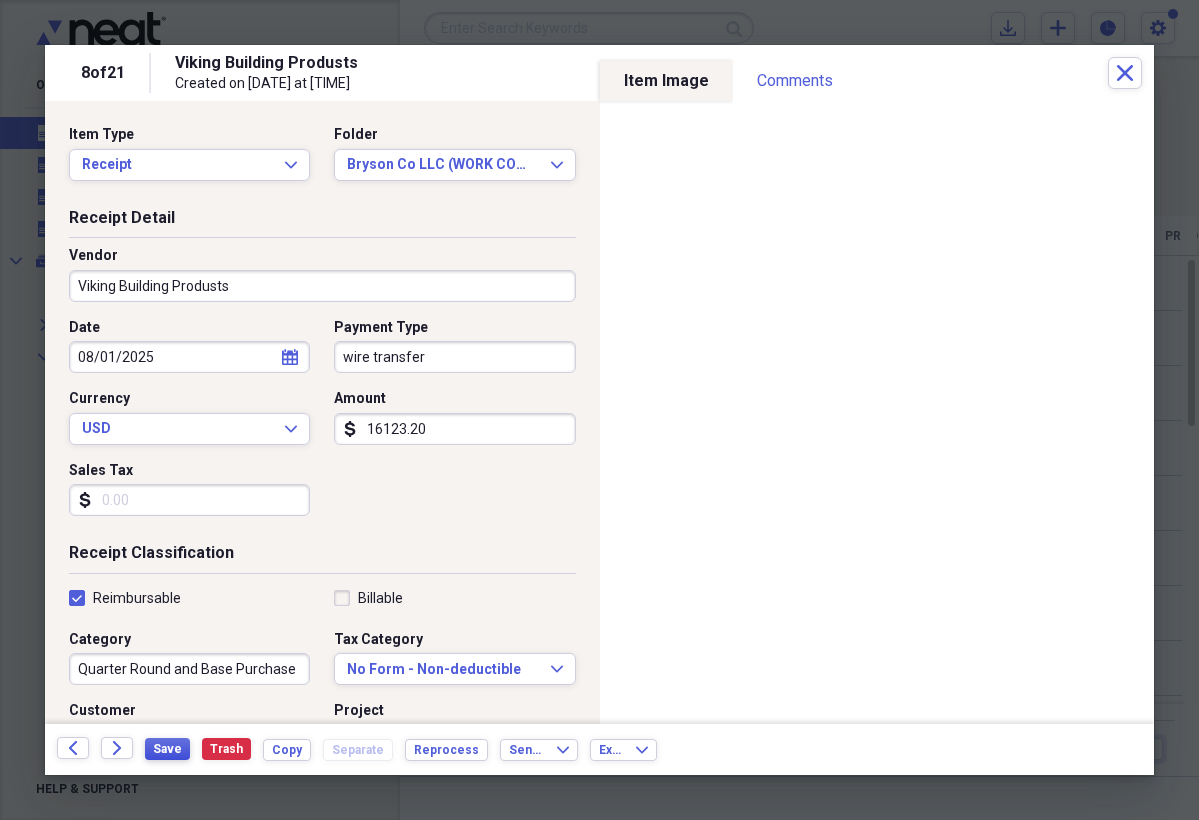 click on "Save" at bounding box center [167, 749] 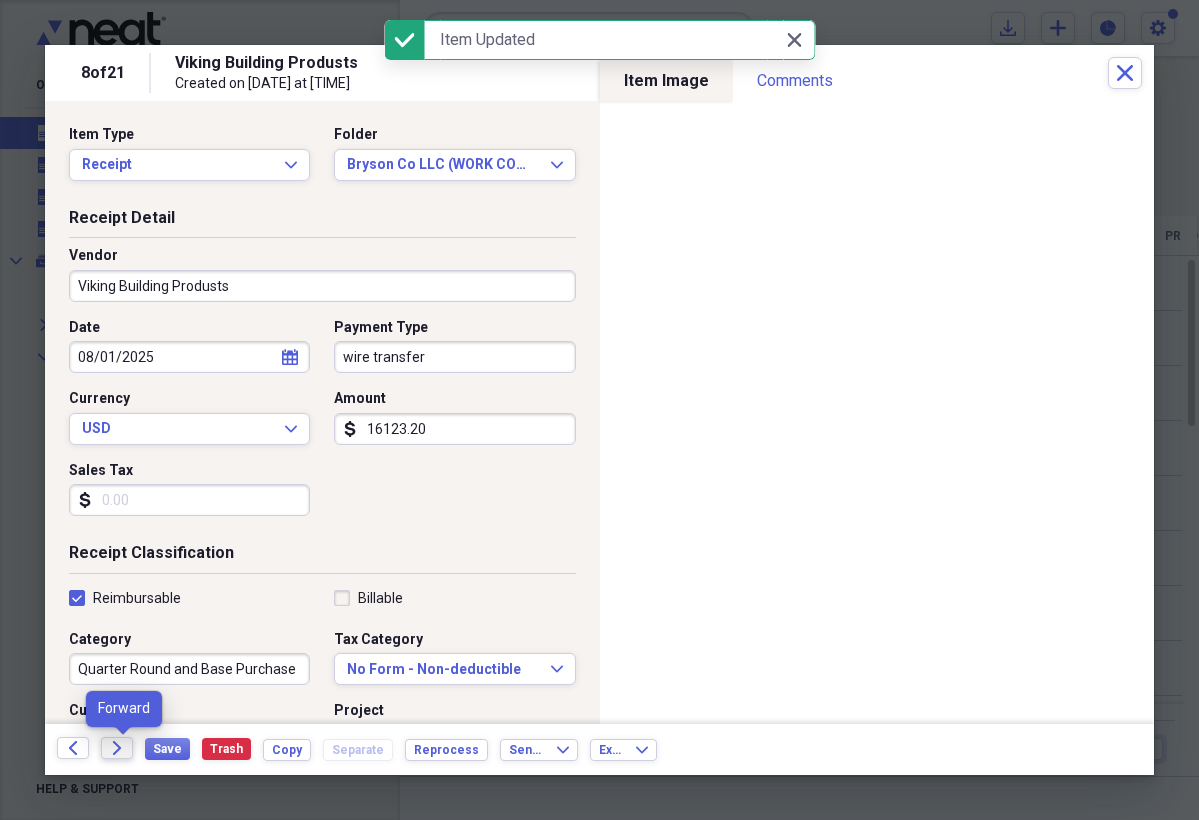 click on "Forward" 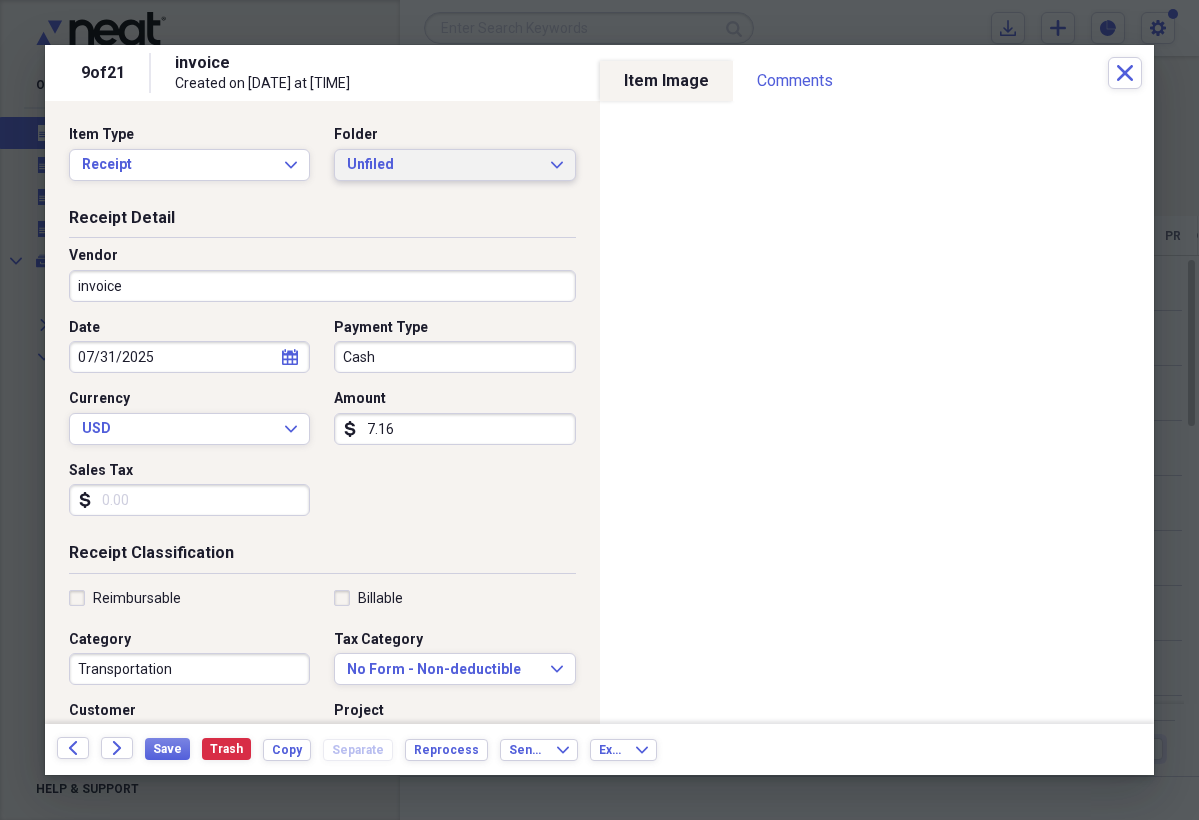 click on "Expand" 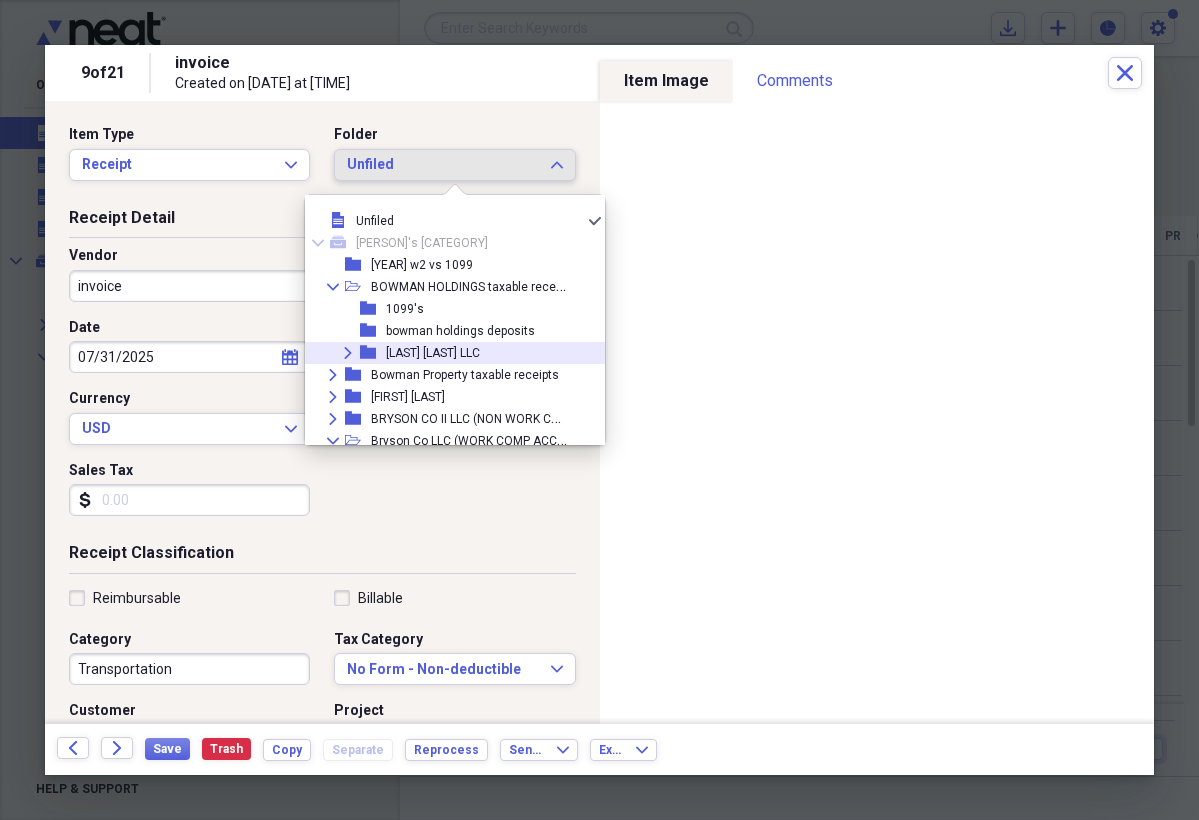 click on "Expand" 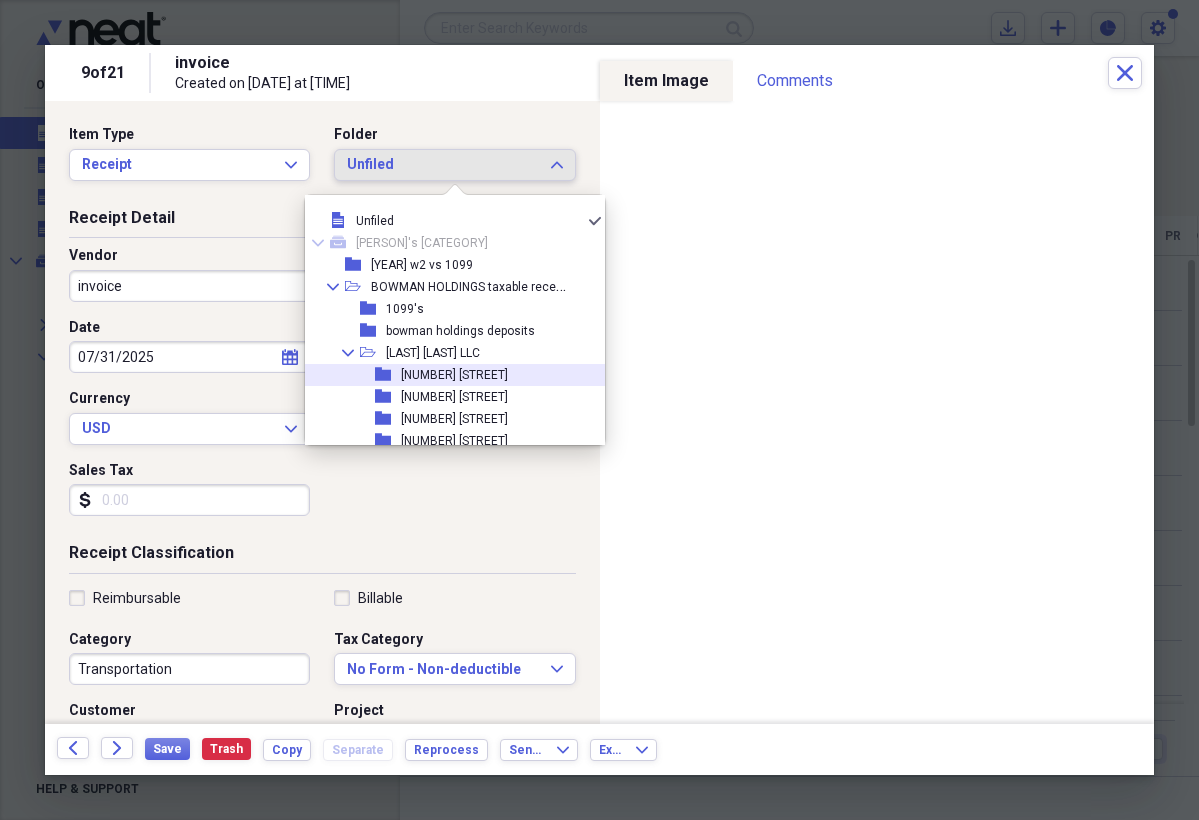 click on "[NUMBER] [STREET]" at bounding box center (454, 375) 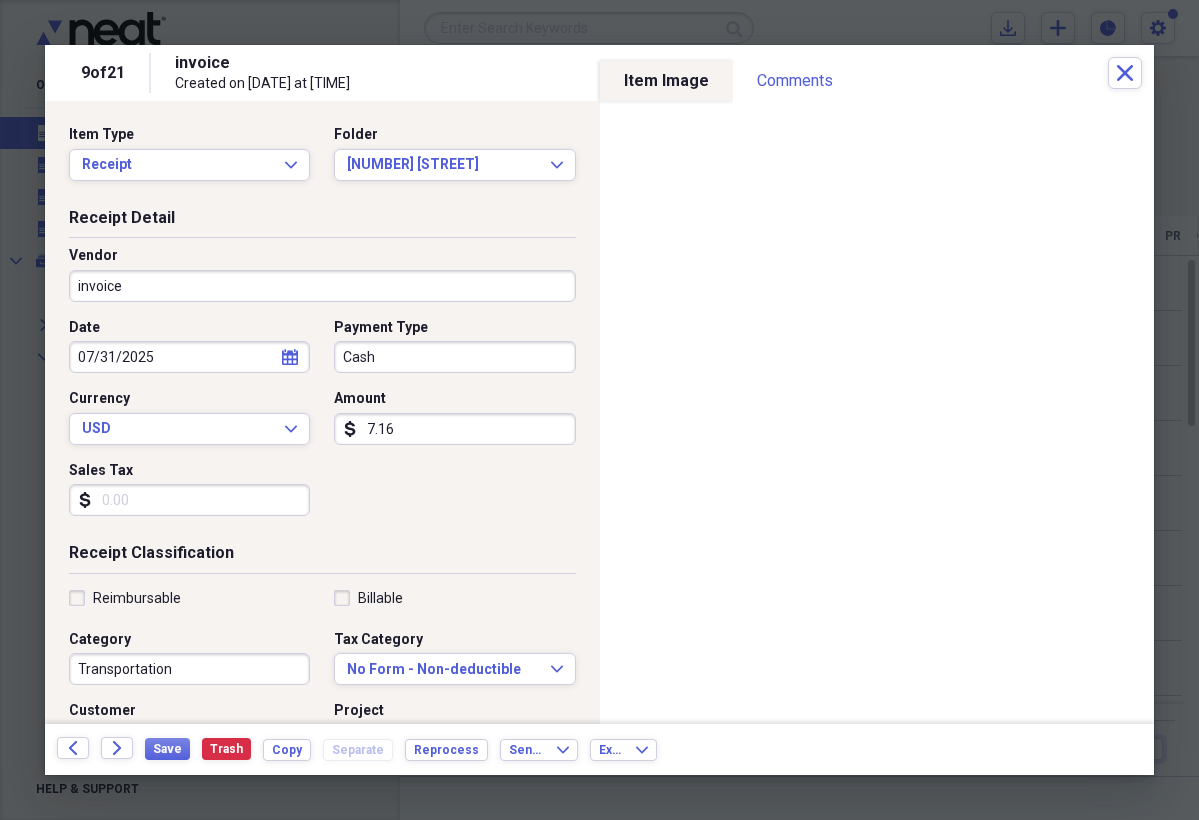 click on "invoice" at bounding box center [322, 286] 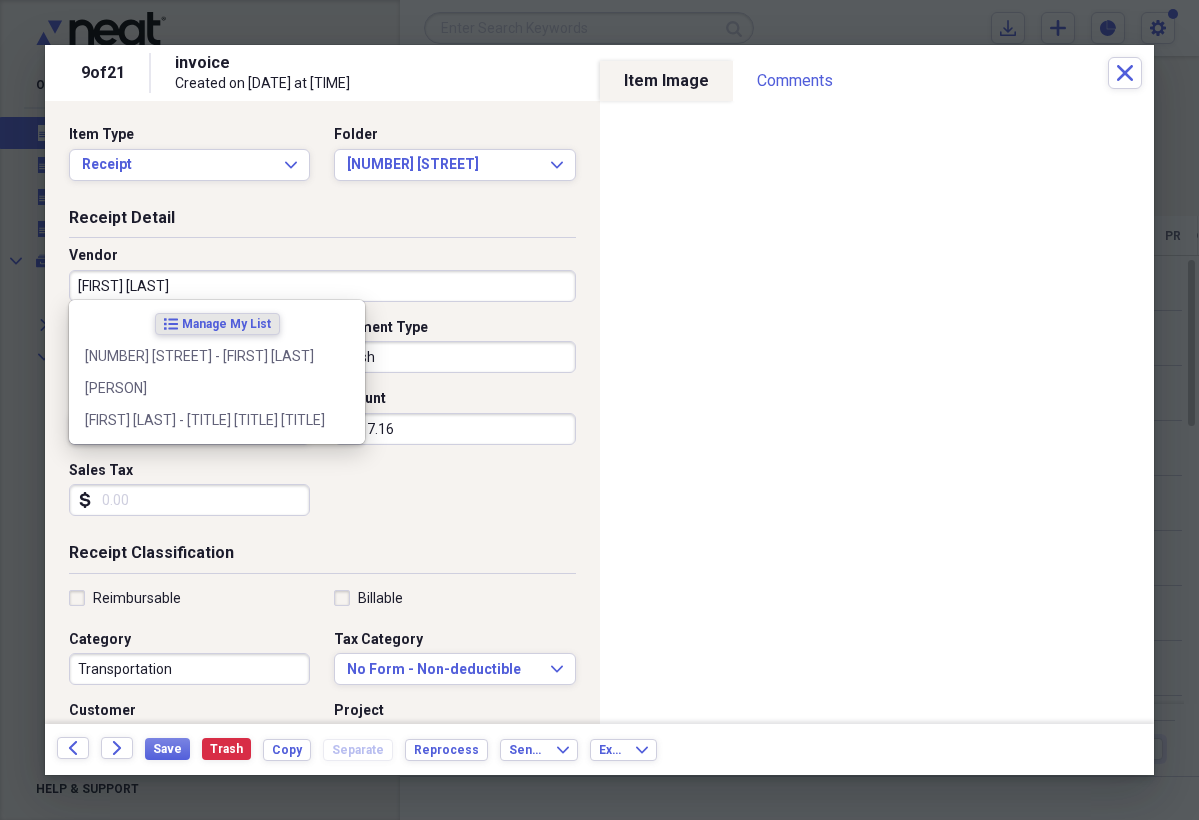 type on "[PERSON]" 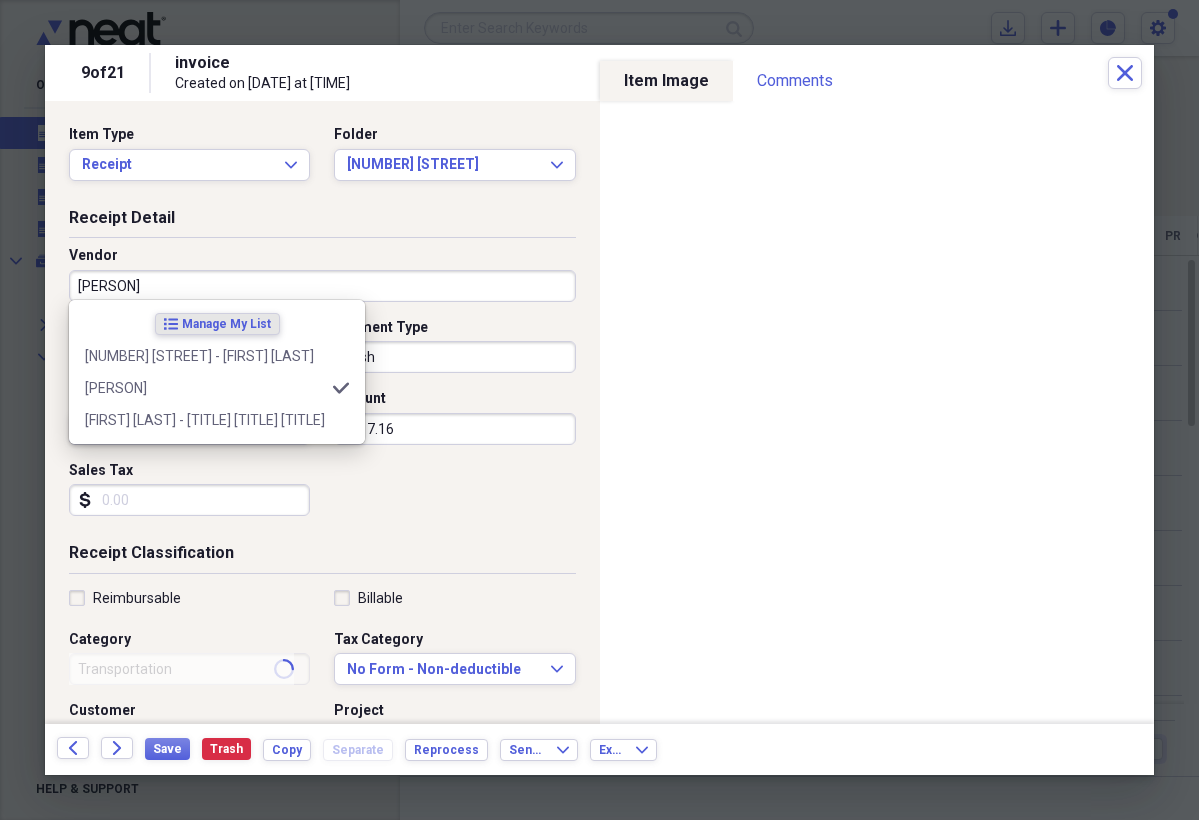 type on "Labor and materials" 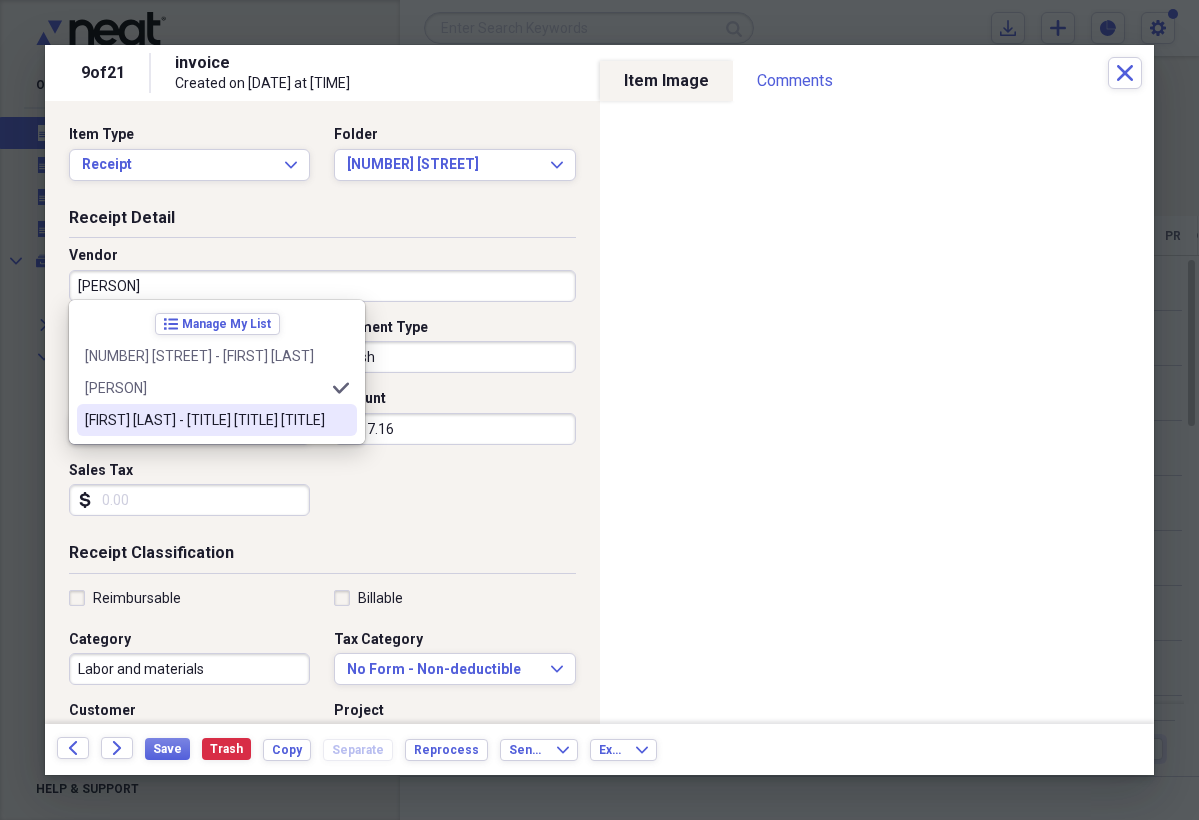 click on "[FIRST] [LAST] - [TITLE] [TITLE] [TITLE]" at bounding box center [205, 420] 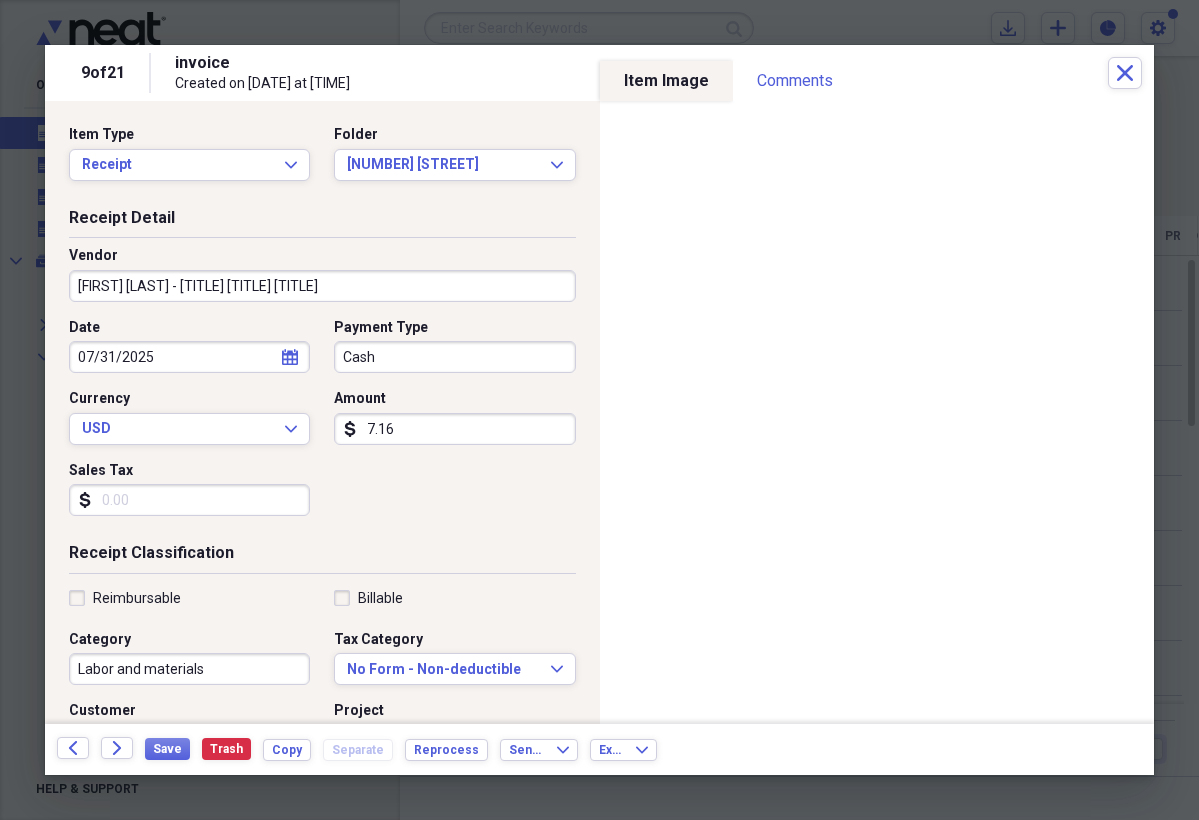 type on "HVAC labor and materials" 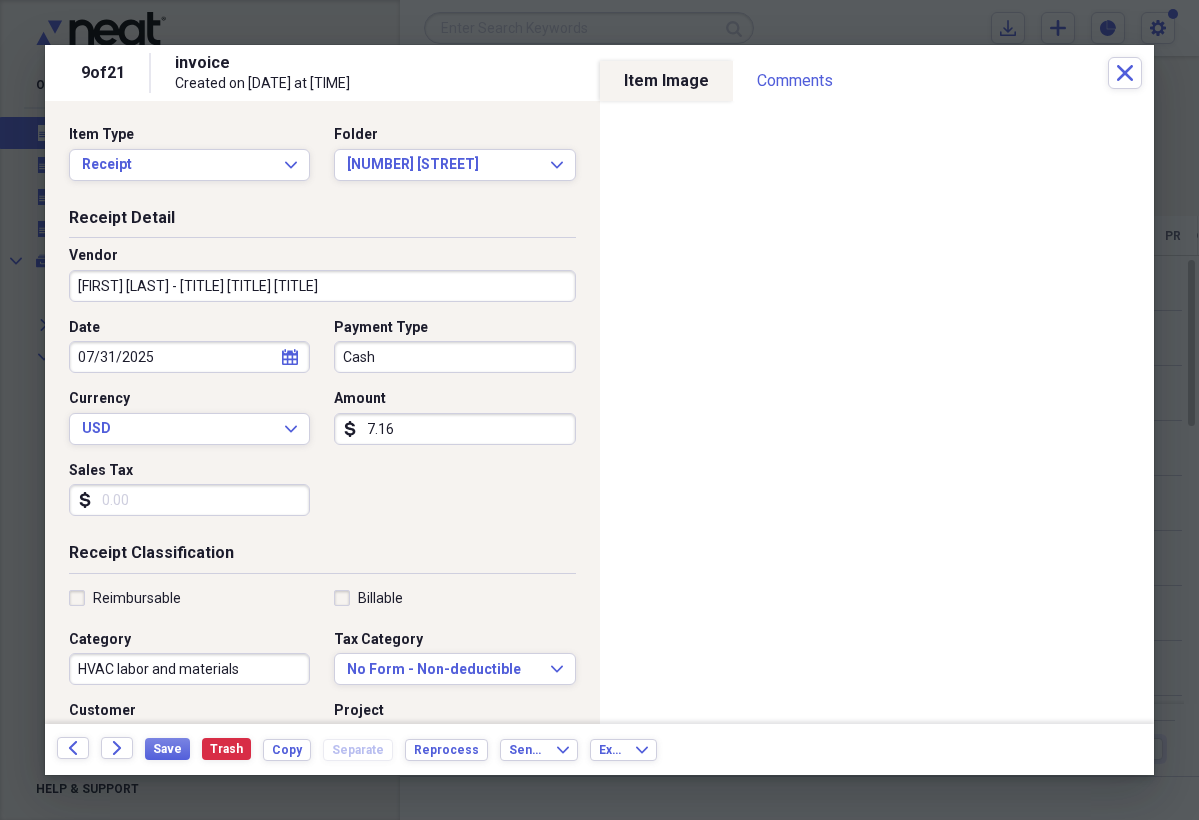 click on "Cash" at bounding box center [454, 357] 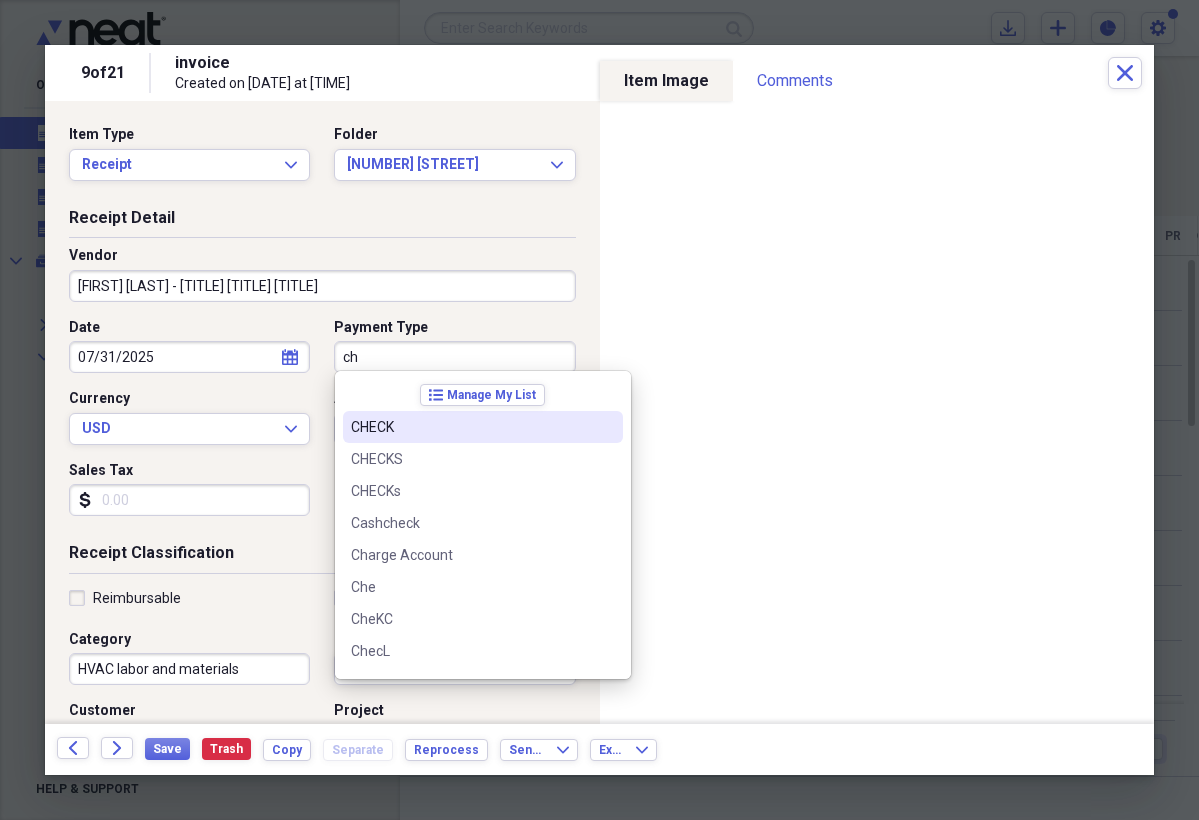 click on "CHECK" at bounding box center [471, 427] 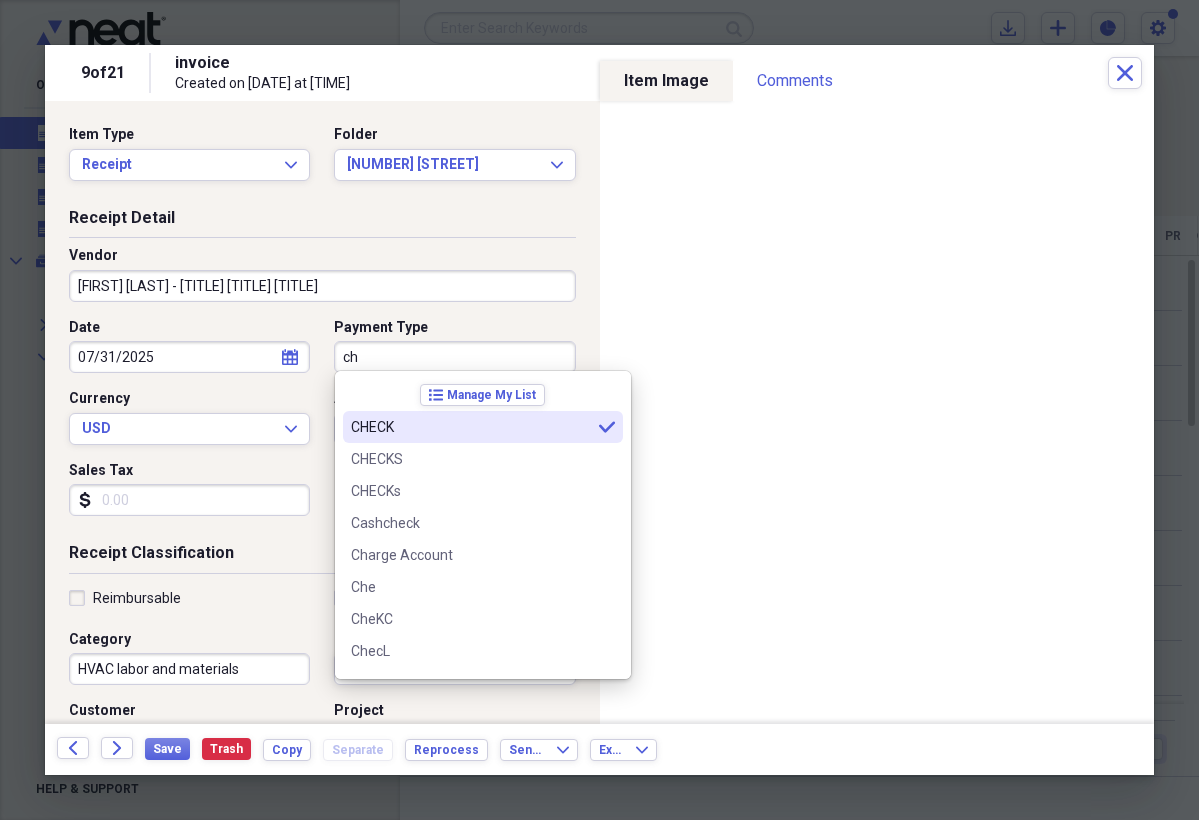 type on "CHECK" 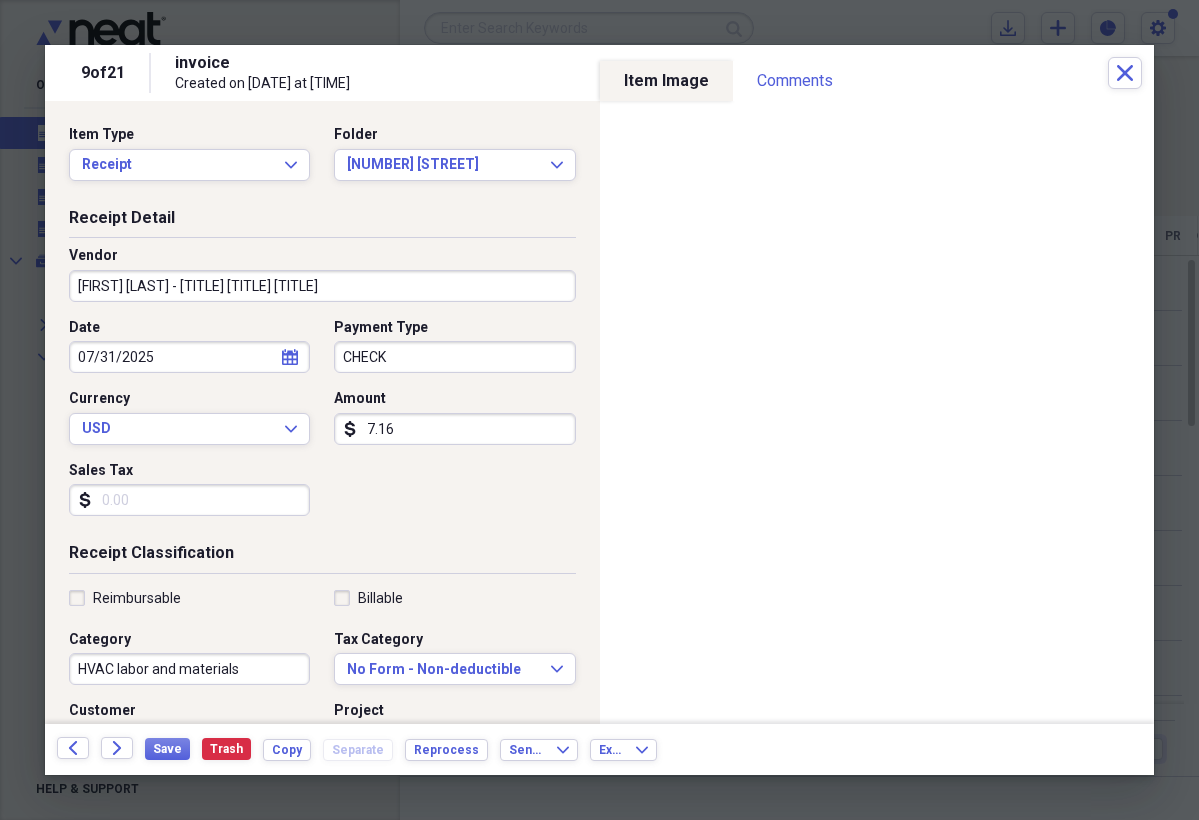 click on "7.16" at bounding box center (454, 429) 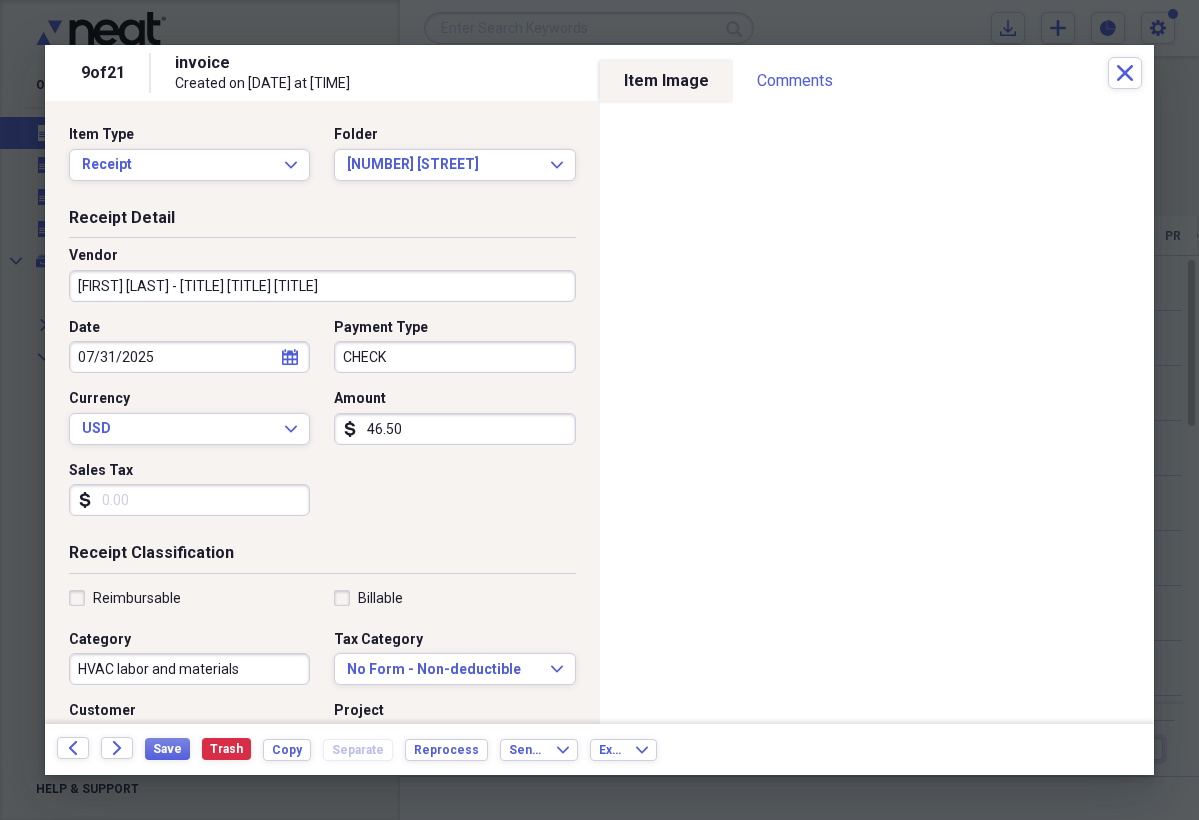 type on "465.00" 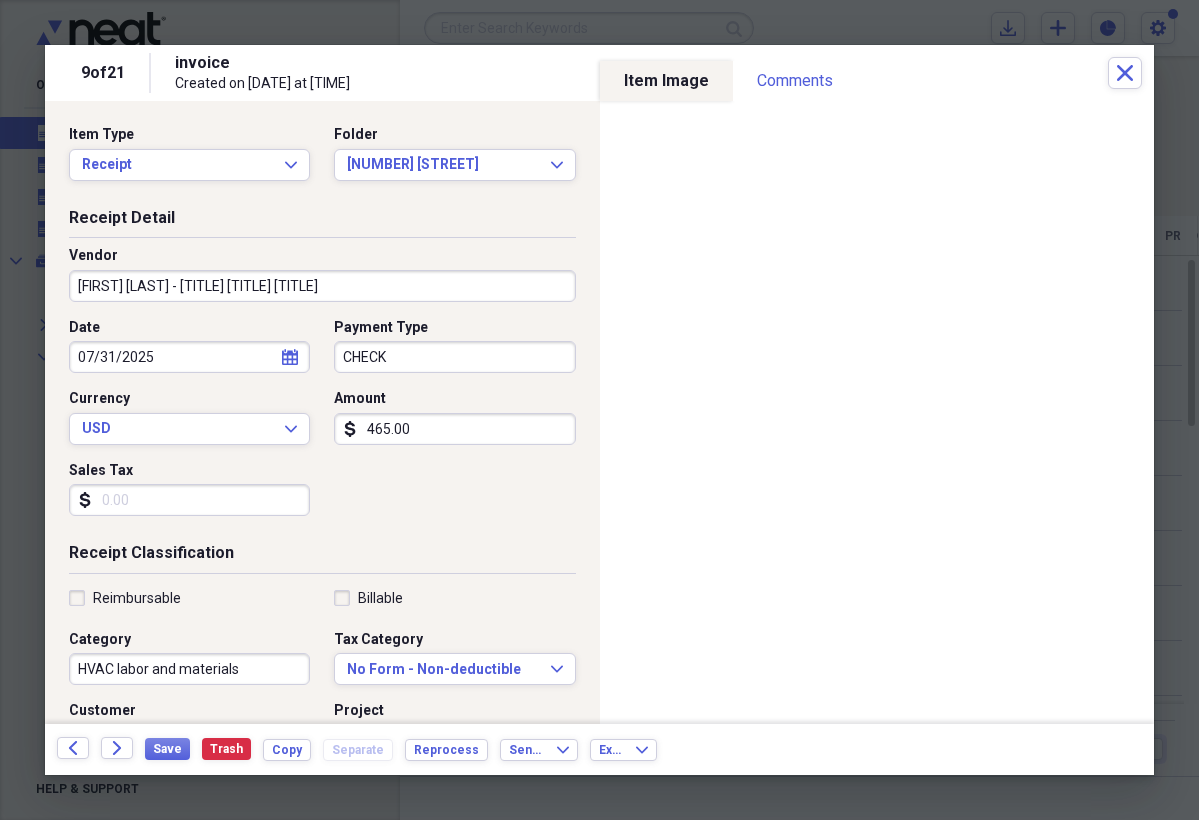 click on "Reimbursable" at bounding box center [125, 598] 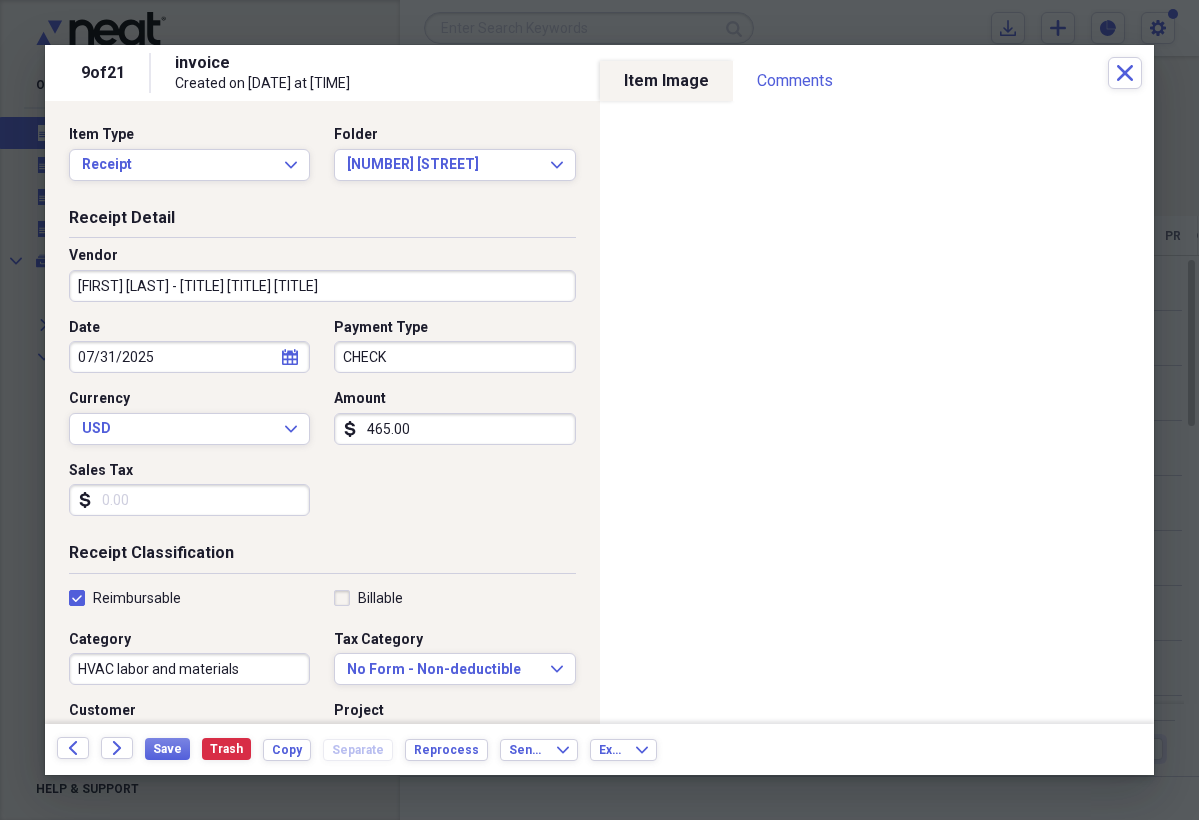 checkbox on "true" 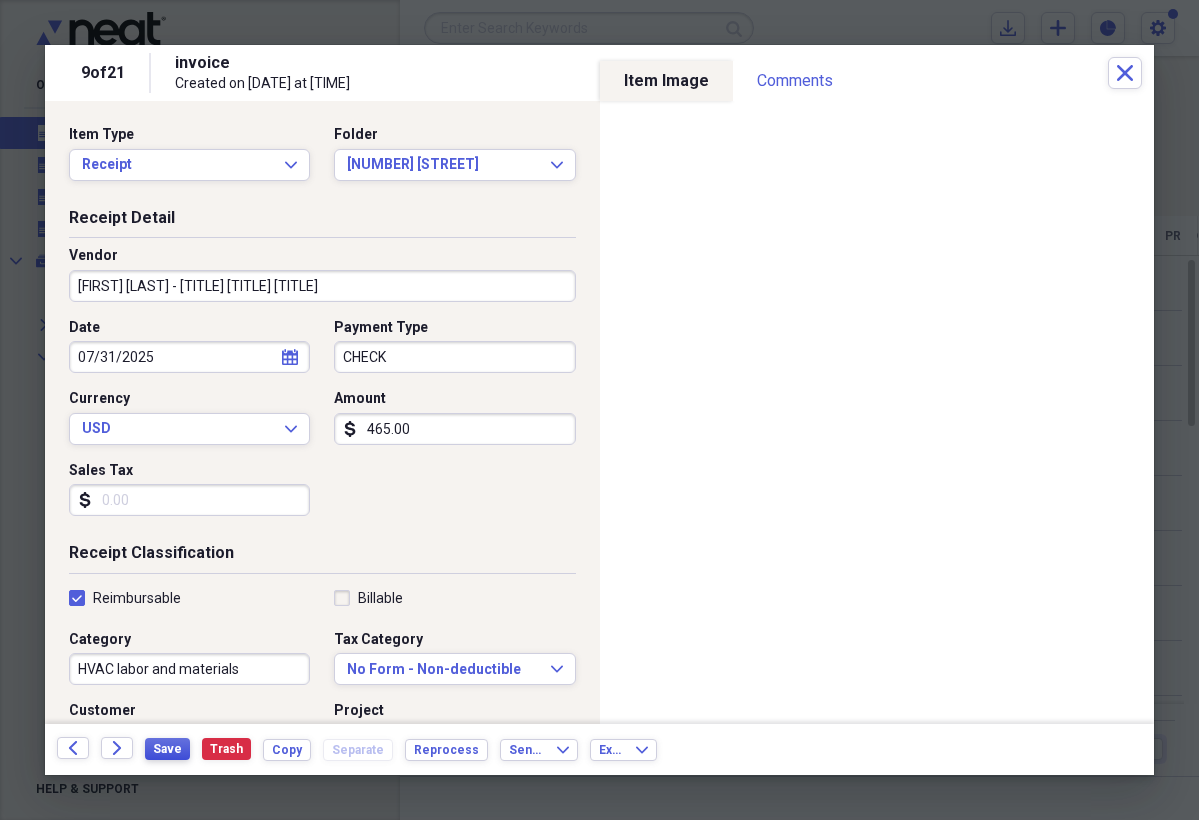 click on "Save" at bounding box center (167, 749) 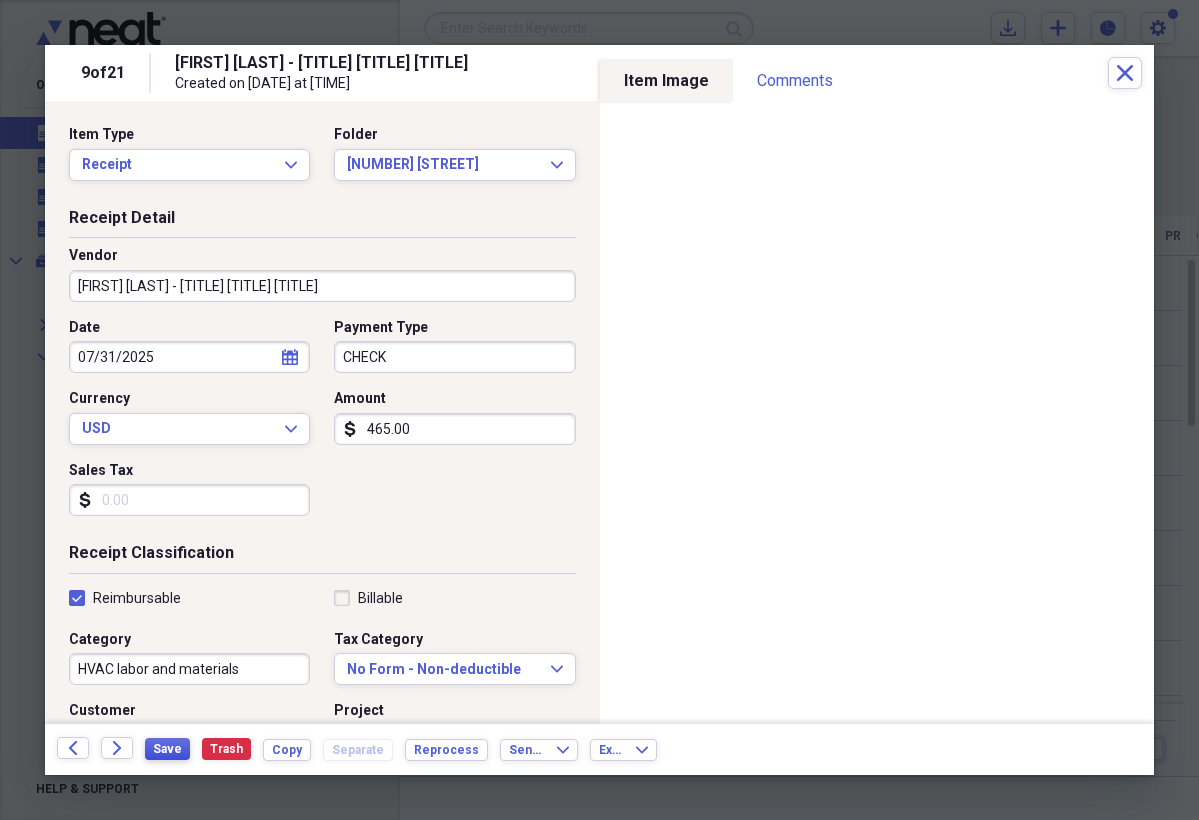 click on "Save" at bounding box center (167, 749) 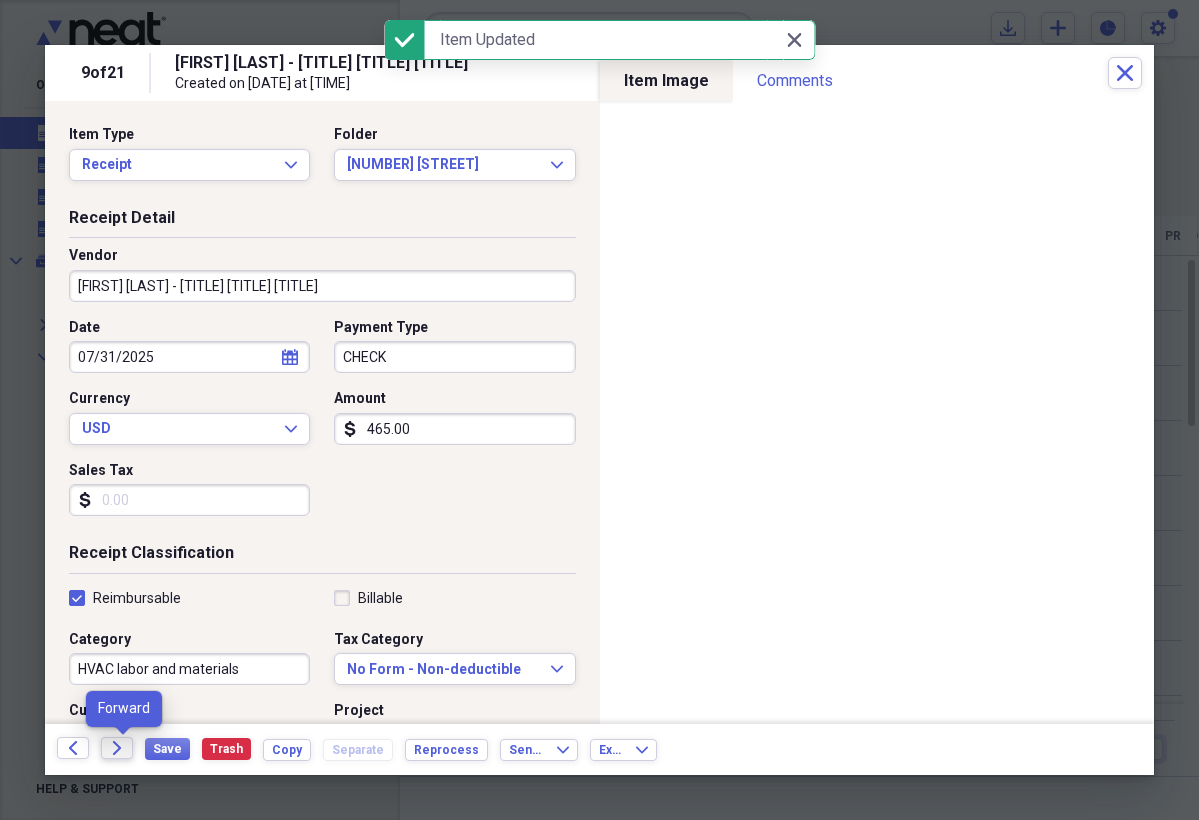 click on "Forward" 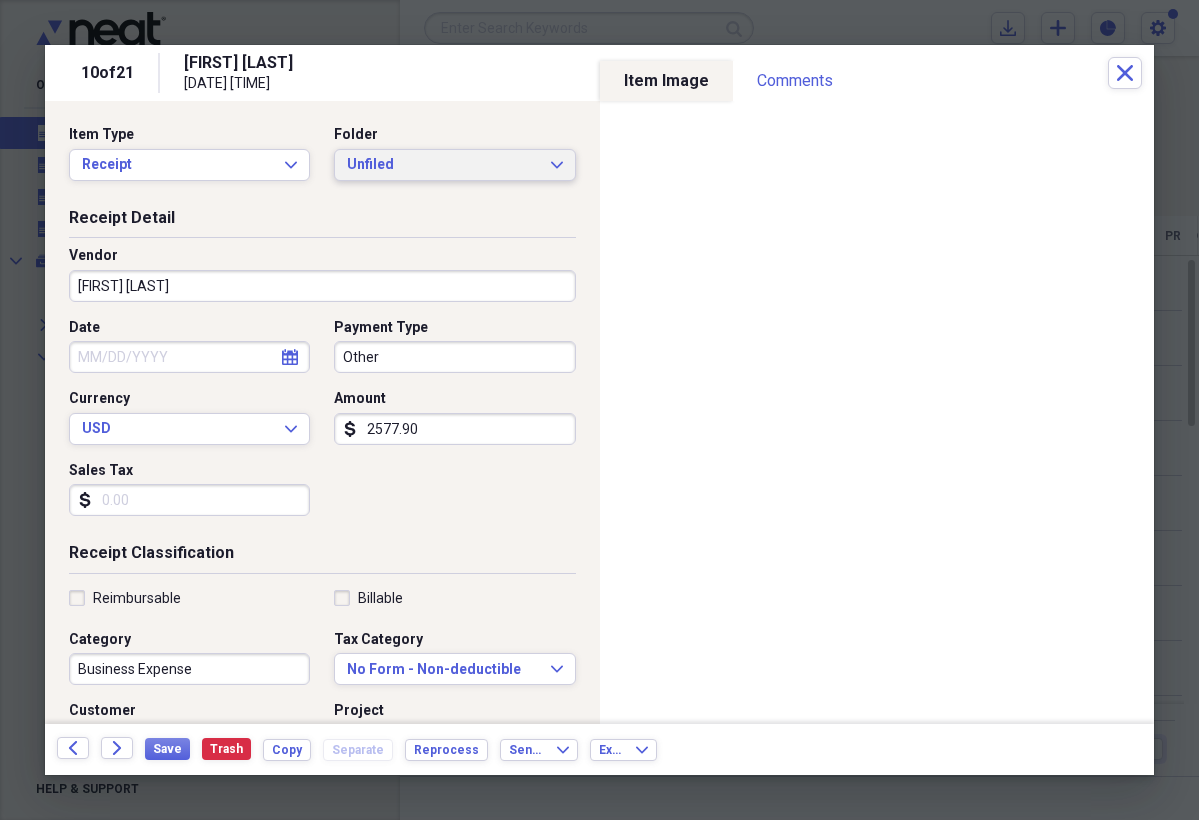 click on "Expand" 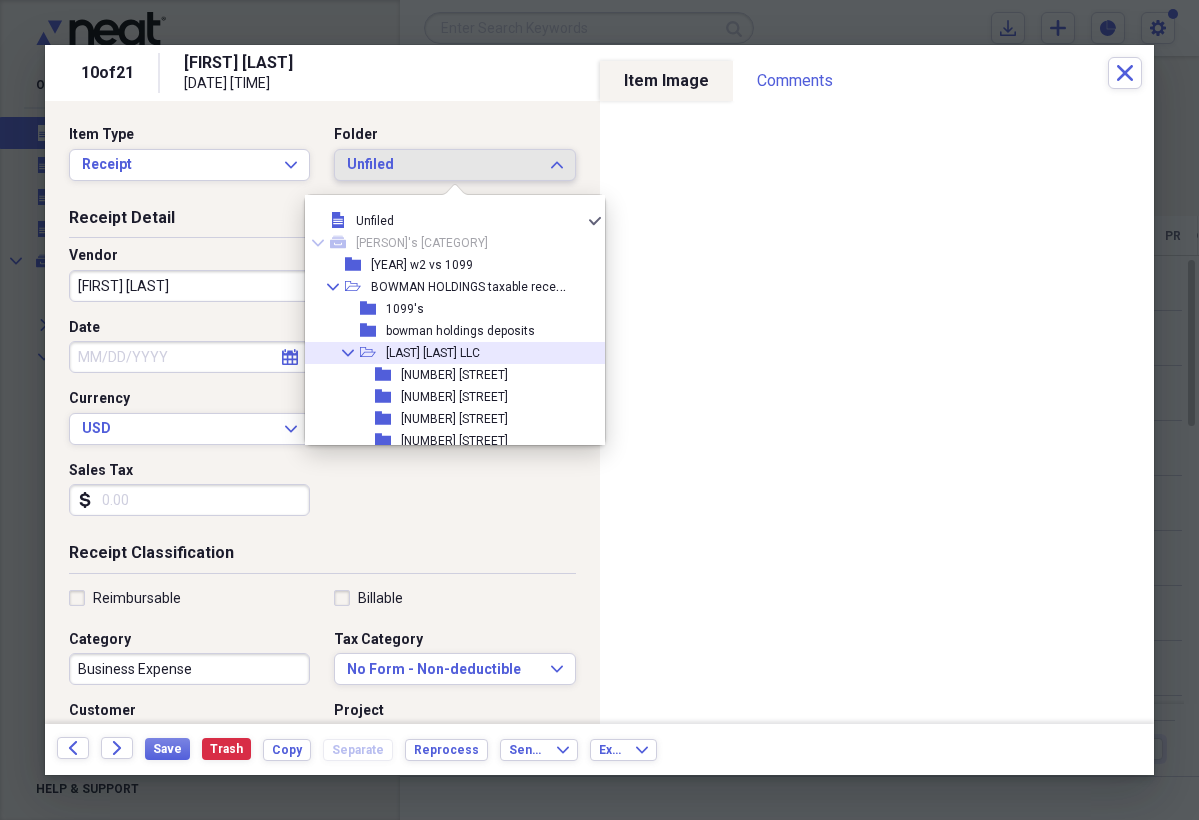 click on "Collapse" at bounding box center [348, 353] 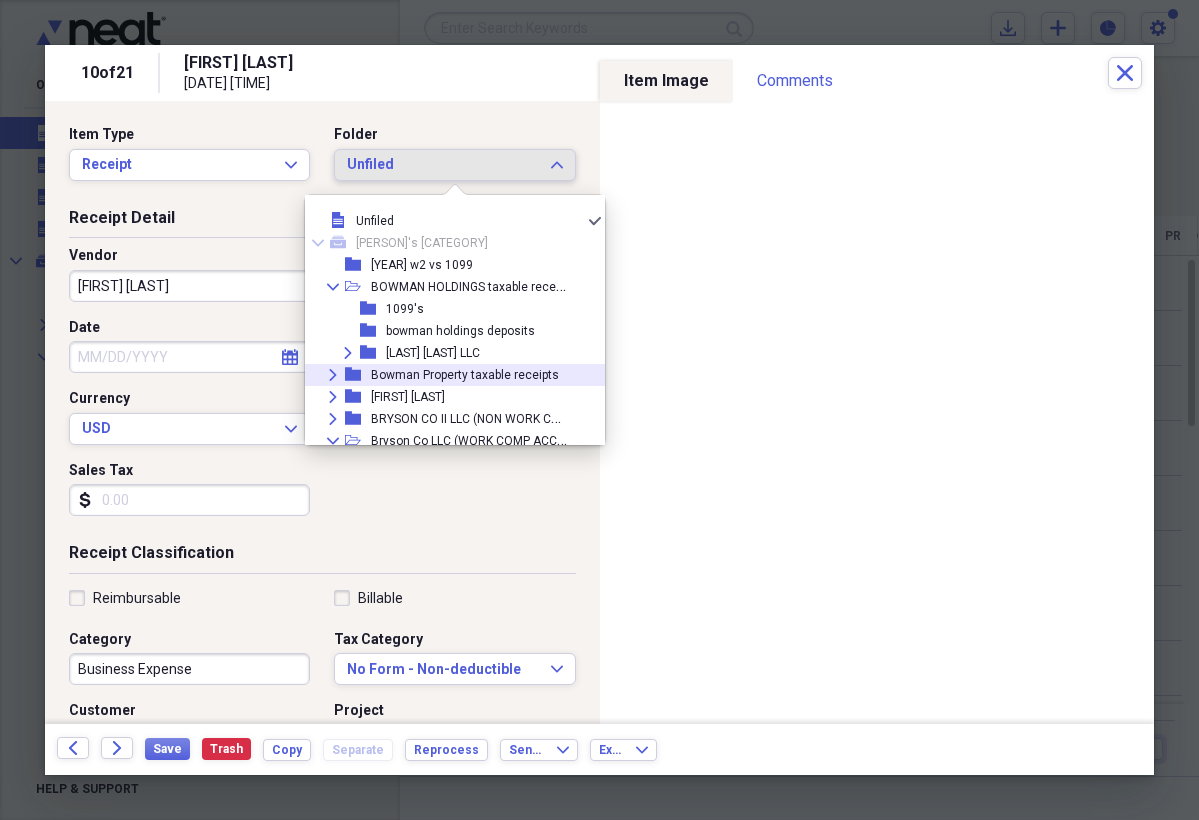 scroll, scrollTop: 55, scrollLeft: 0, axis: vertical 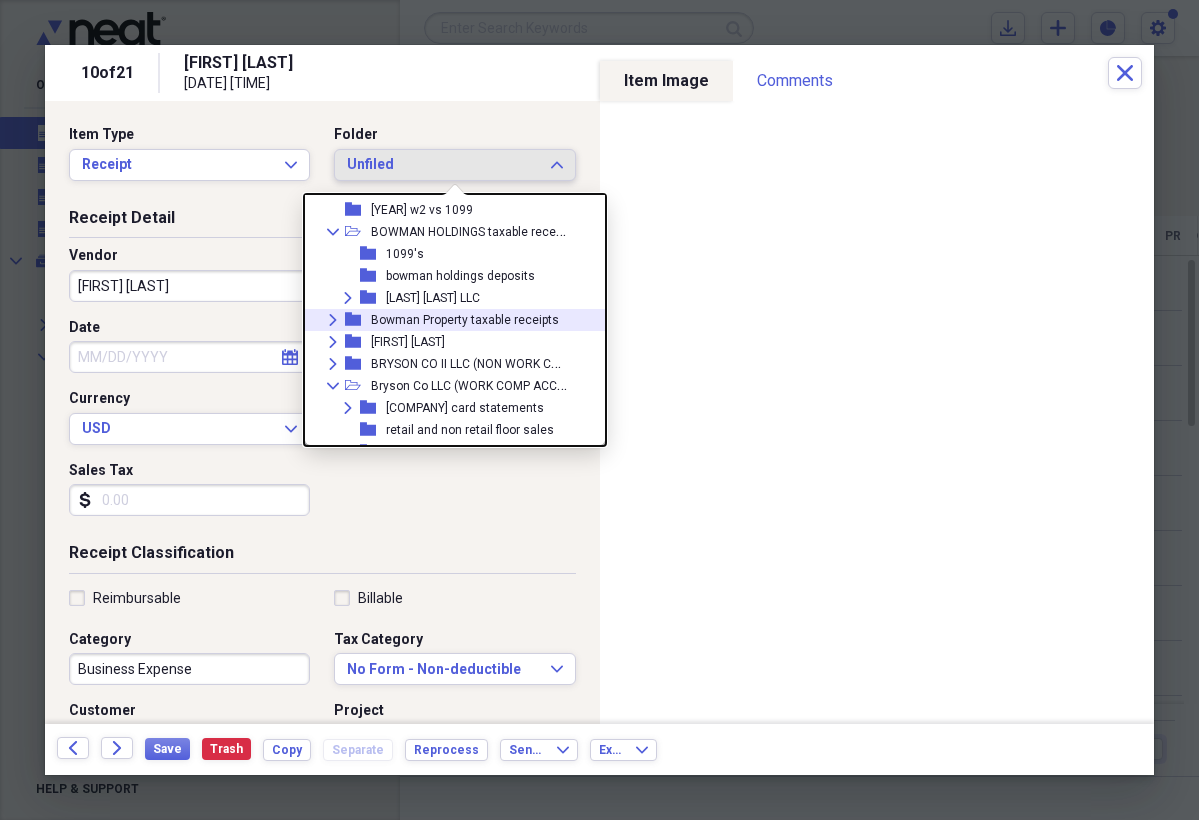 click 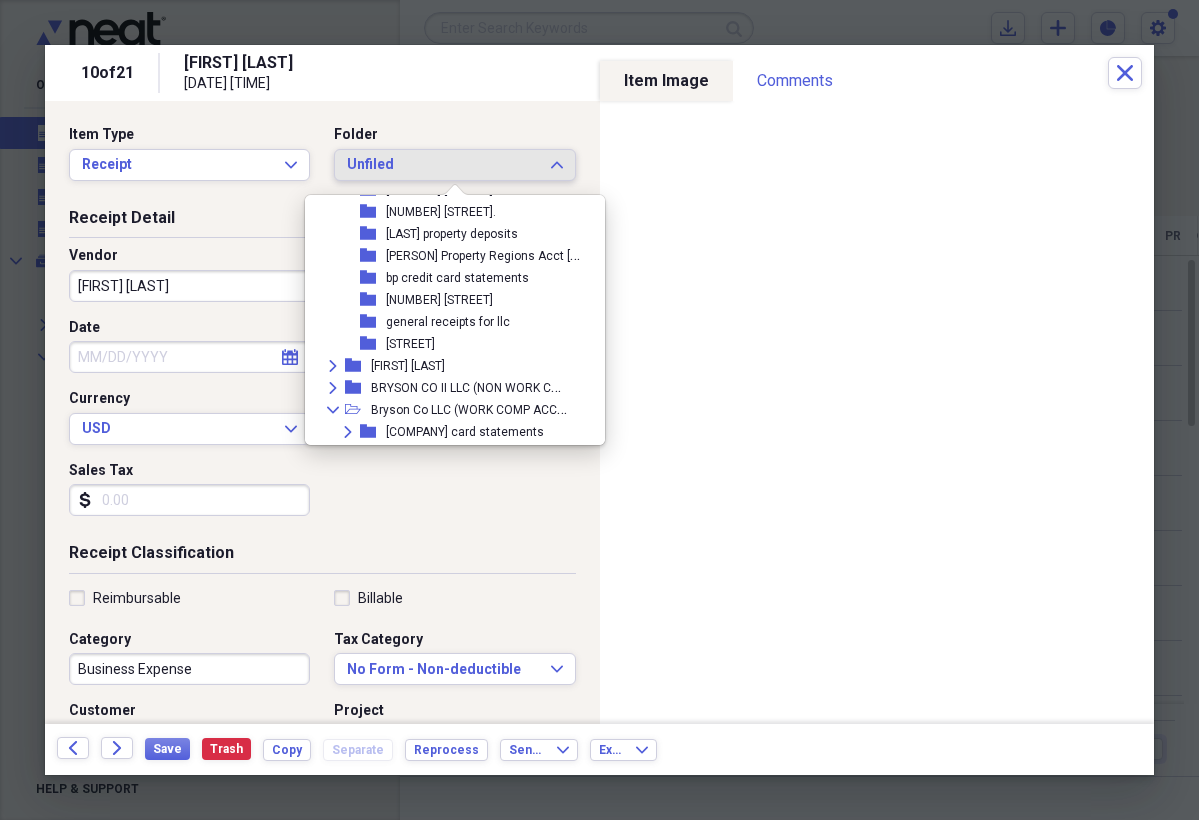 scroll, scrollTop: 898, scrollLeft: 0, axis: vertical 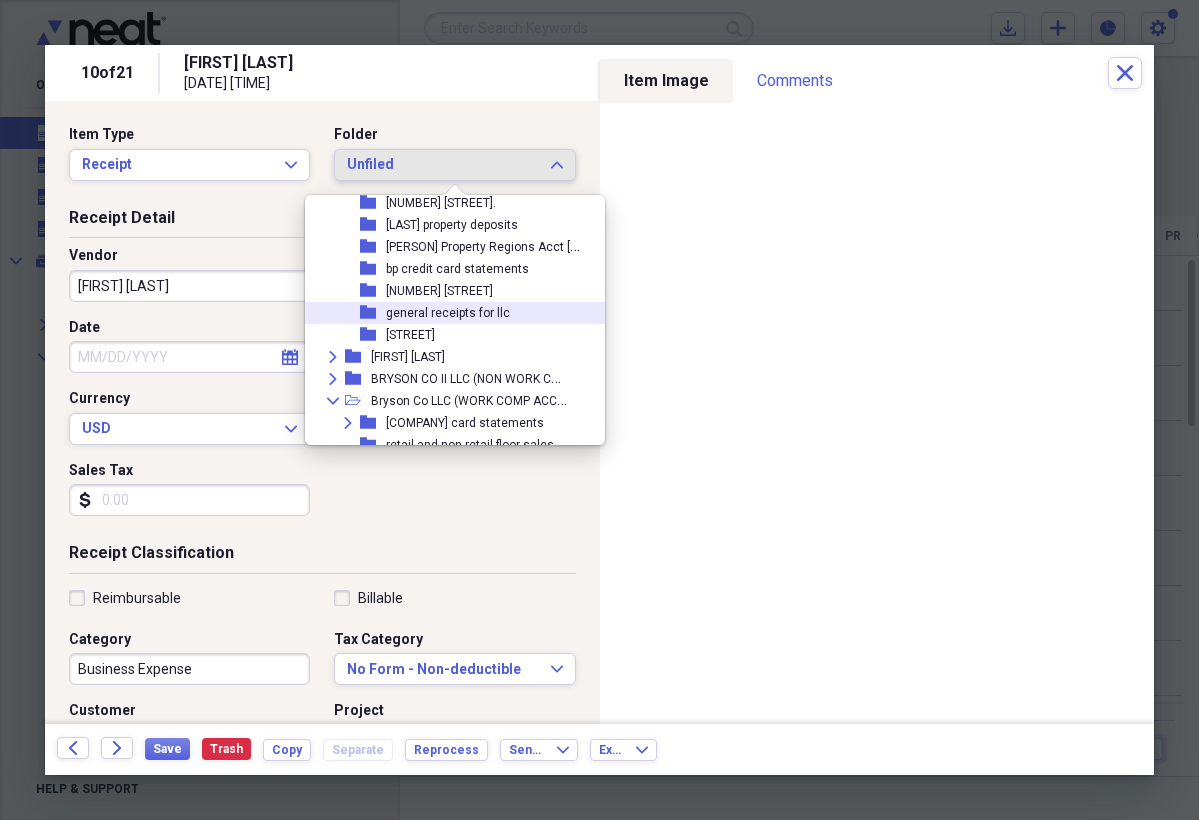 click on "general receipts for llc" at bounding box center (448, 313) 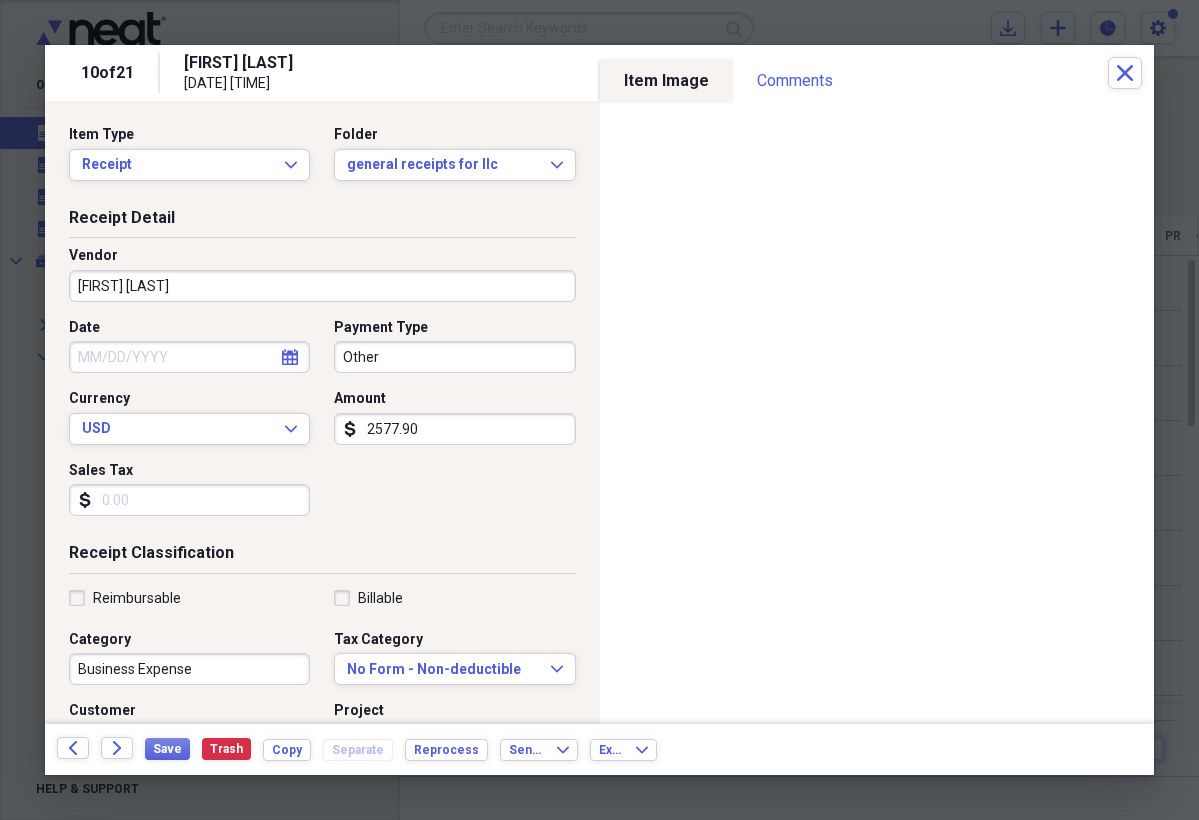 click 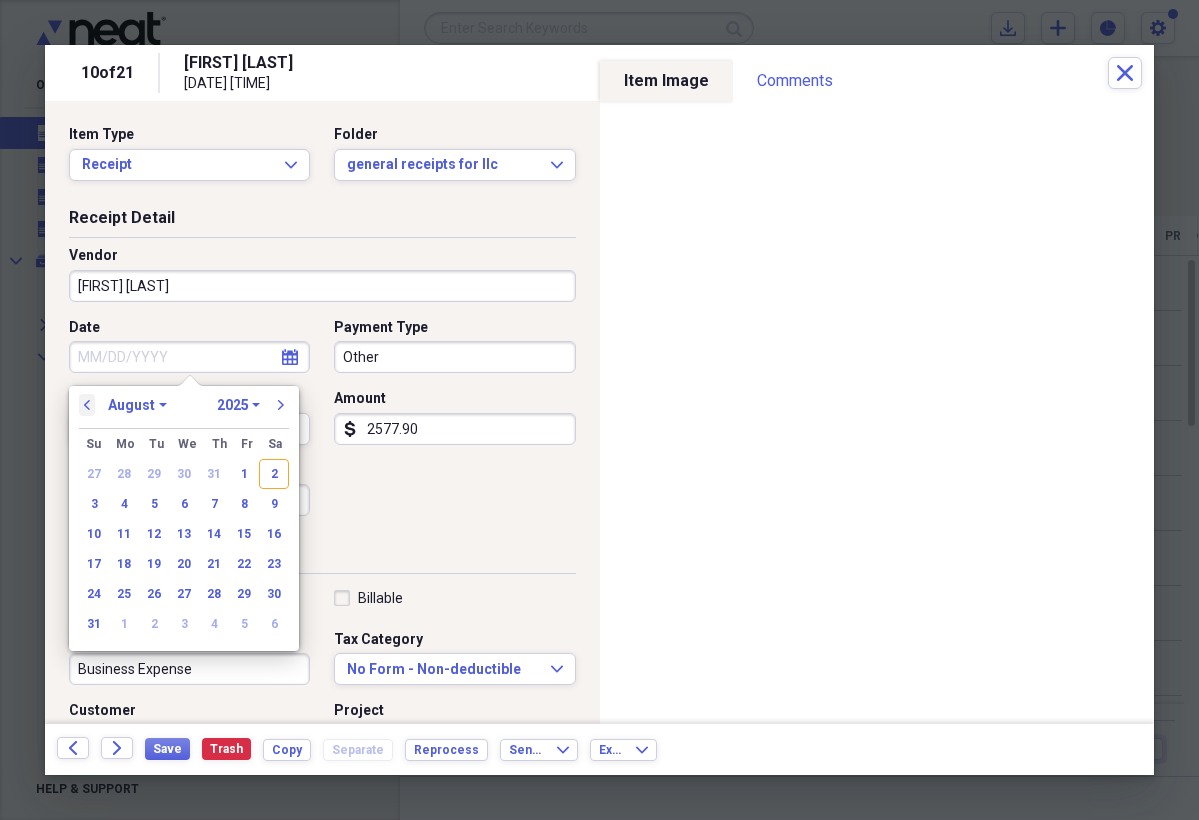 click on "previous" at bounding box center (87, 405) 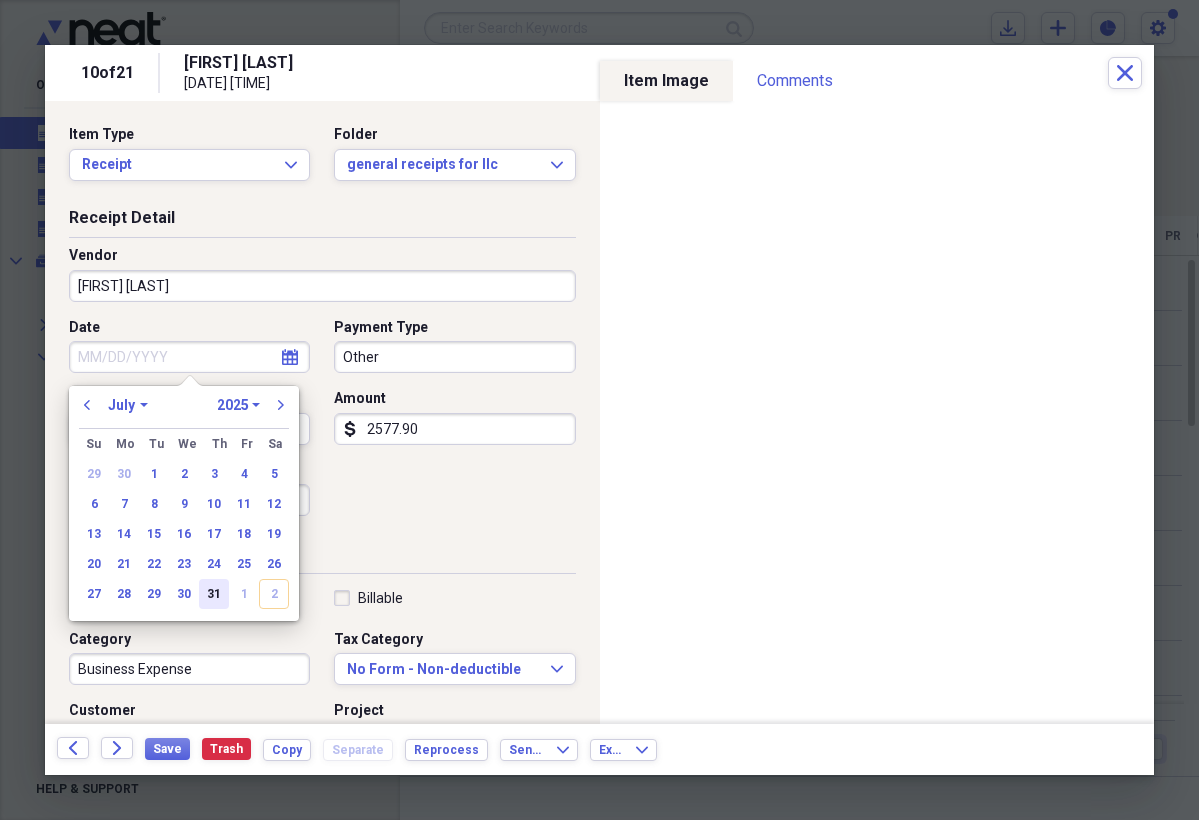click on "31" at bounding box center [214, 594] 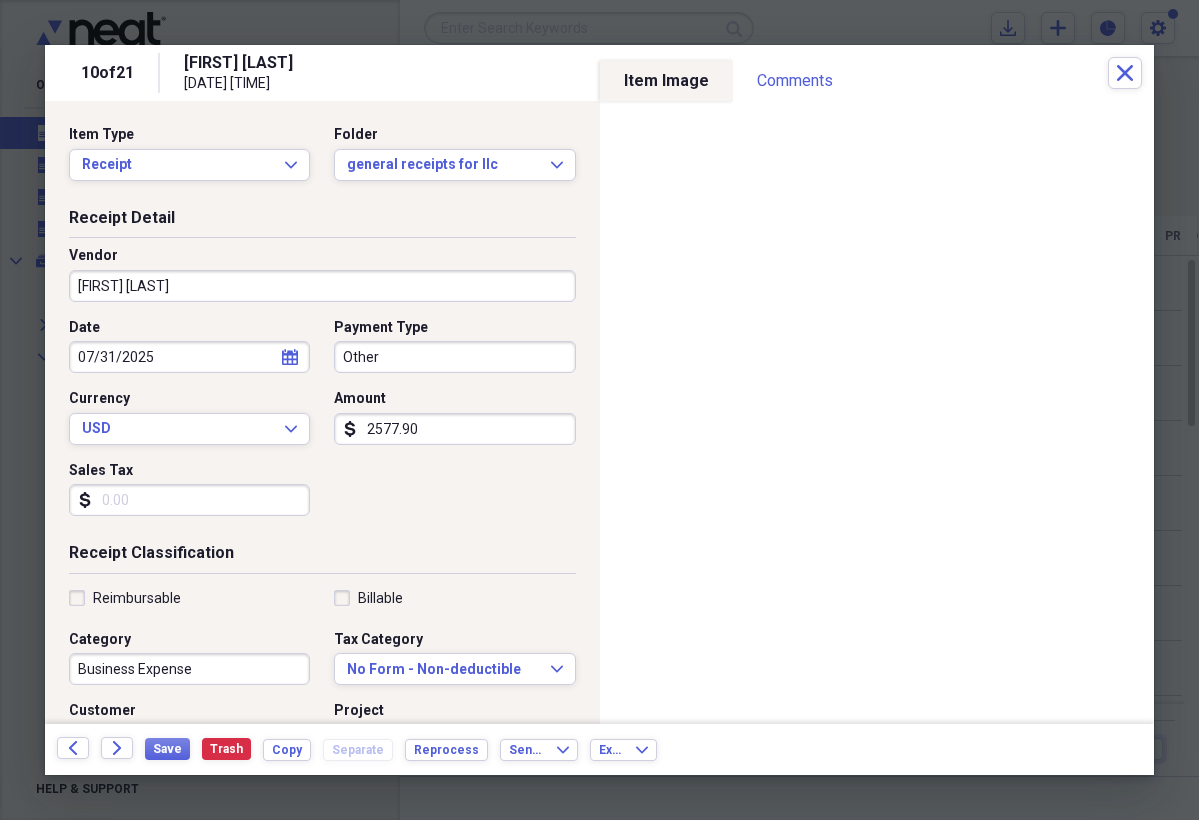 click on "Reimbursable" at bounding box center [125, 598] 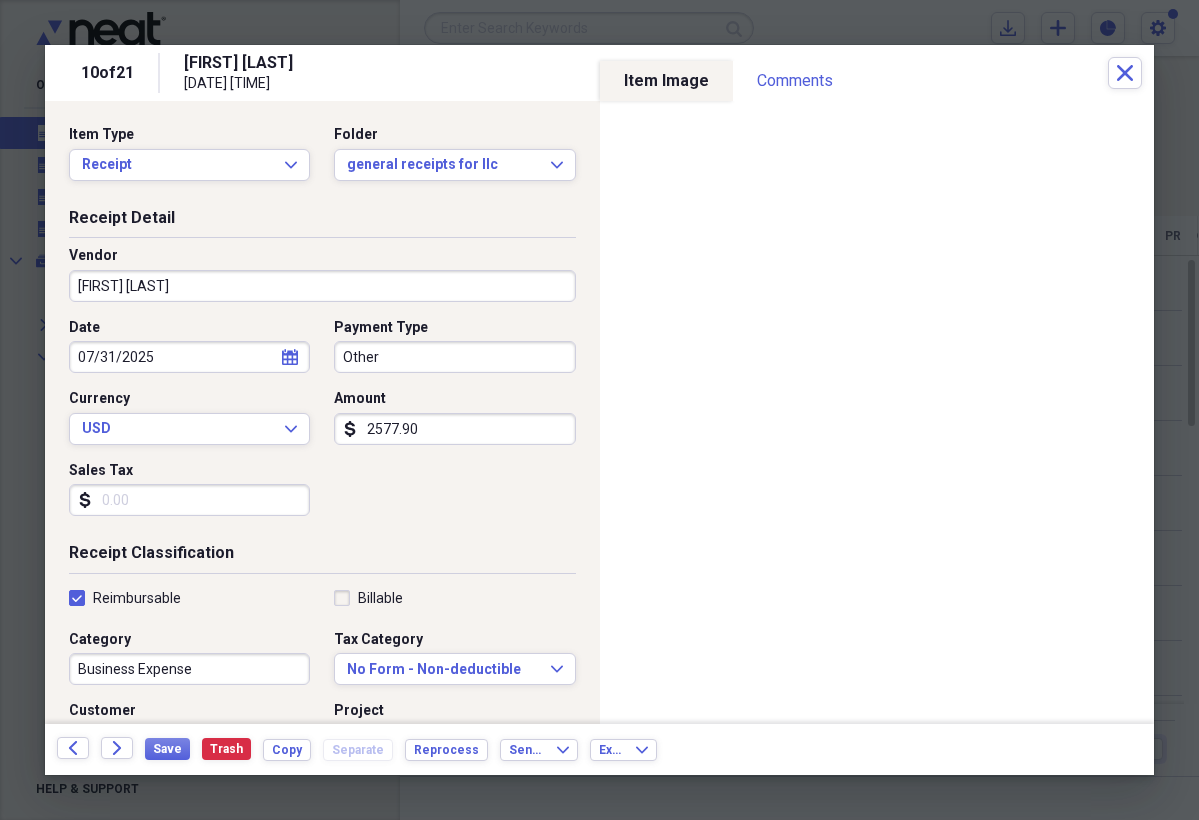 checkbox on "true" 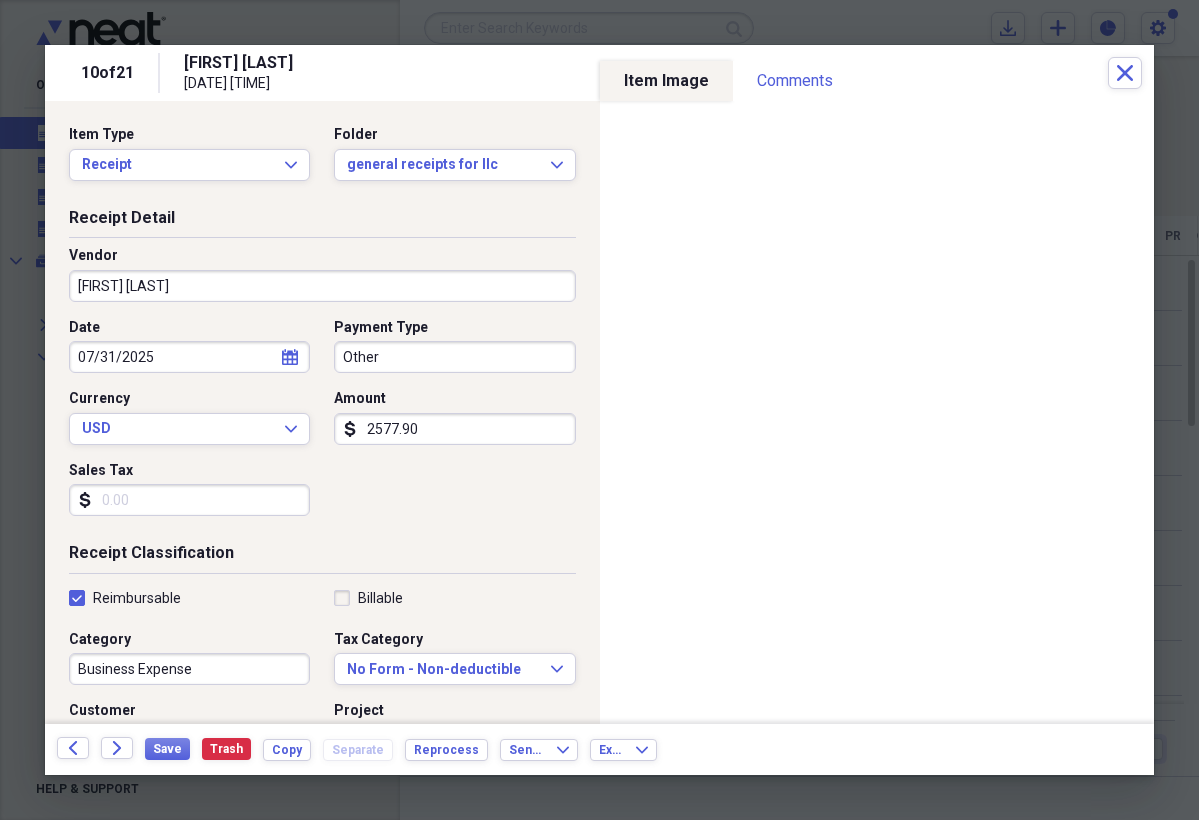 click on "2577.90" at bounding box center [454, 429] 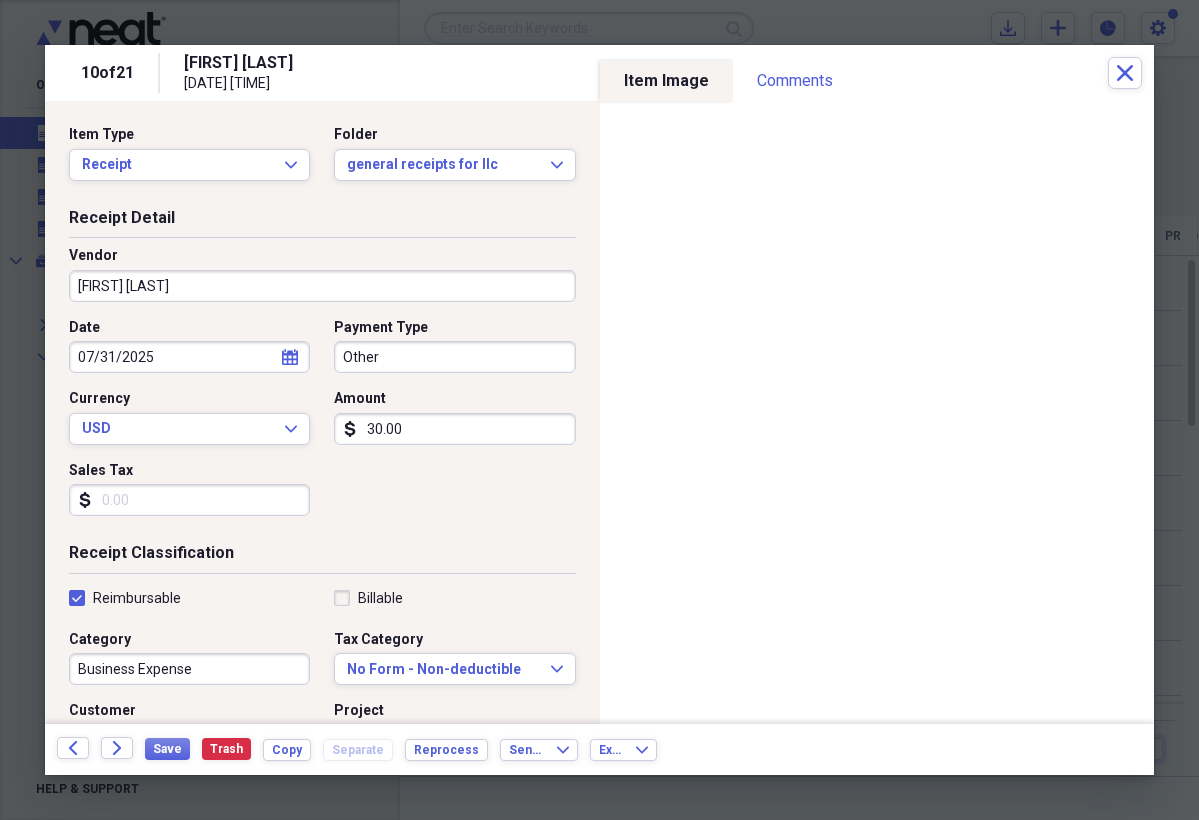 type on "300.00" 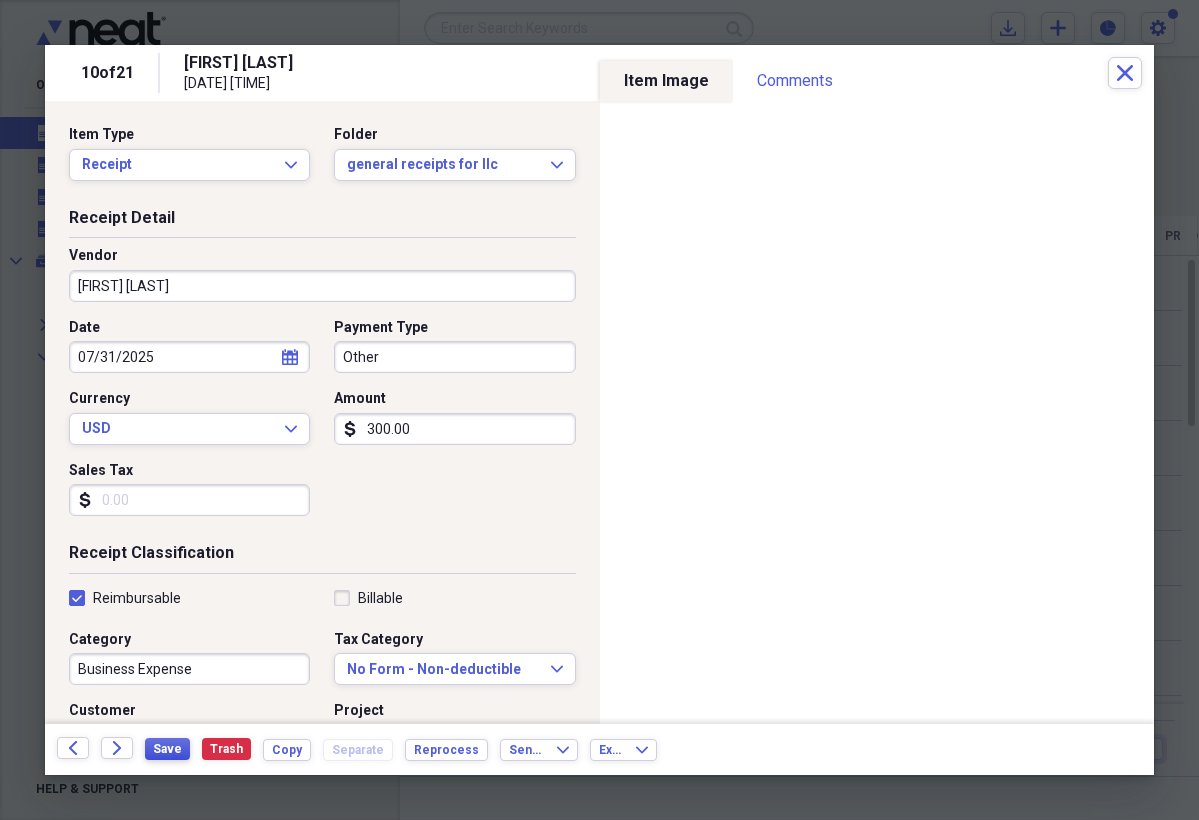 click on "Save" at bounding box center (167, 749) 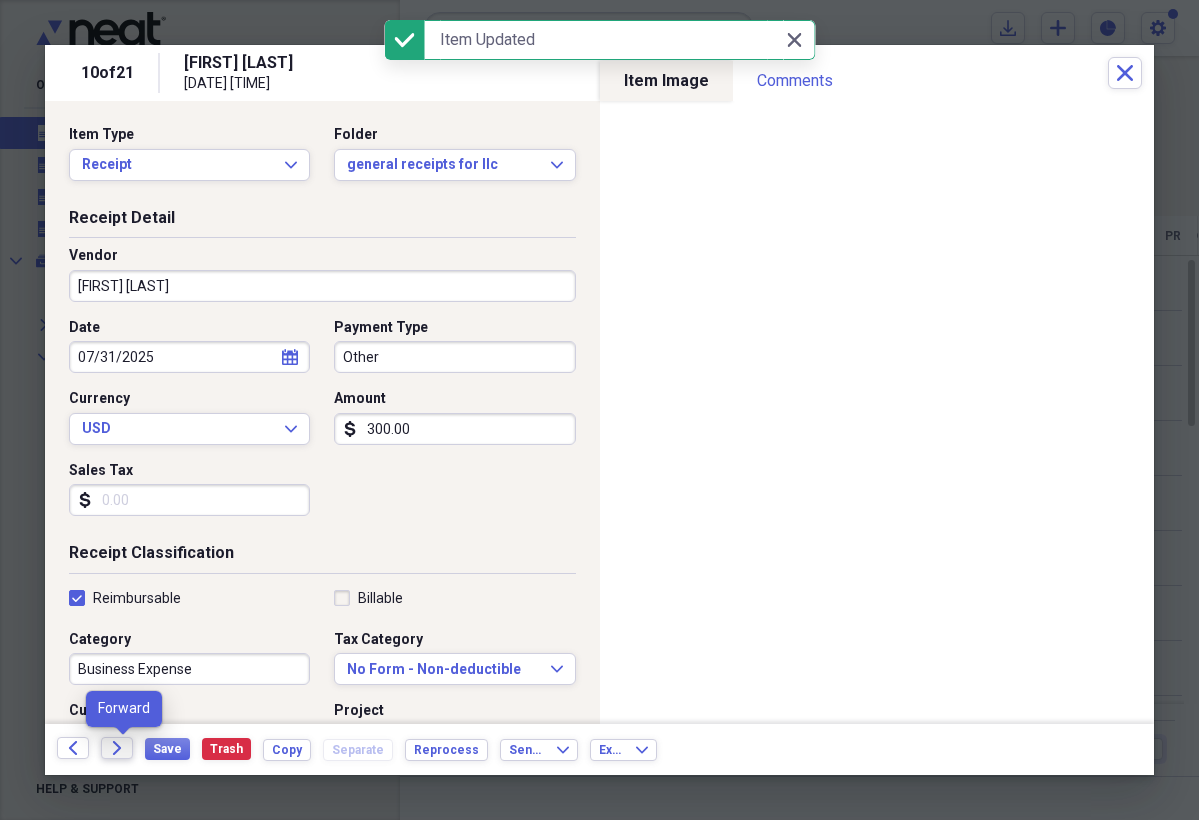 click on "Forward" at bounding box center (117, 748) 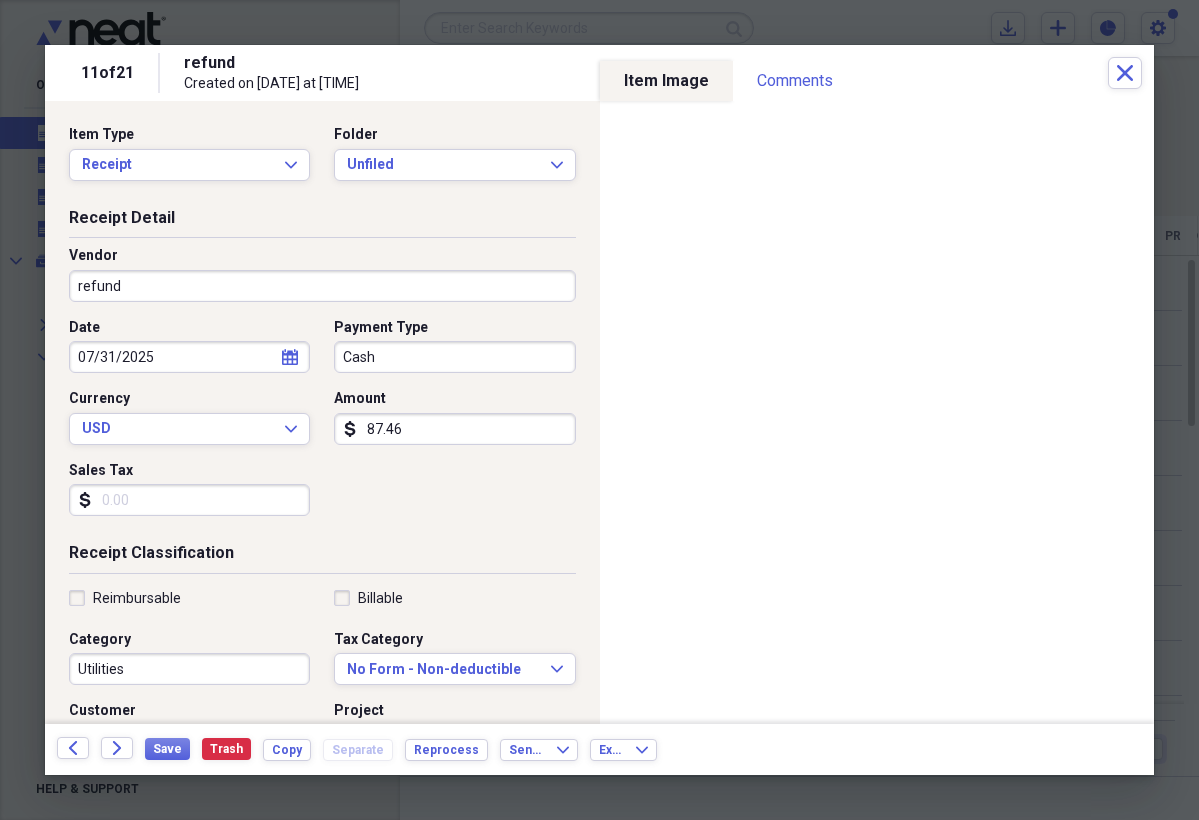 click on "refund" at bounding box center (322, 286) 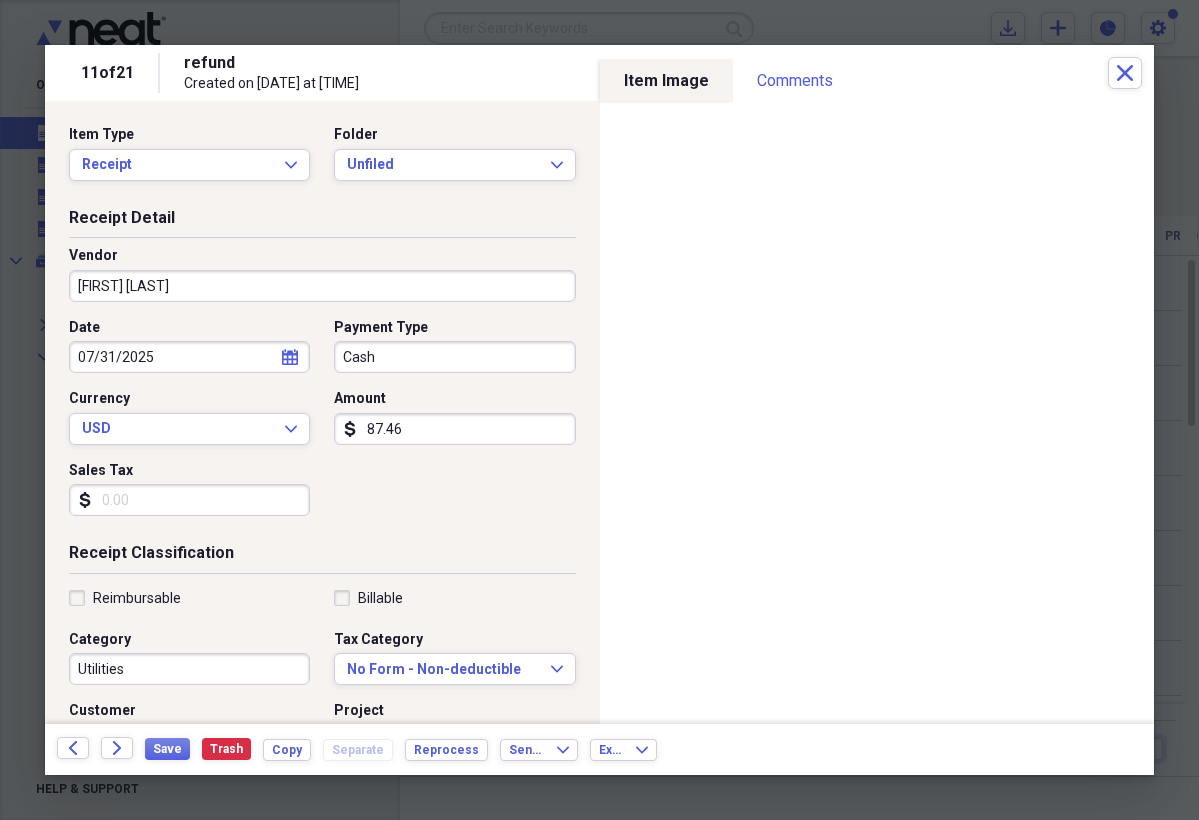 type on "[FIRST] [LAST]" 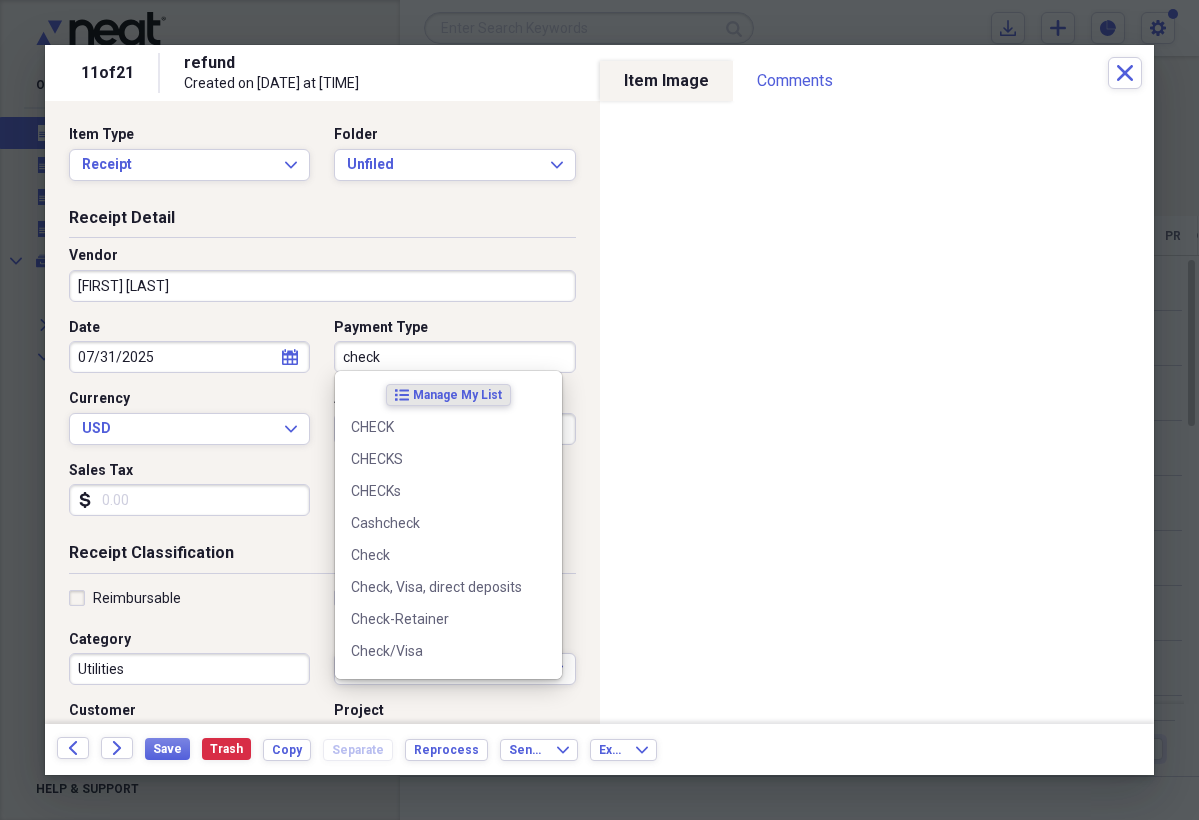type on "check" 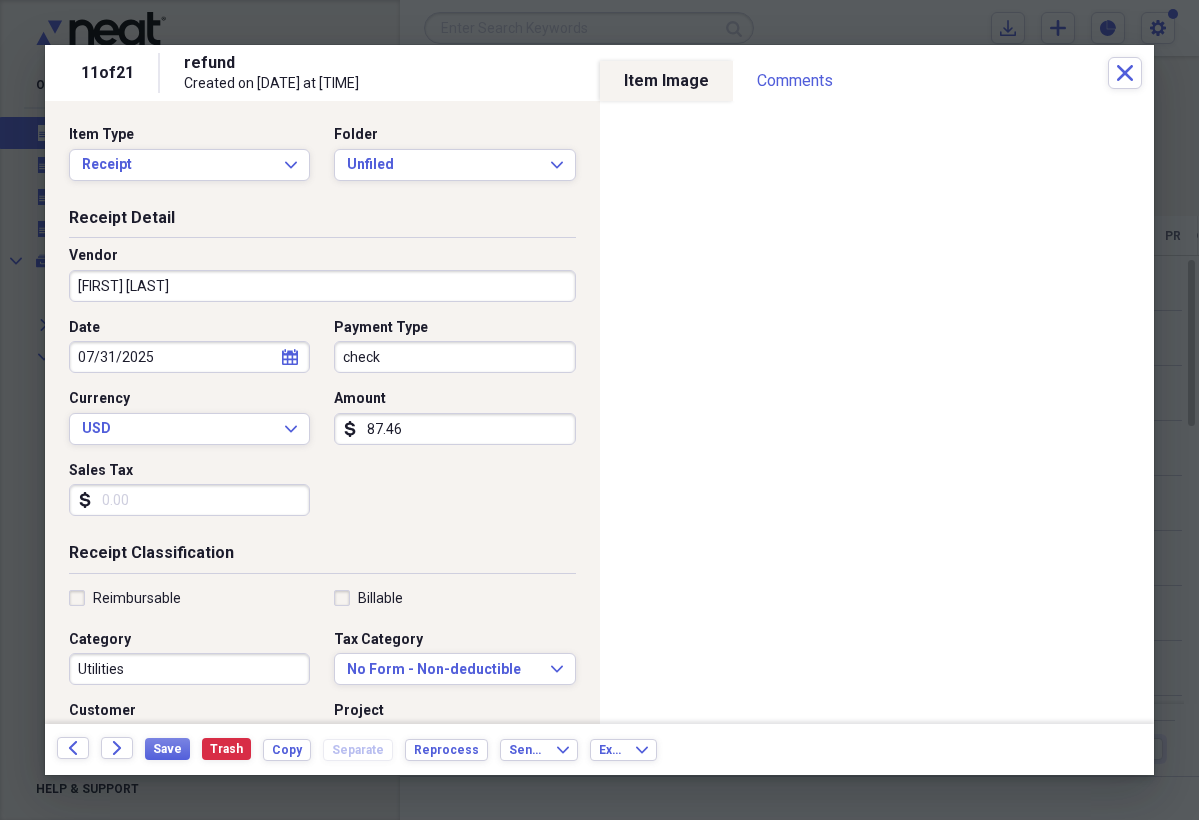 click on "Reimbursable" at bounding box center [125, 598] 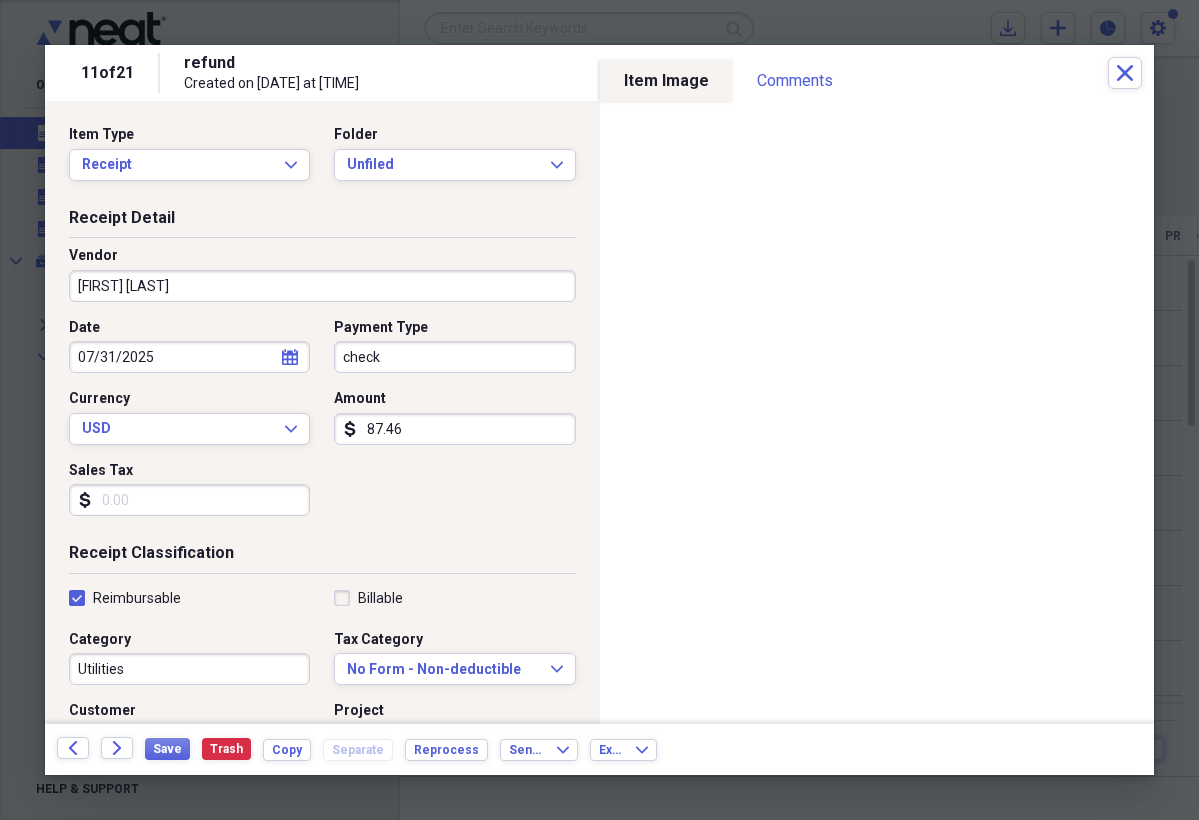 checkbox on "true" 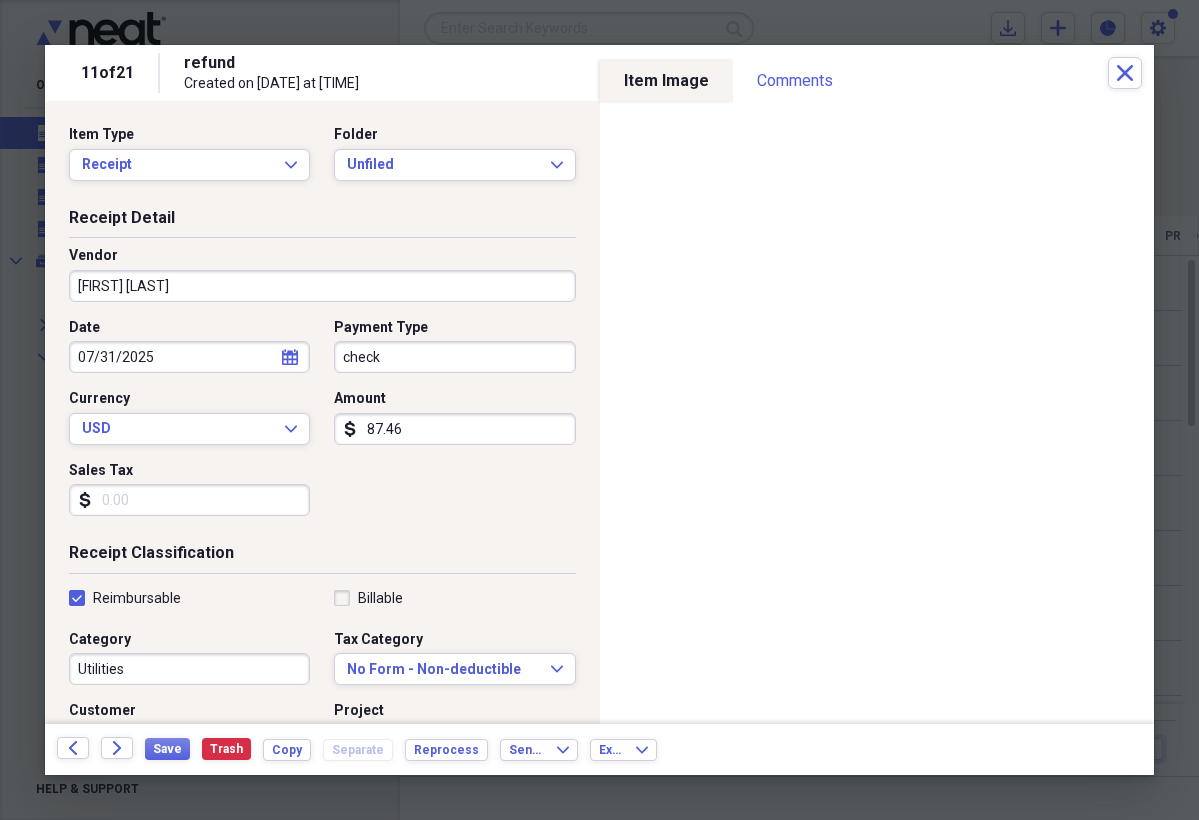 click on "Utilities" at bounding box center (189, 669) 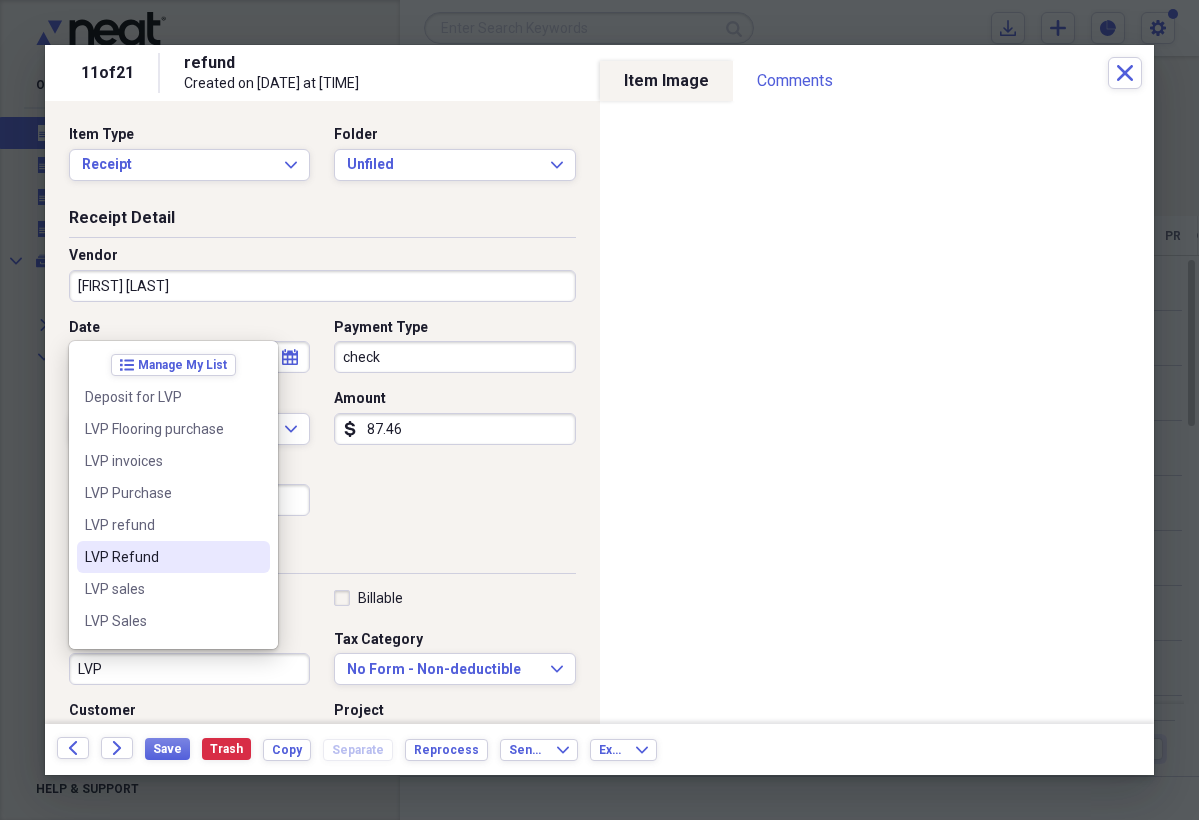 click on "LVP Refund" at bounding box center [161, 557] 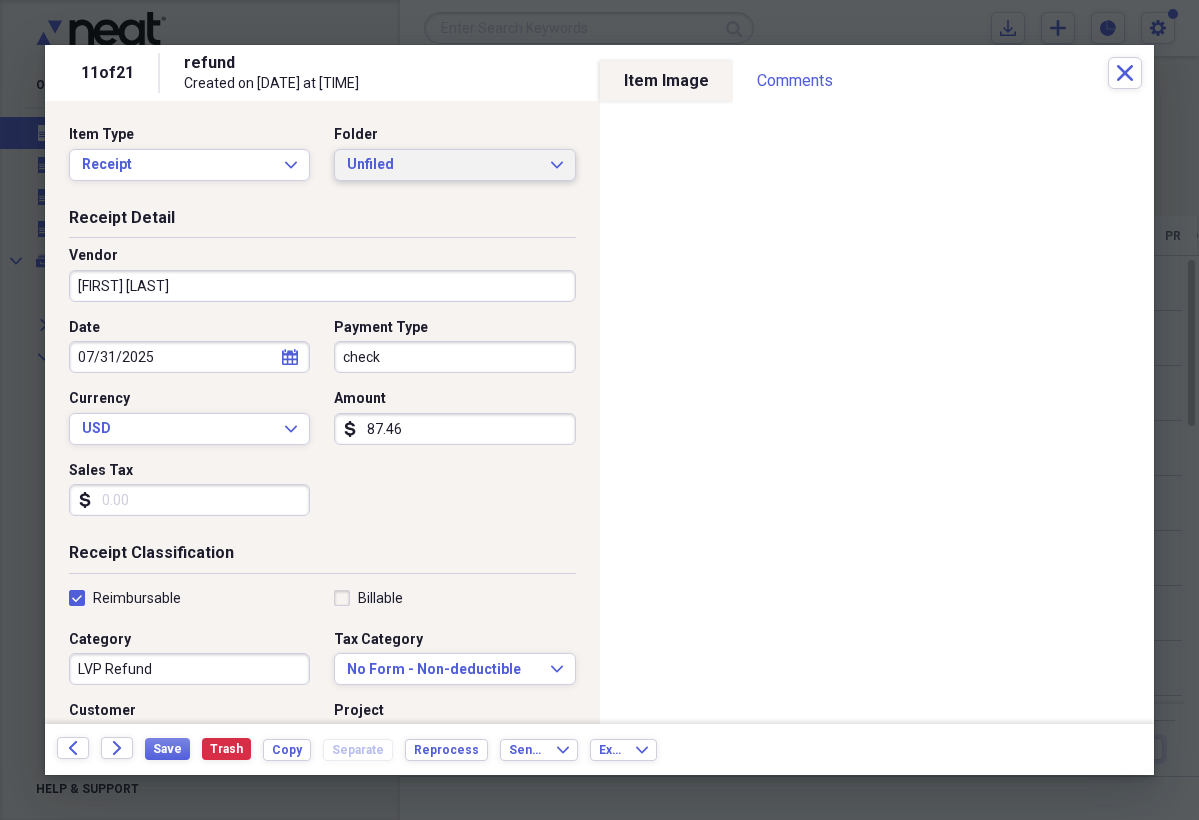 click on "Expand" 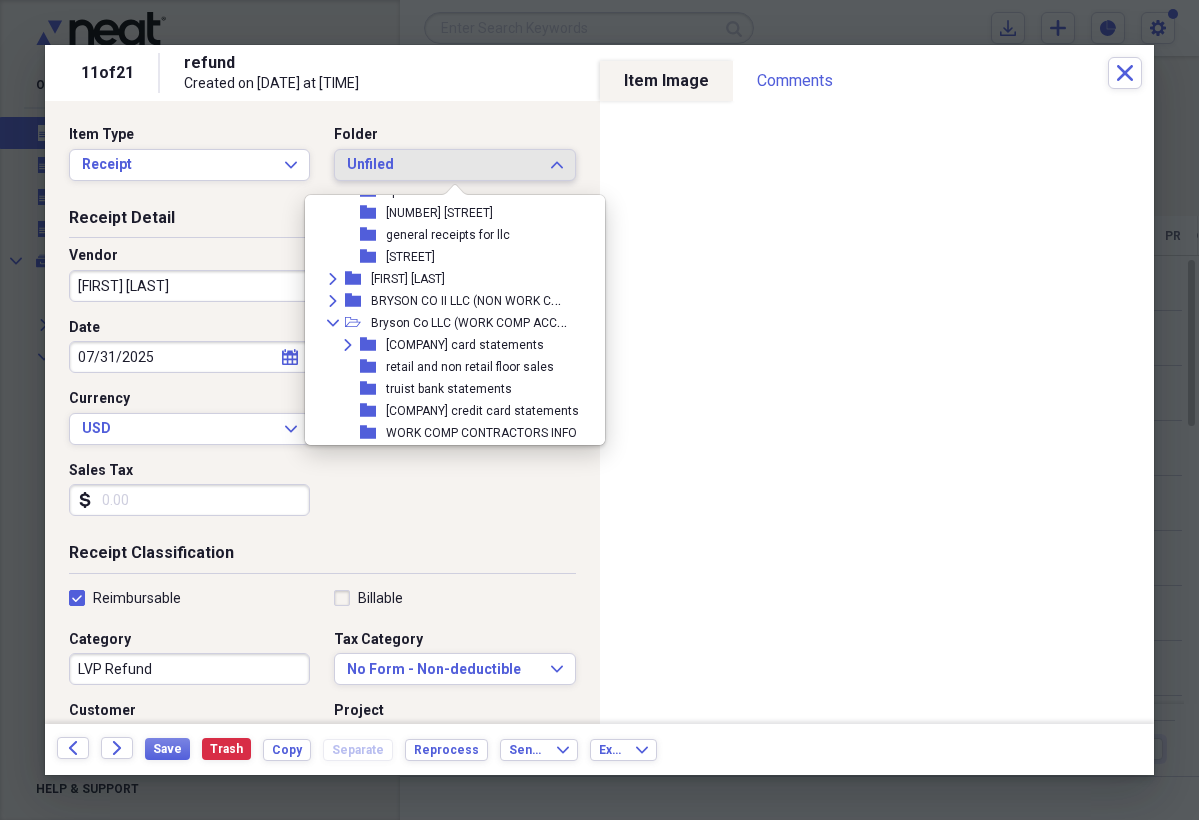 scroll, scrollTop: 989, scrollLeft: 0, axis: vertical 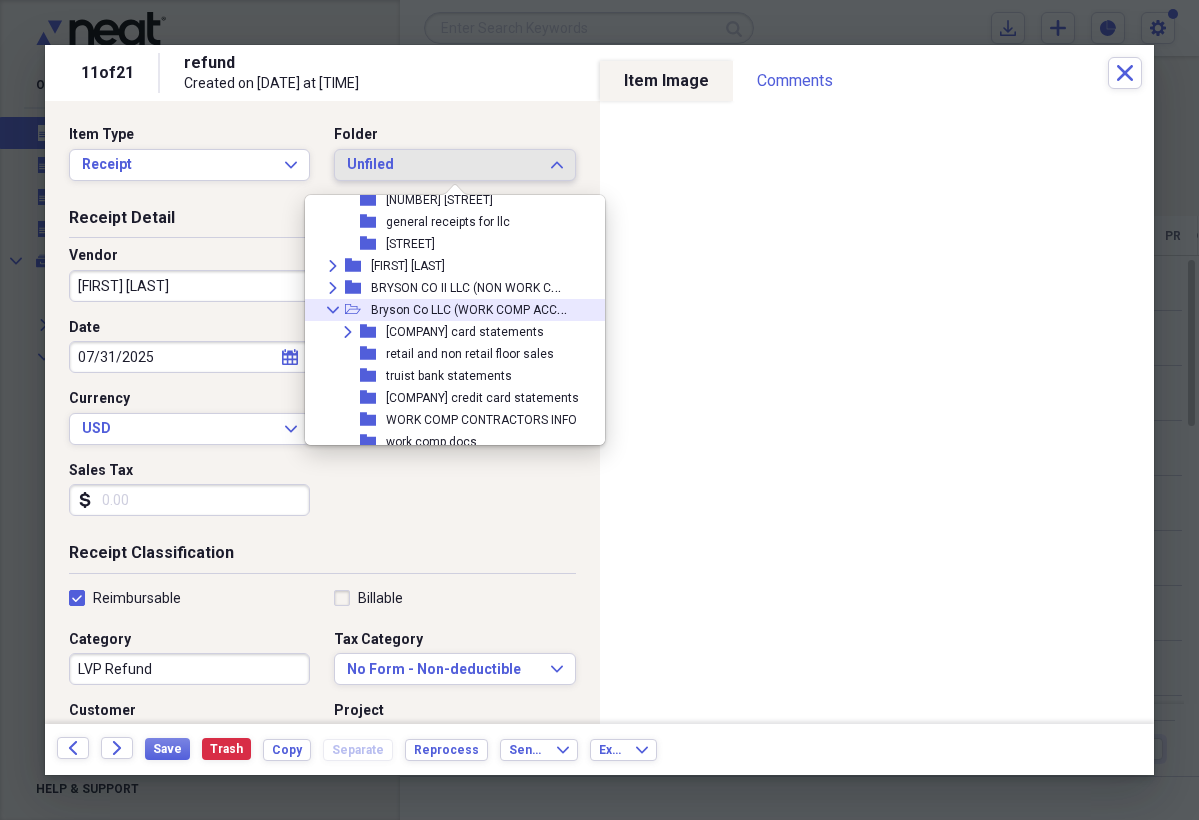 click on "Bryson Co LLC (WORK COMP ACCT)" at bounding box center (469, 308) 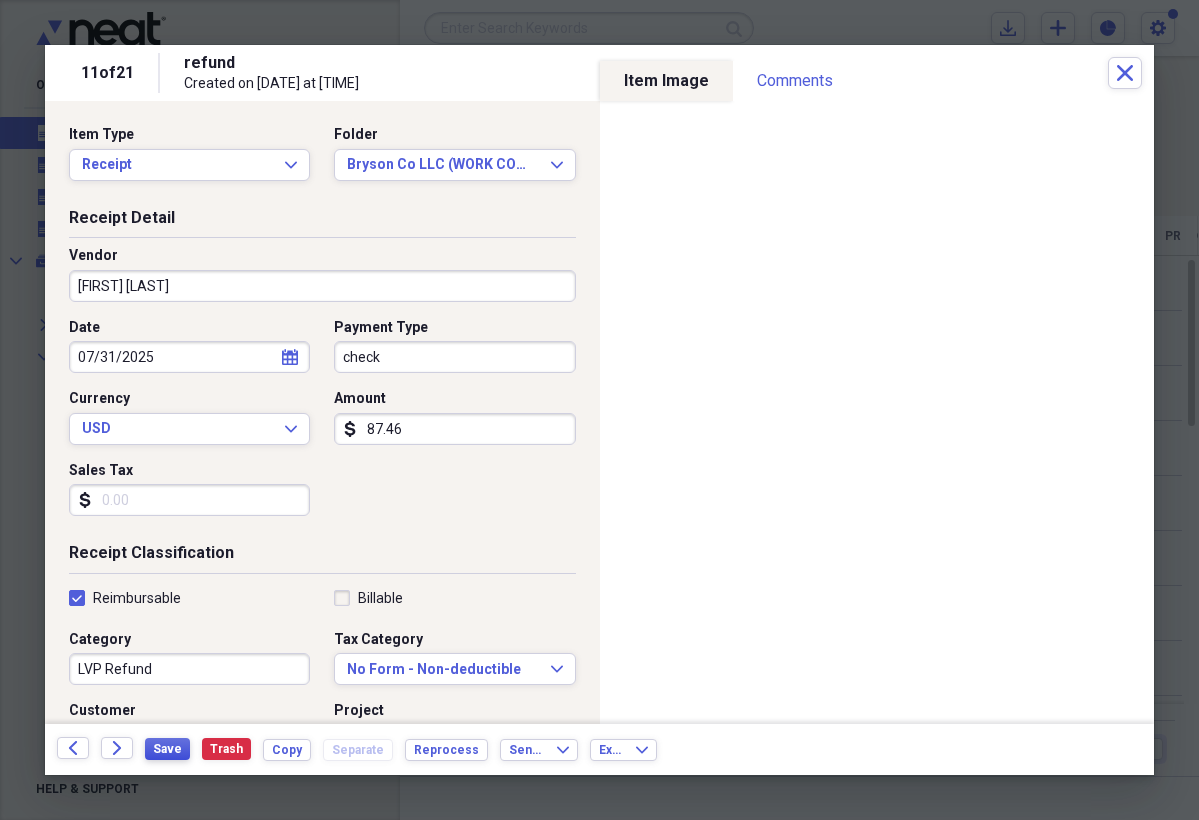 click on "Save" at bounding box center (167, 749) 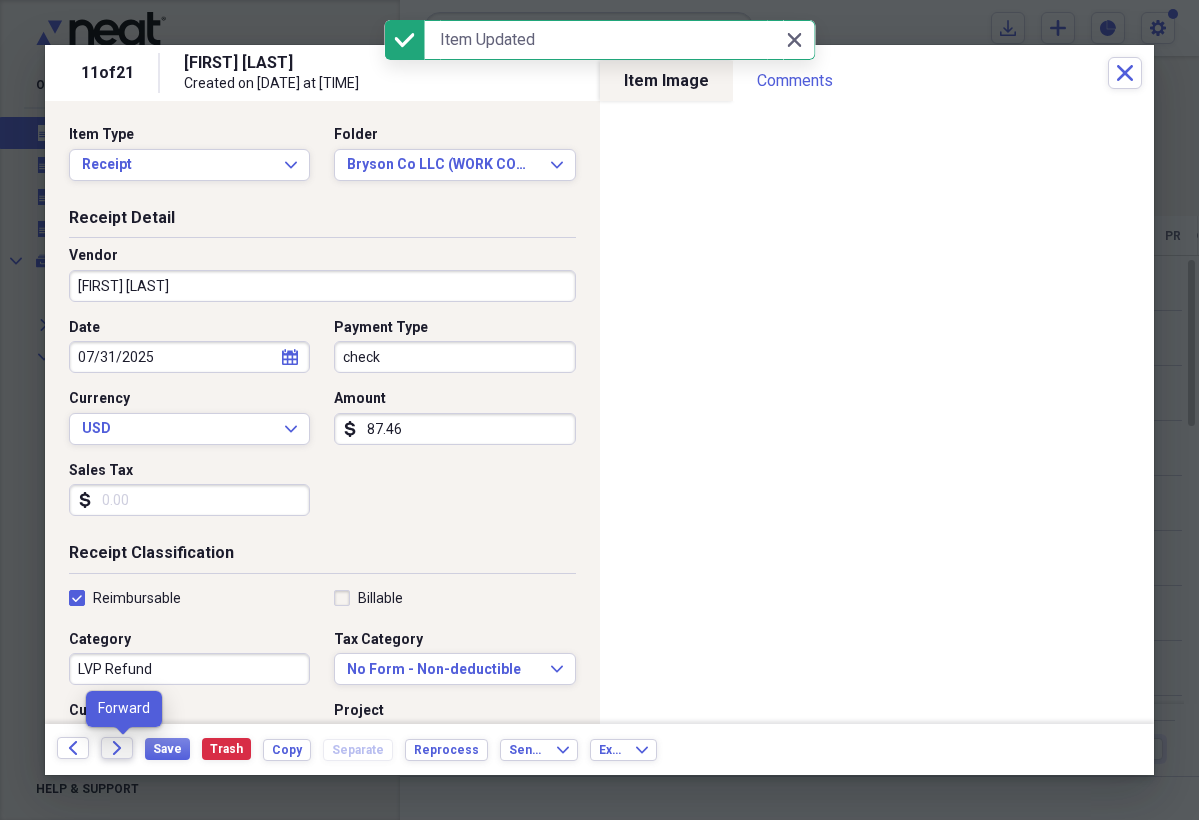 click 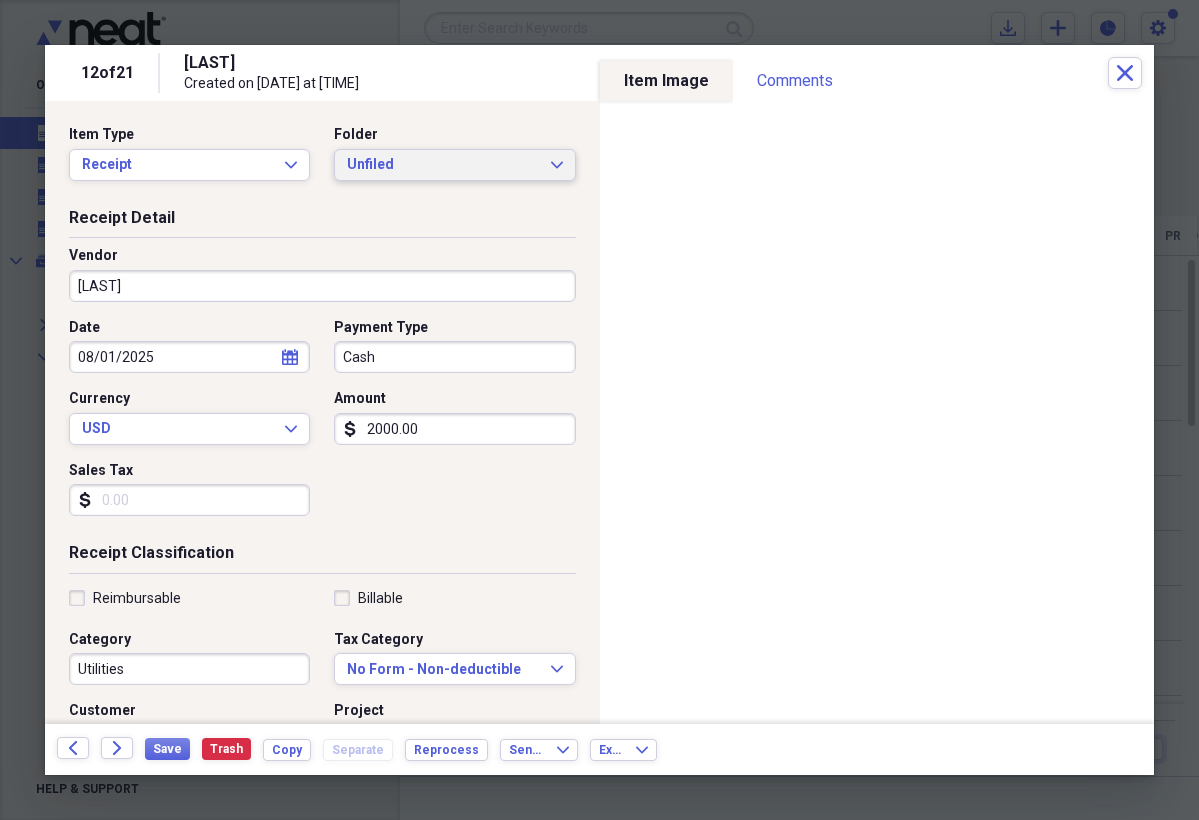 click on "Expand" 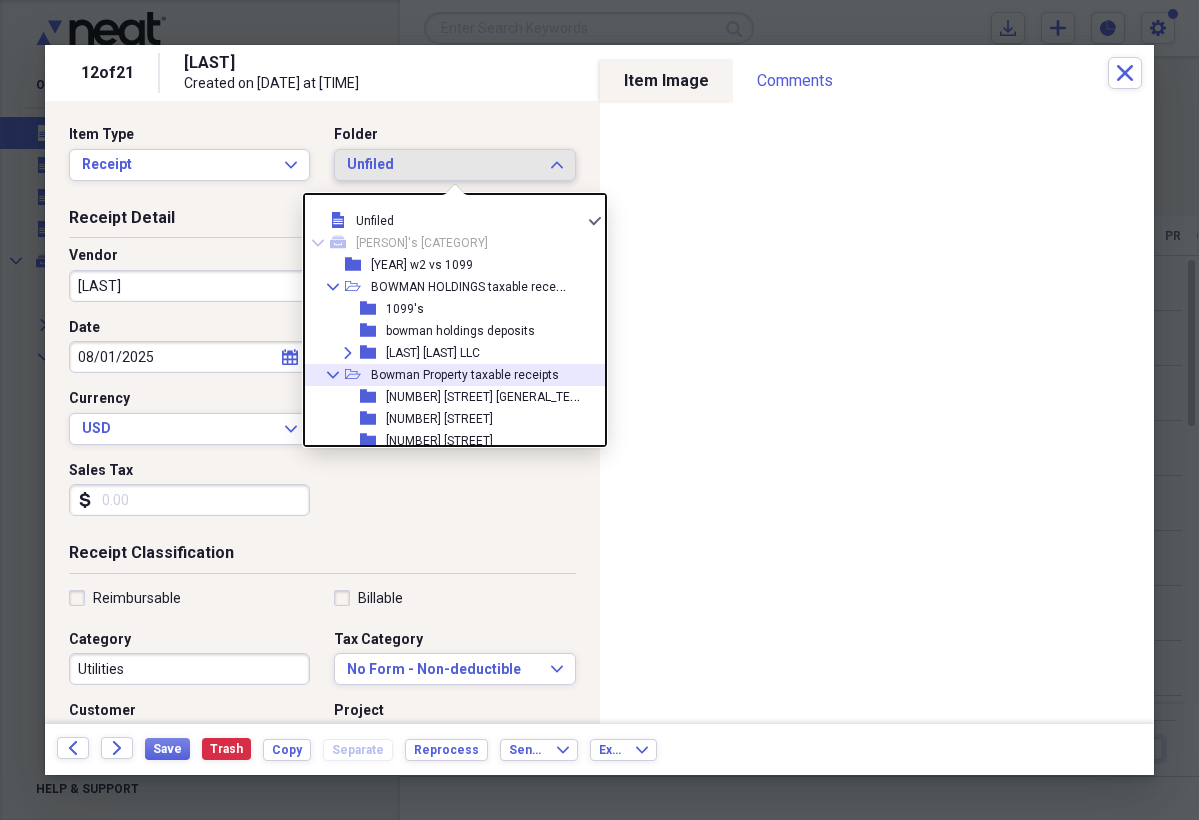 click on "Collapse" 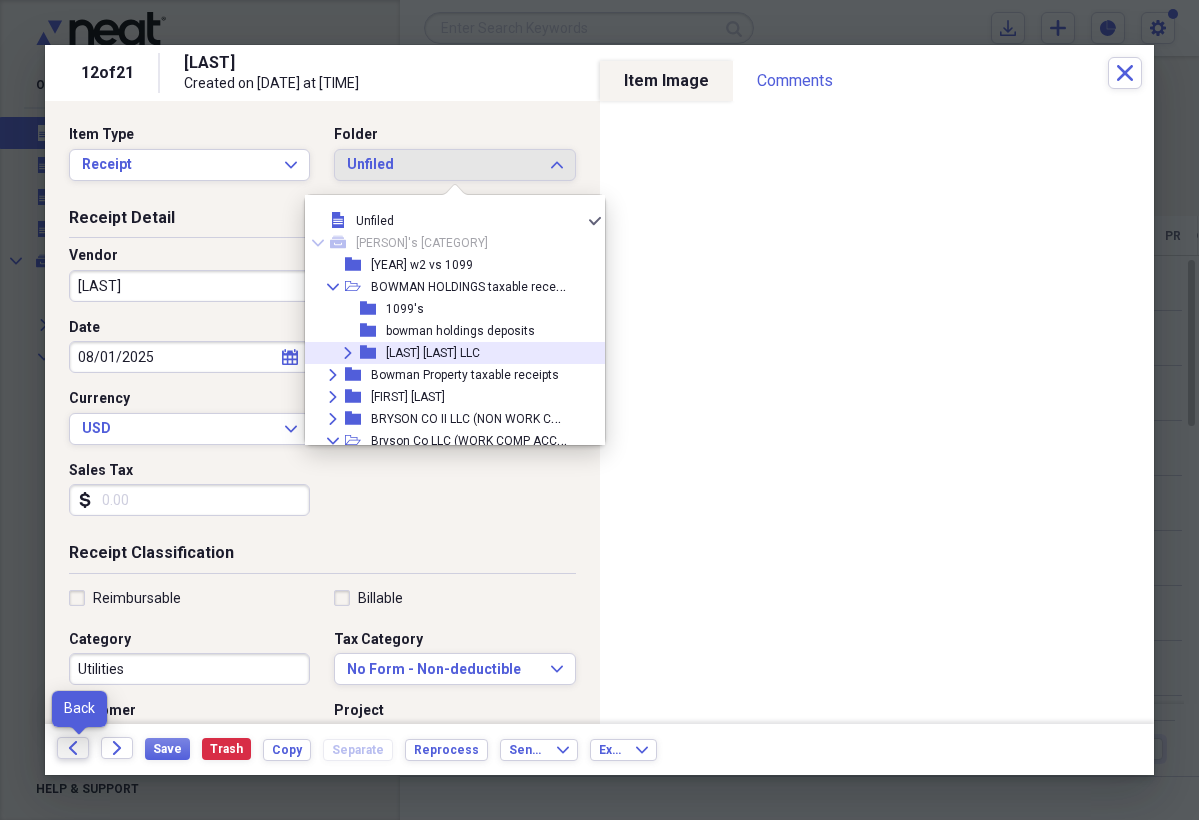 click 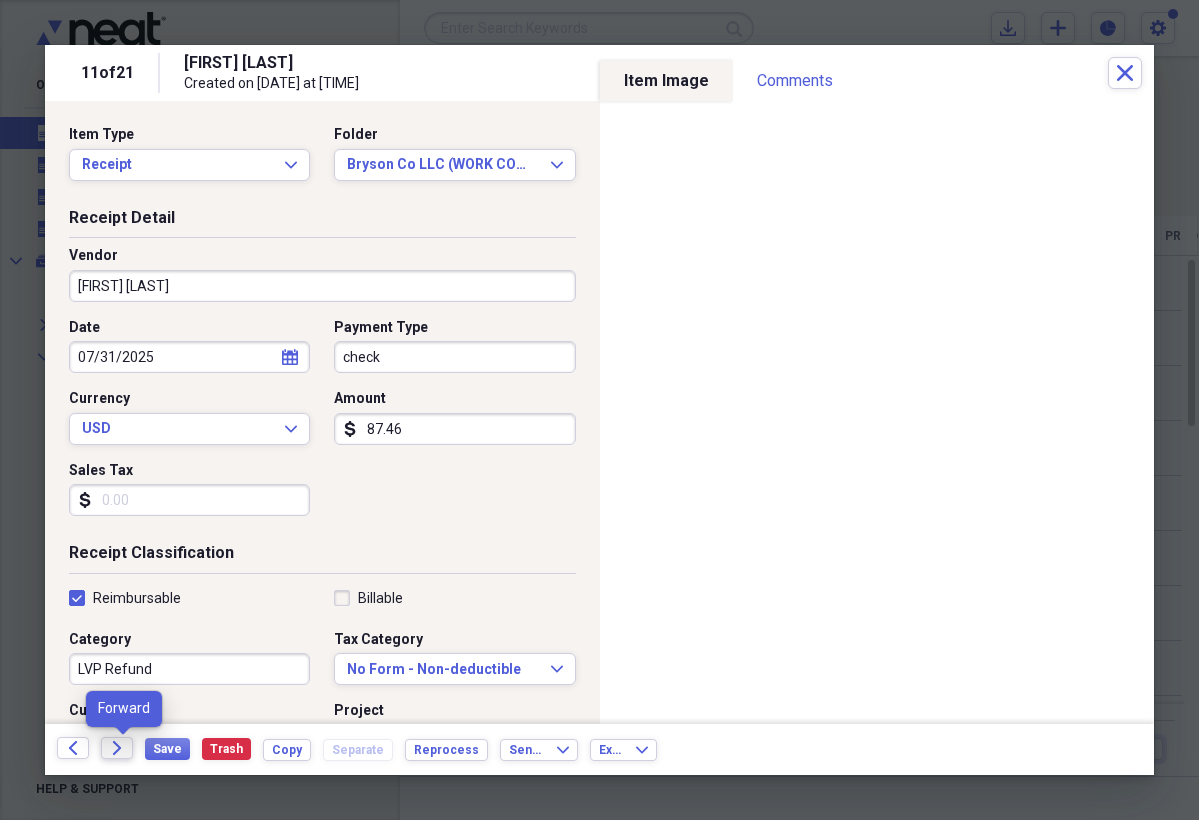 click 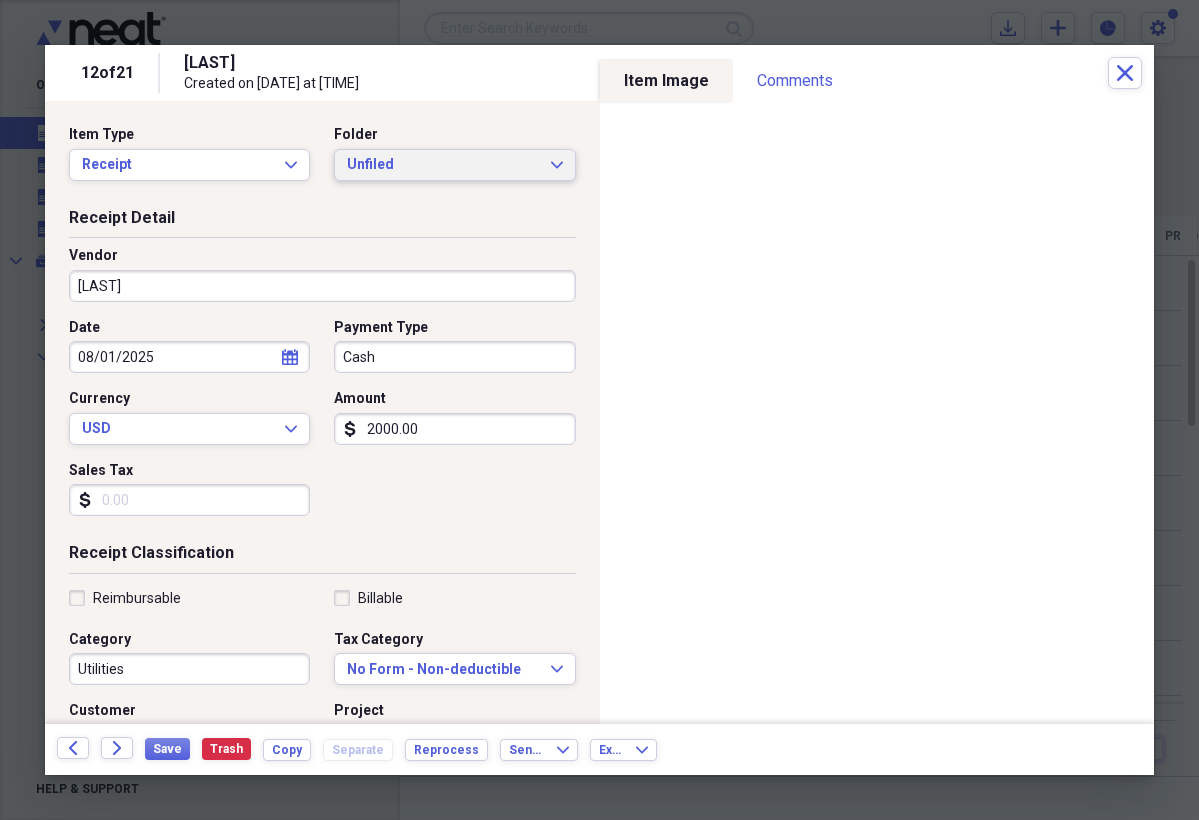 click on "Expand" 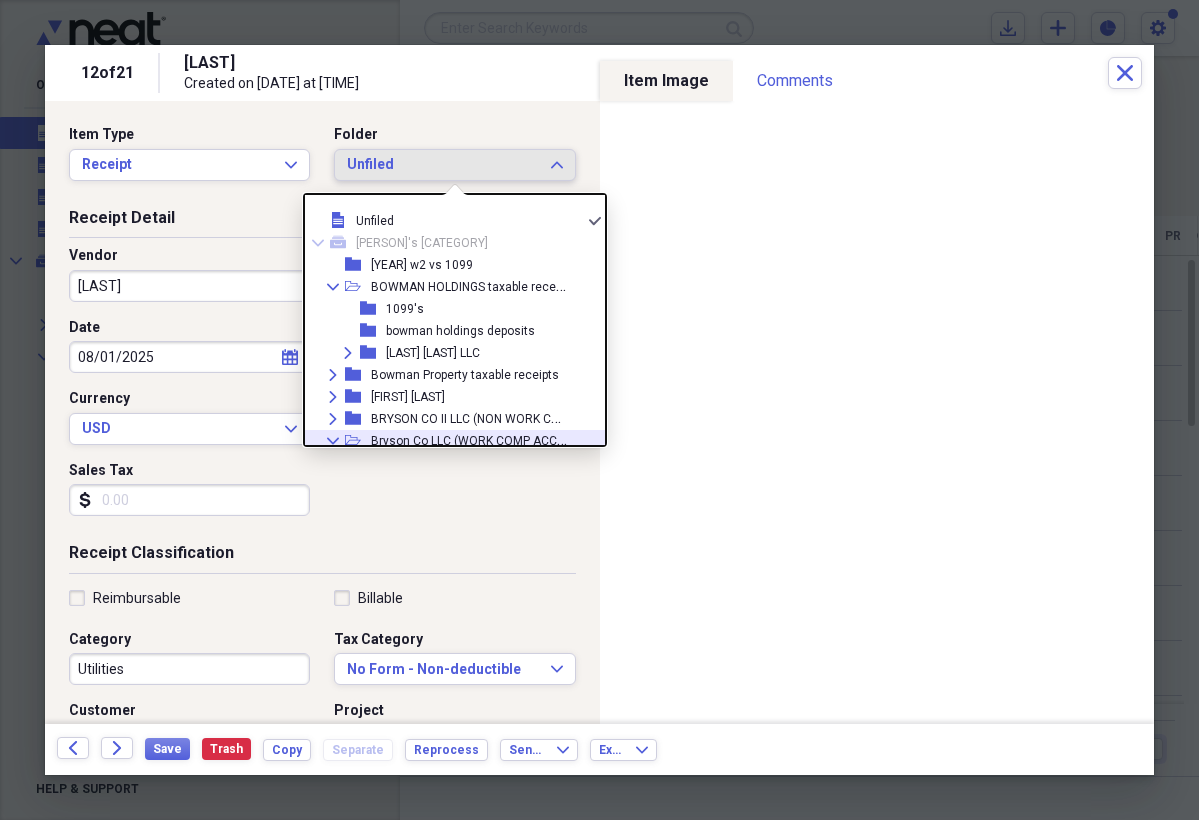 click on "Bryson Co LLC (WORK COMP ACCT)" at bounding box center [469, 439] 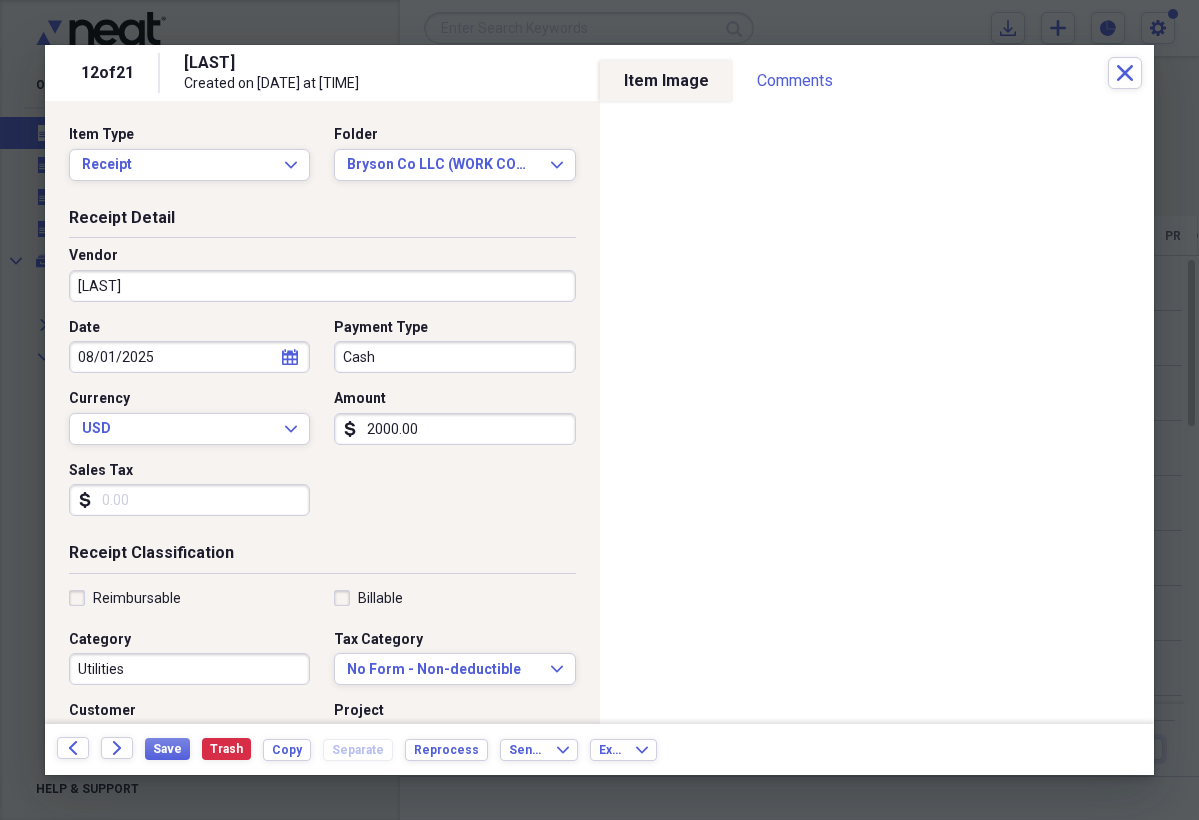 click on "[LAST]" at bounding box center (322, 286) 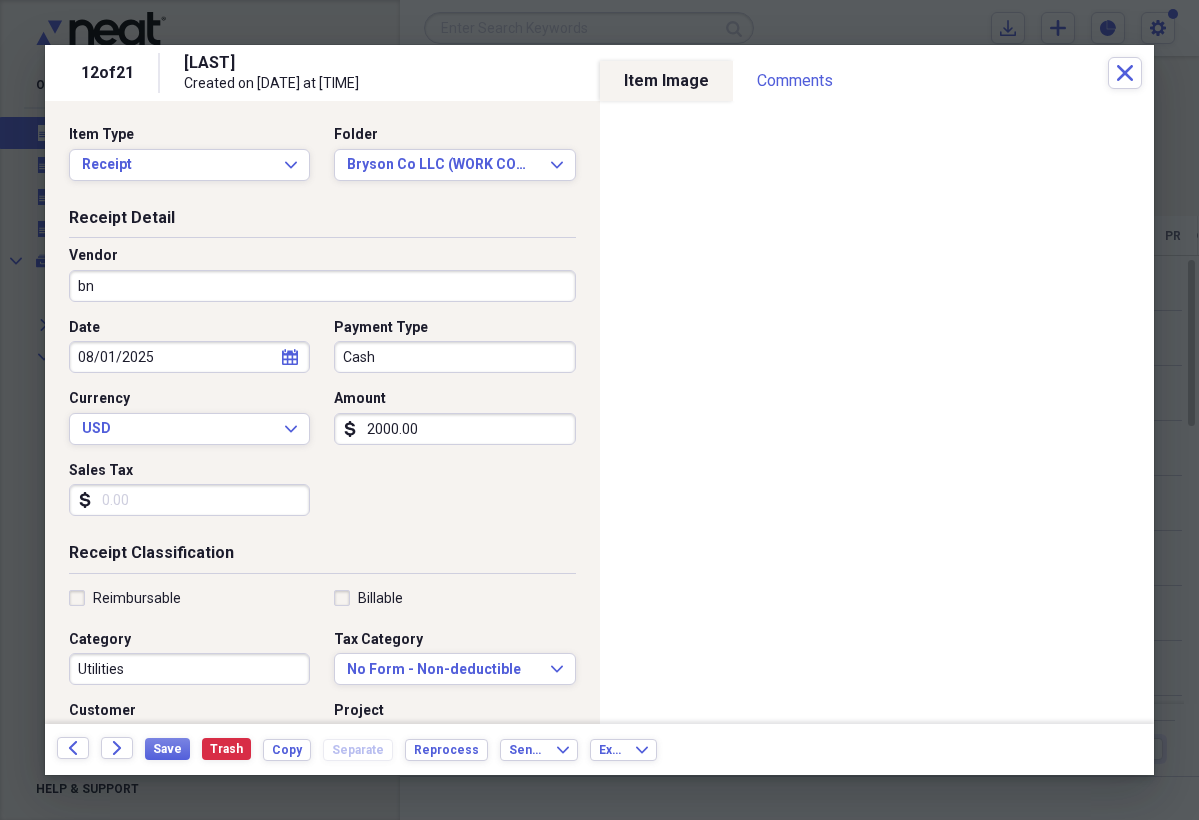 type on "n" 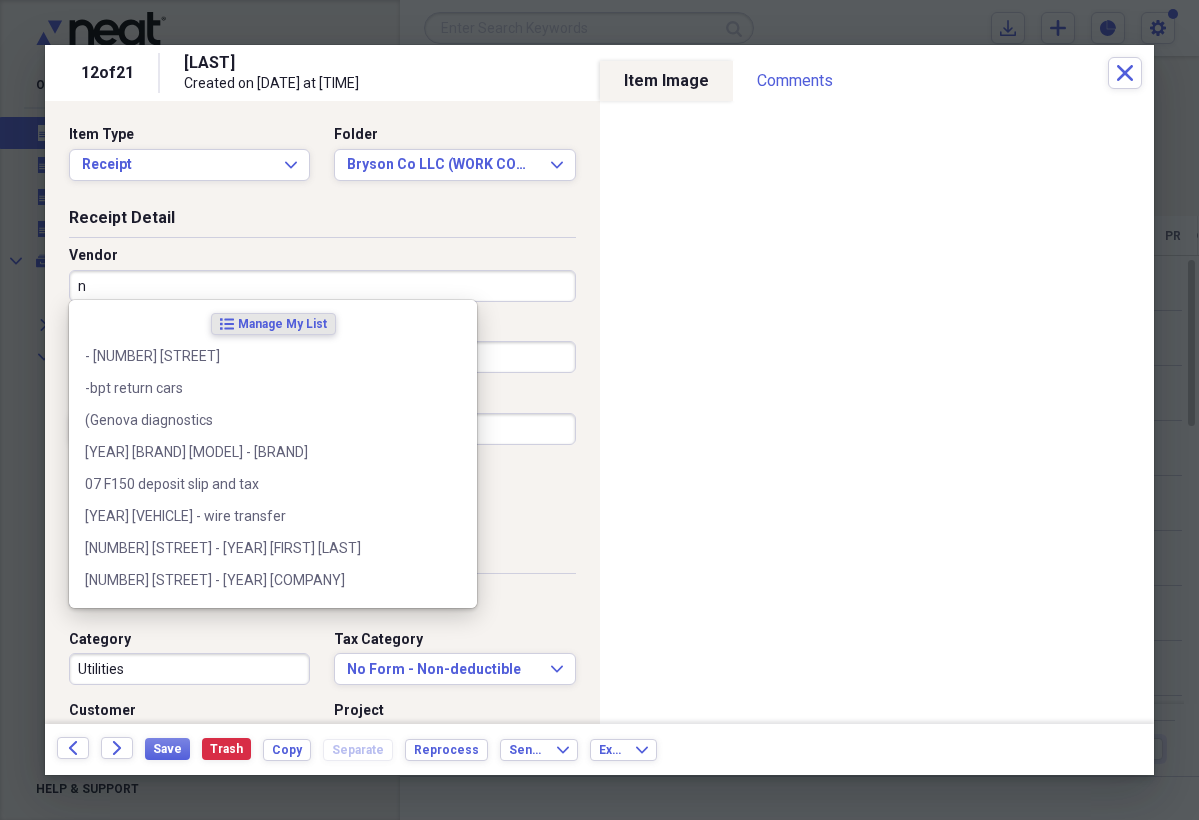 click on "n" at bounding box center (322, 286) 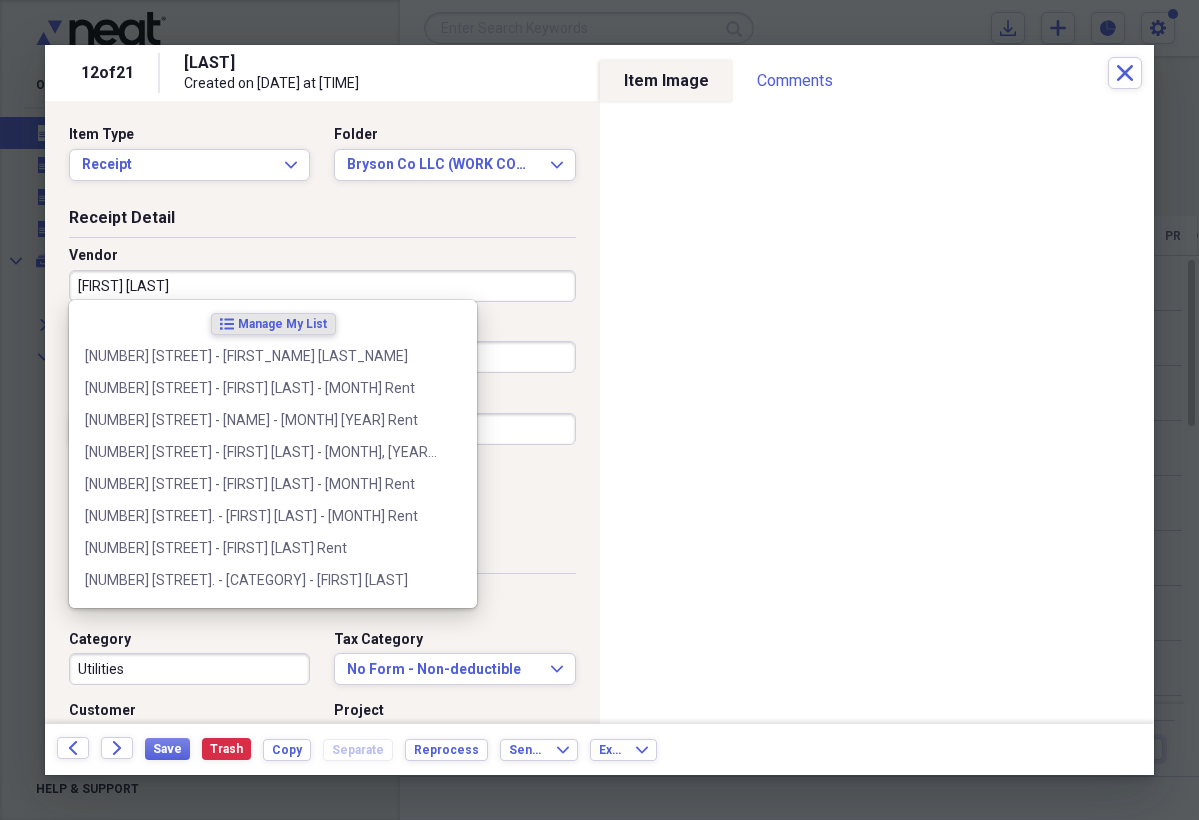 type on "[FIRST] [LAST]" 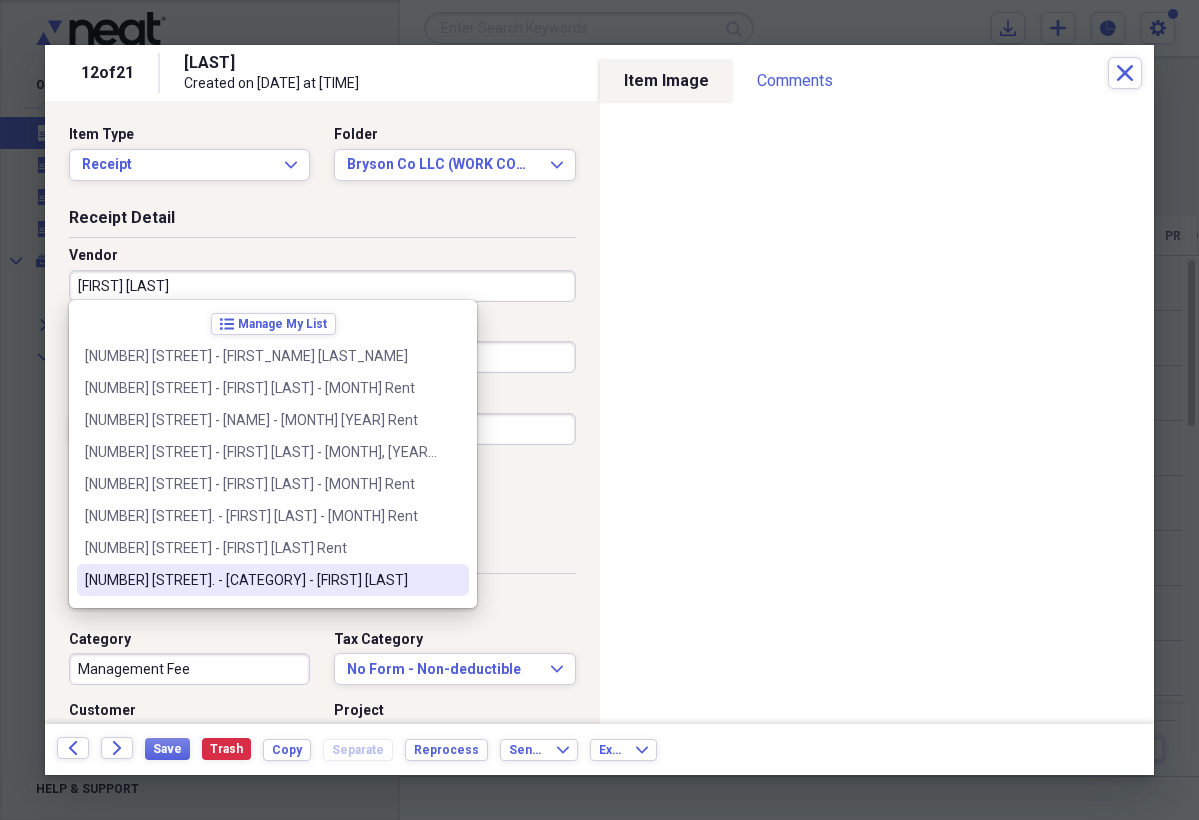 click on "[NUMBER] [STREET]. - [CATEGORY] - [FIRST] [LAST]" at bounding box center (261, 580) 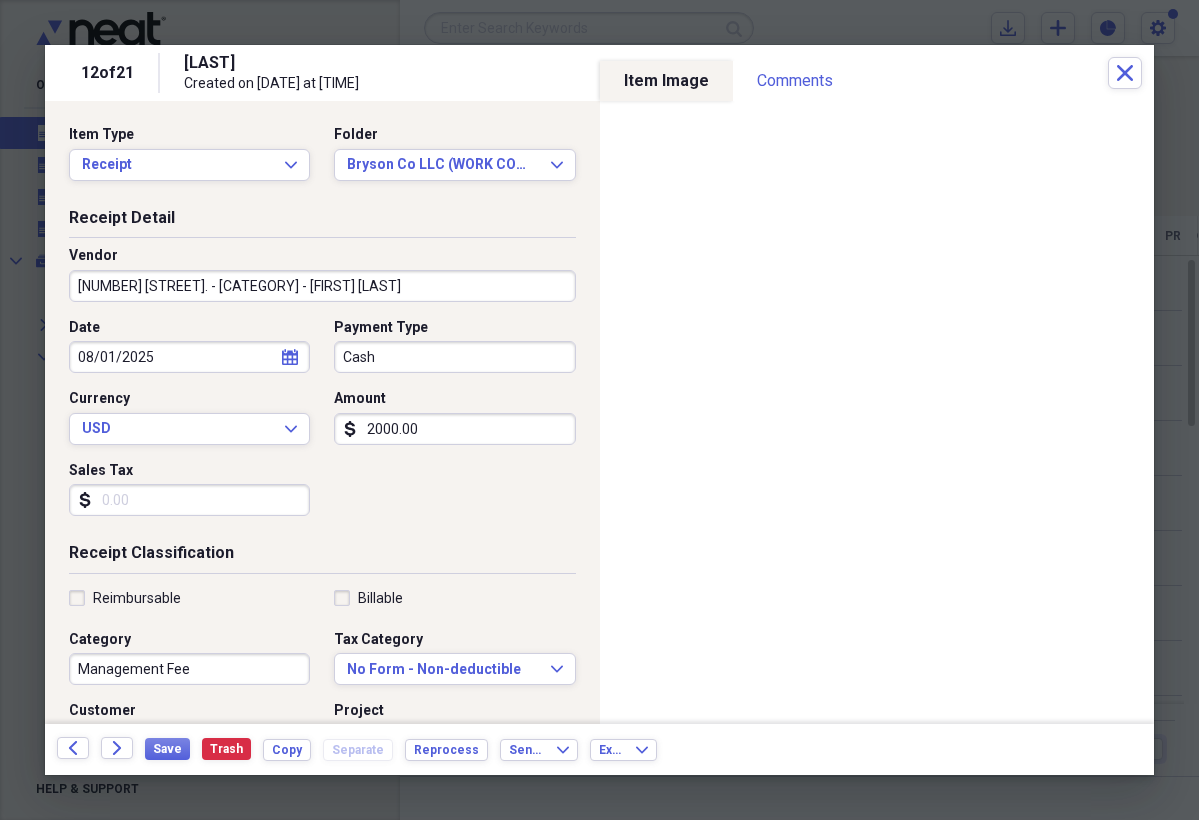 type on "[MONTH] [YEAR] [RENT]" 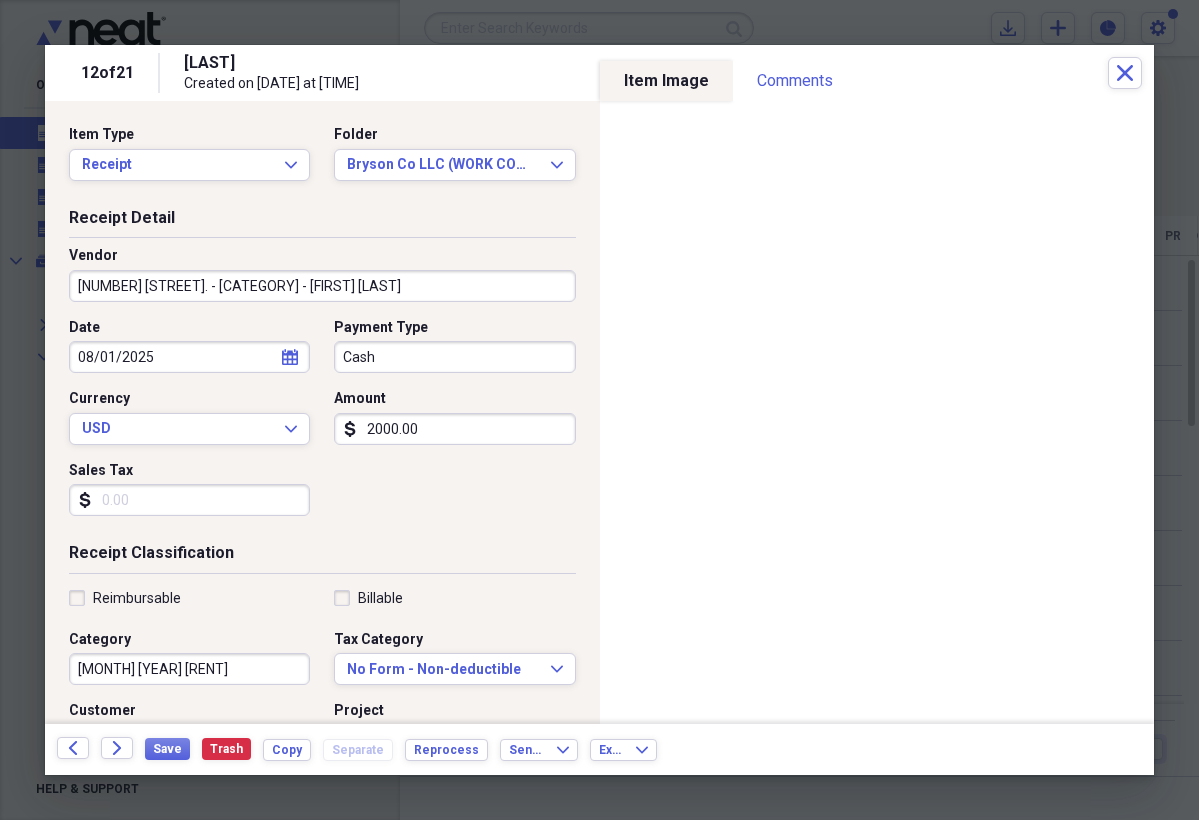 click on "Cash" at bounding box center (454, 357) 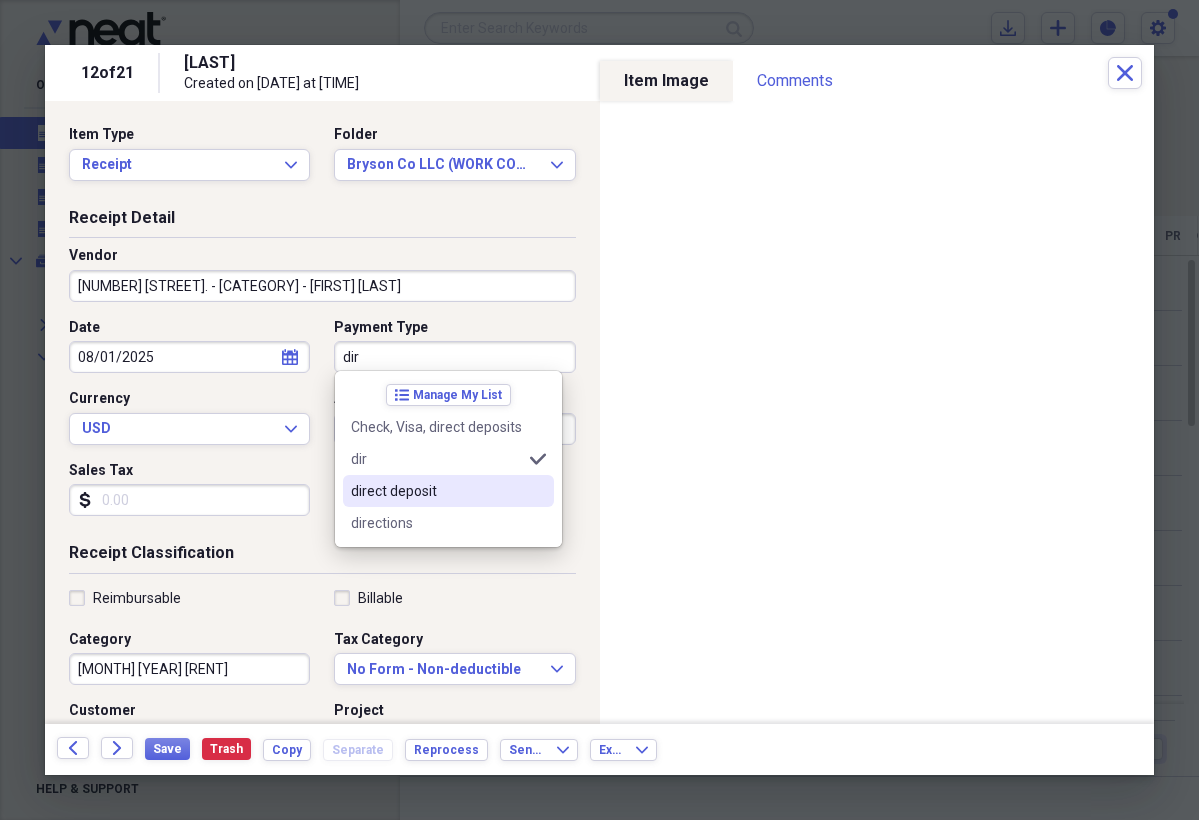 click on "direct deposit" at bounding box center (436, 491) 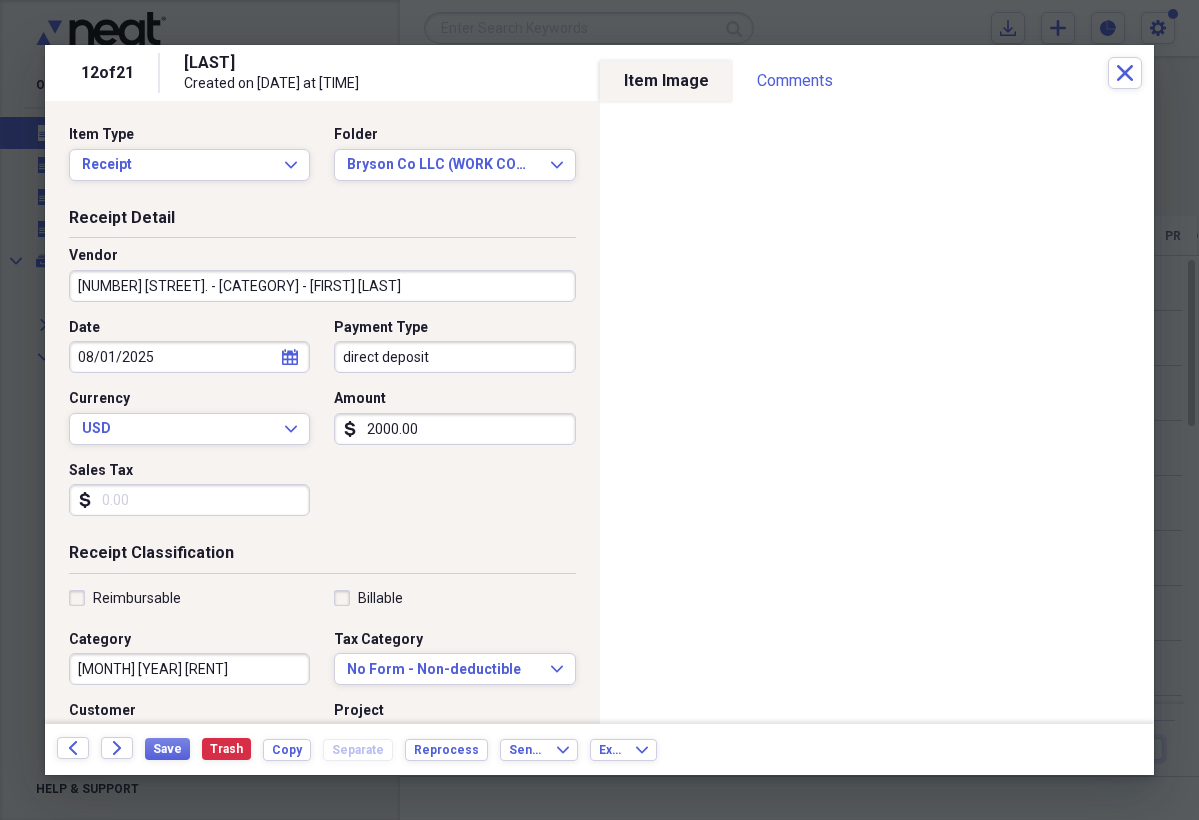 click on "Reimbursable" at bounding box center (125, 598) 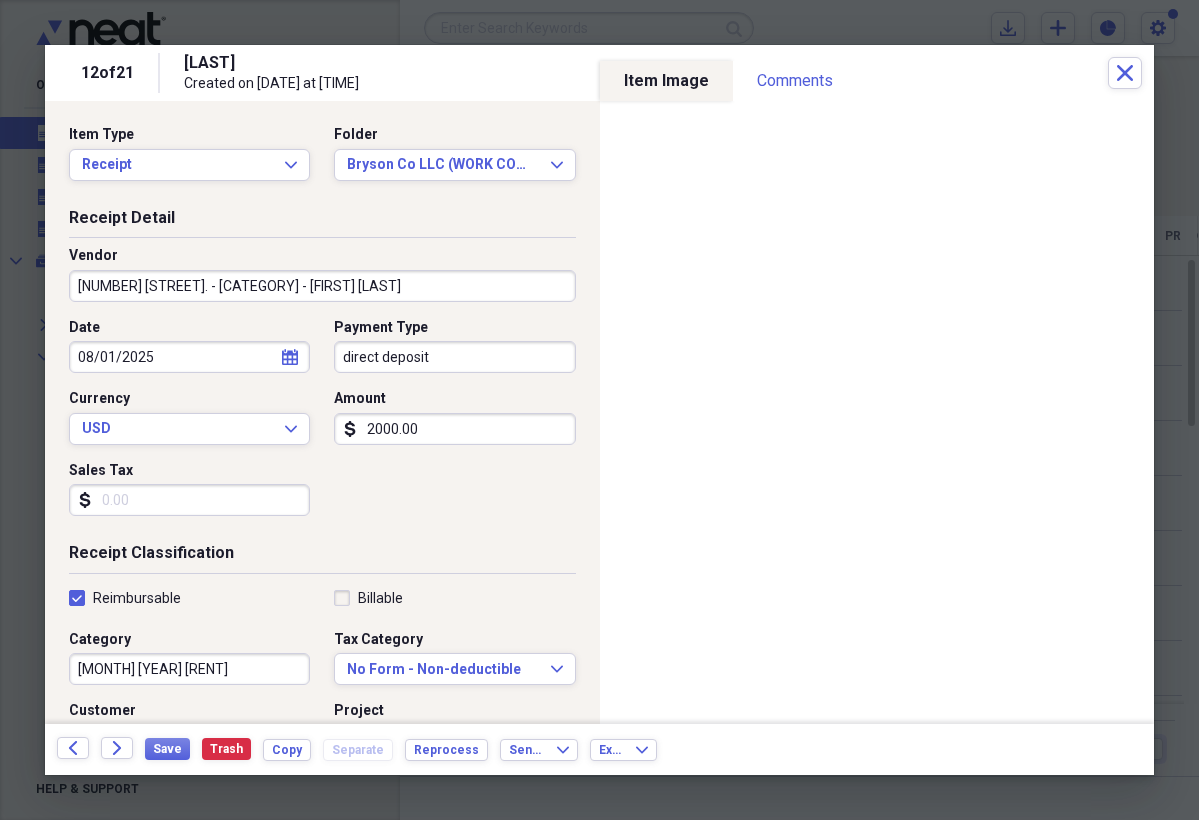 checkbox on "true" 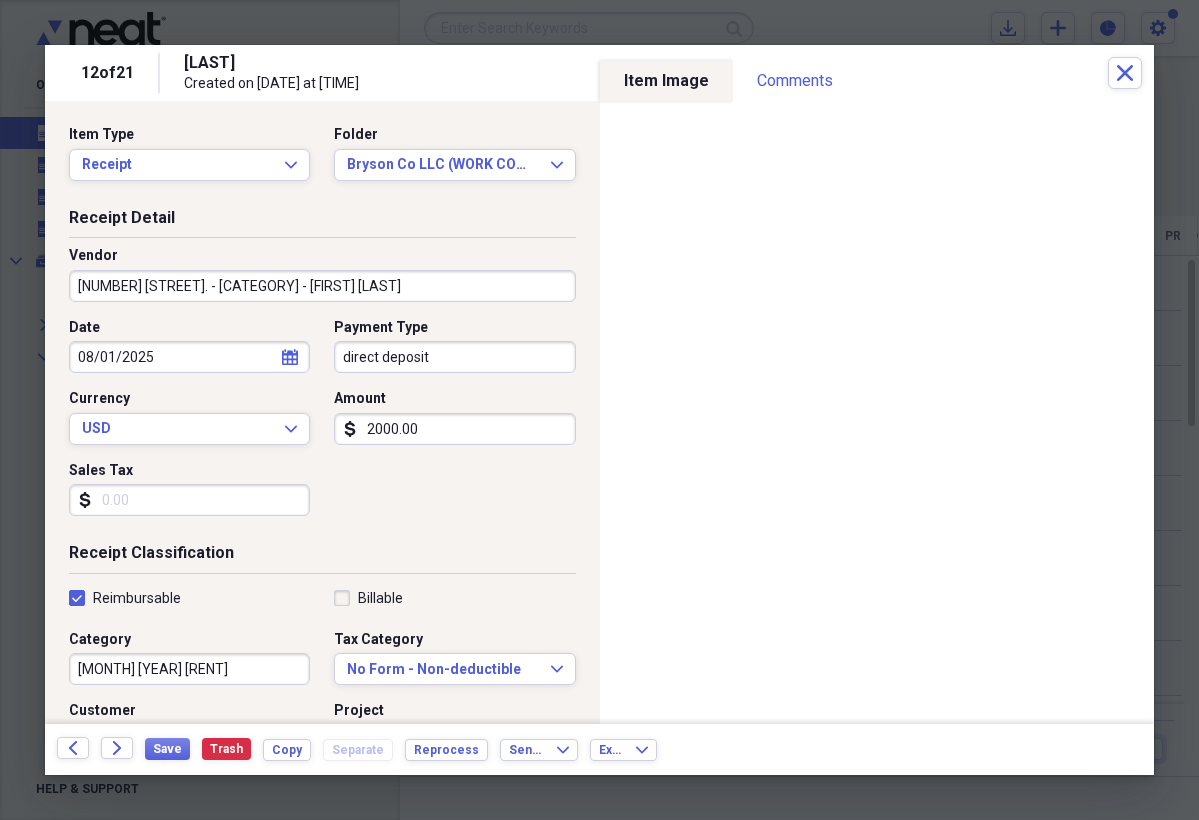 click on "[MONTH] [YEAR] [RENT]" at bounding box center [189, 669] 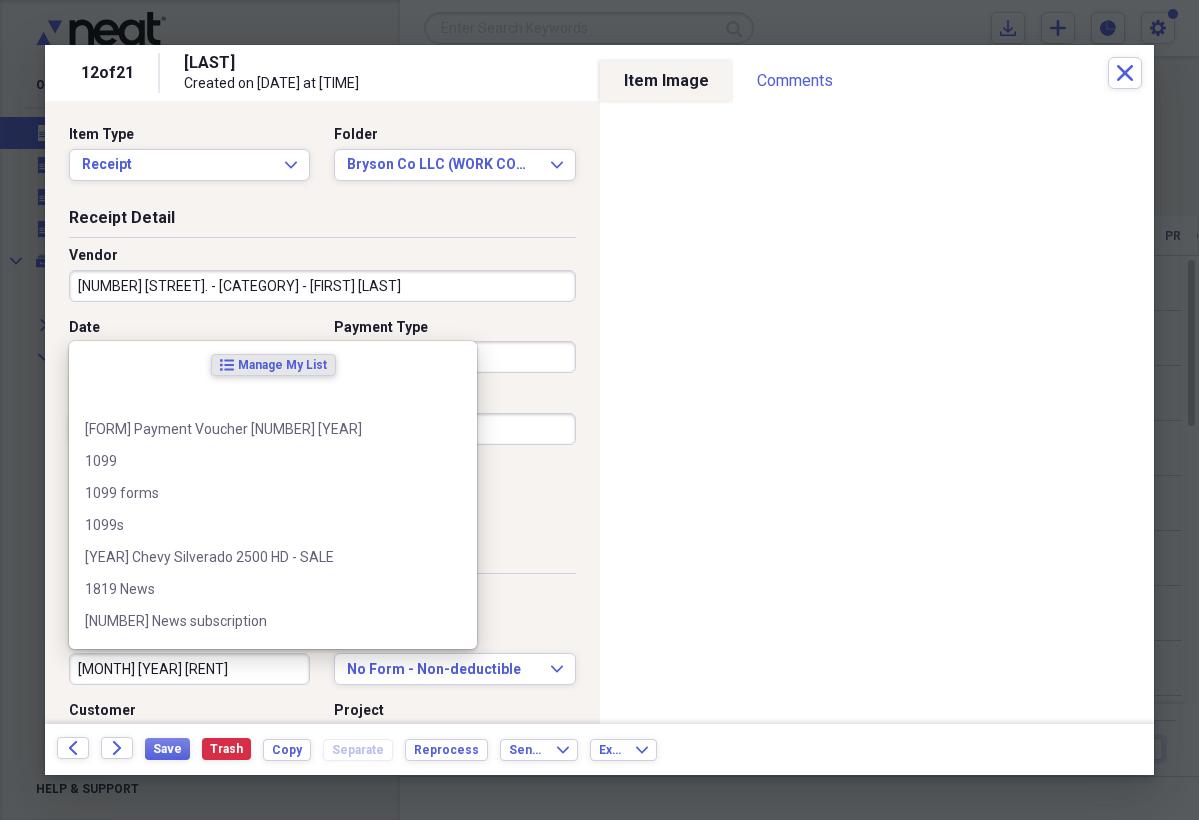 click on "[MONTH] [YEAR] [RENT]" at bounding box center [189, 669] 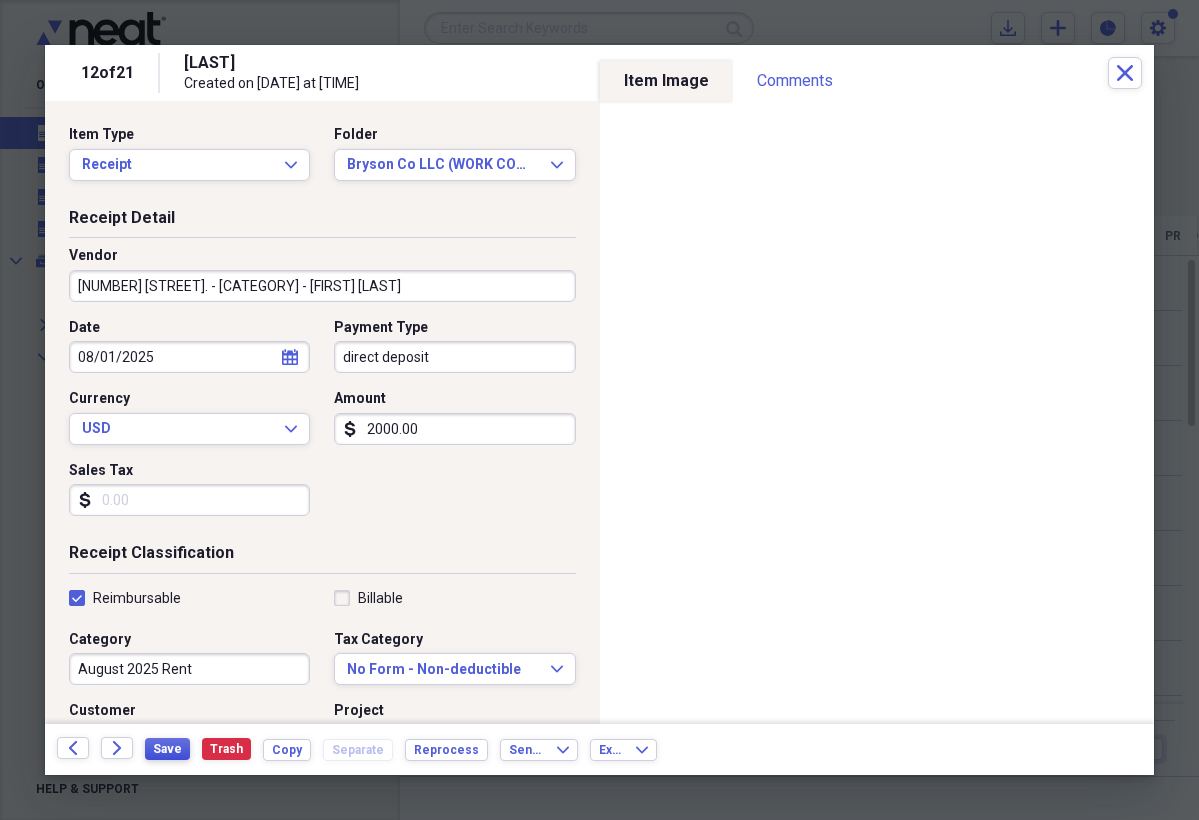 type on "August 2025 Rent" 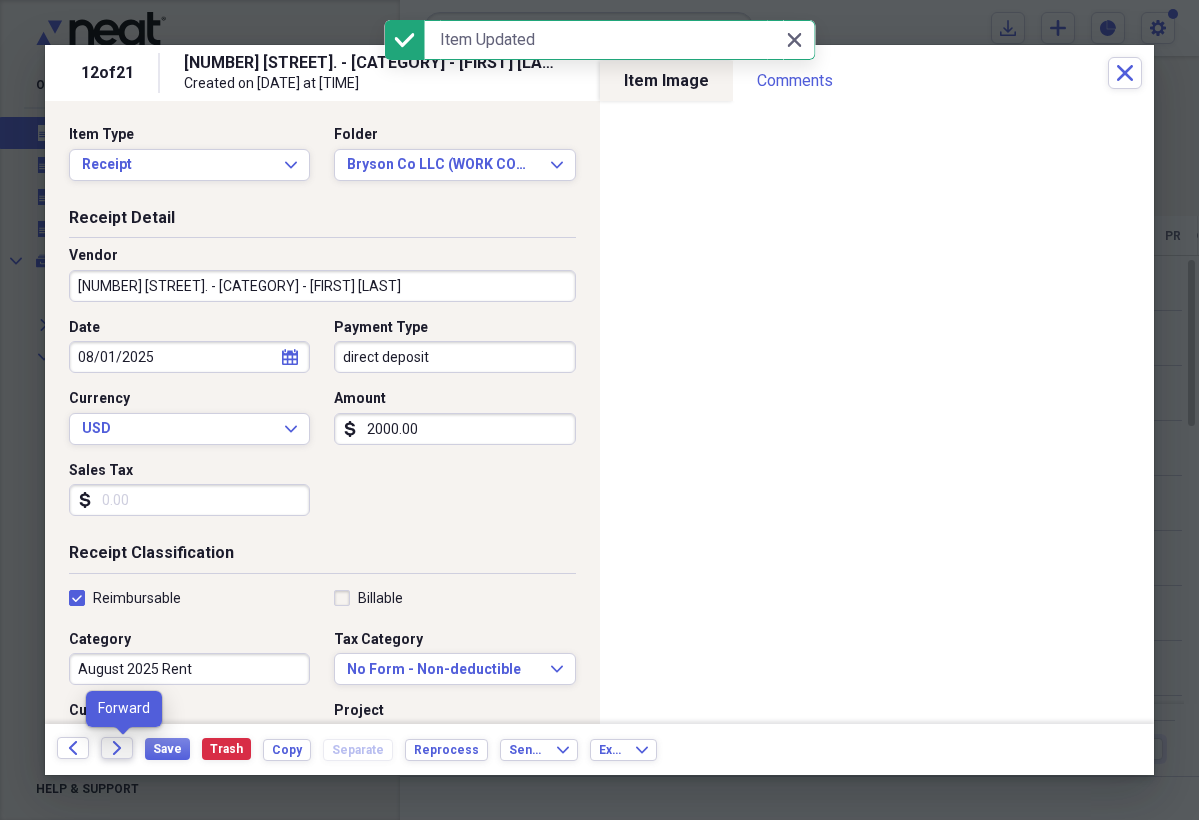 click 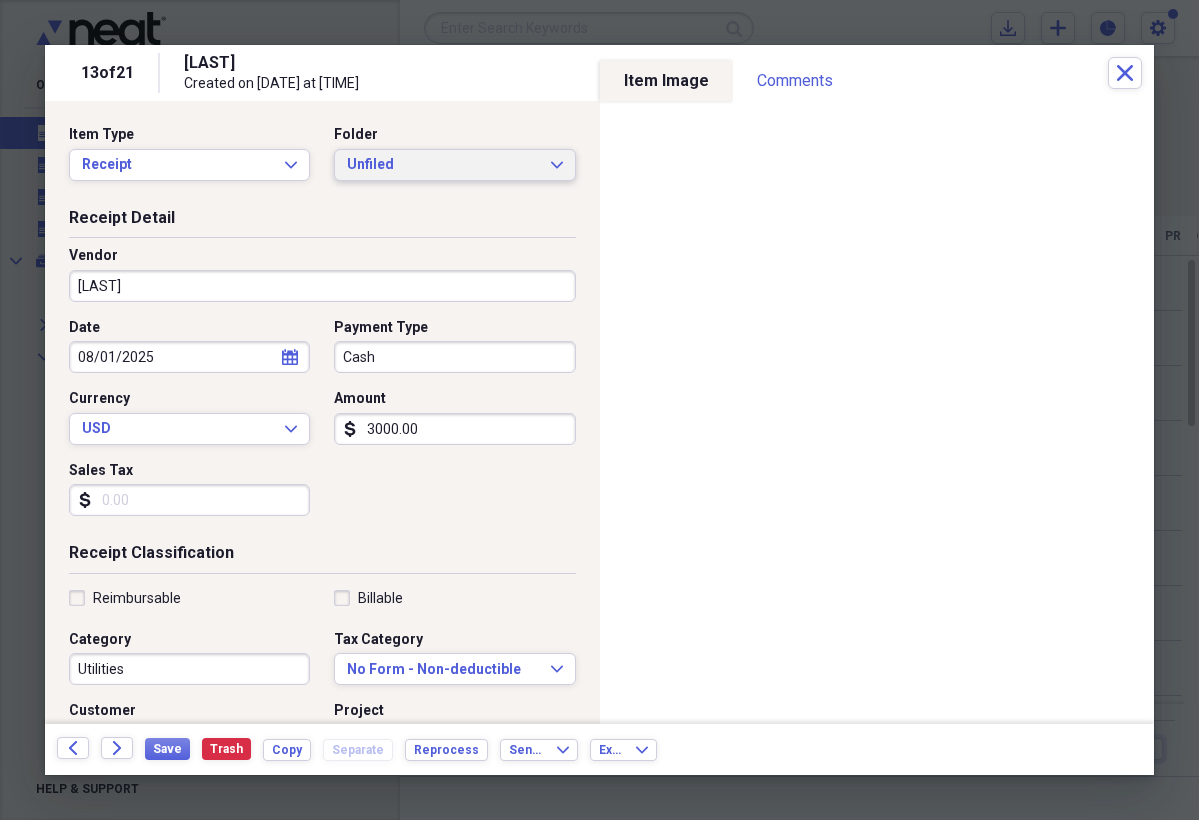 click on "Expand" 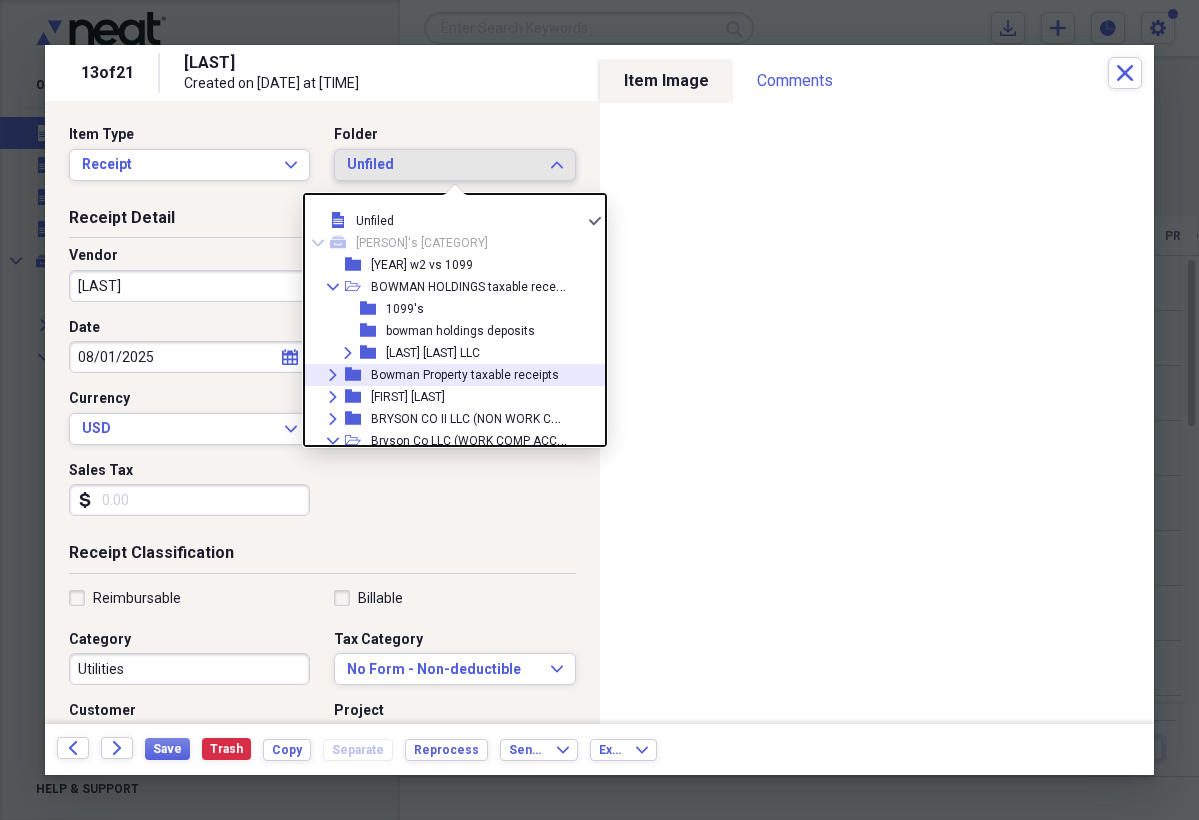 click on "Expand" 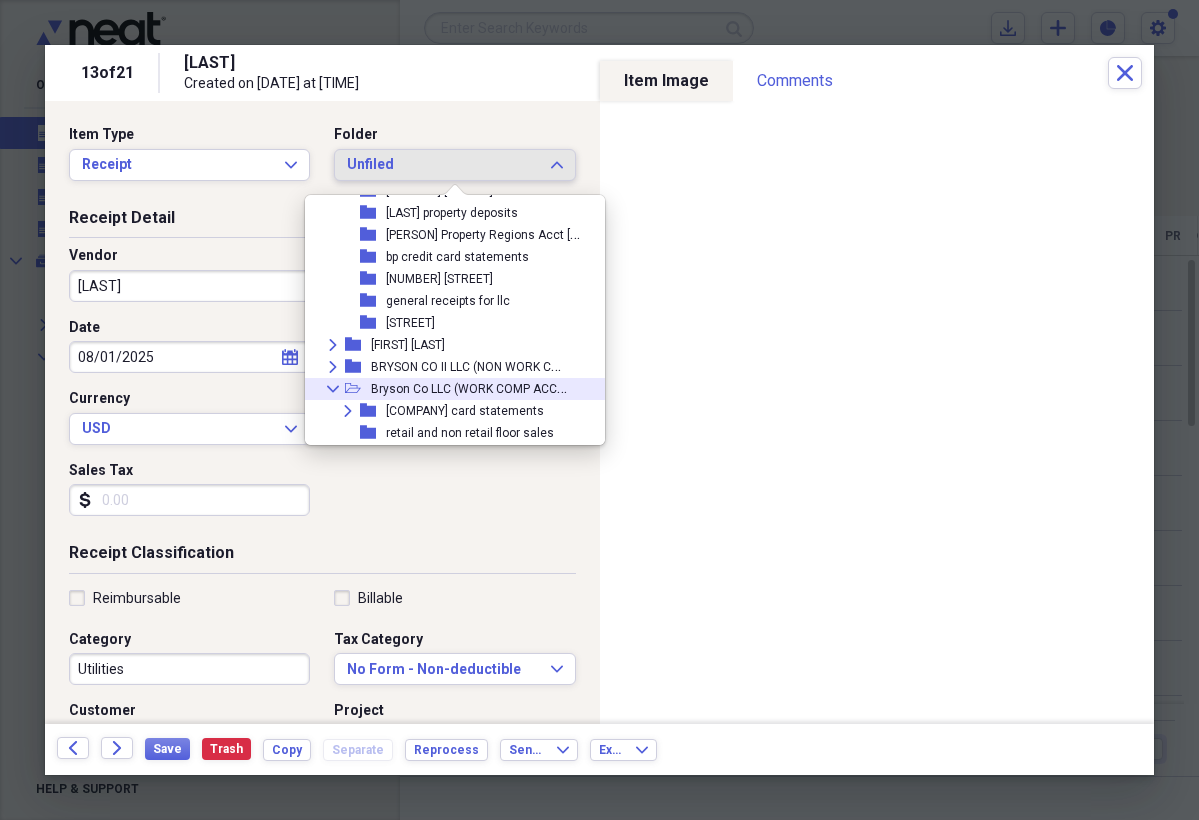 scroll, scrollTop: 893, scrollLeft: 0, axis: vertical 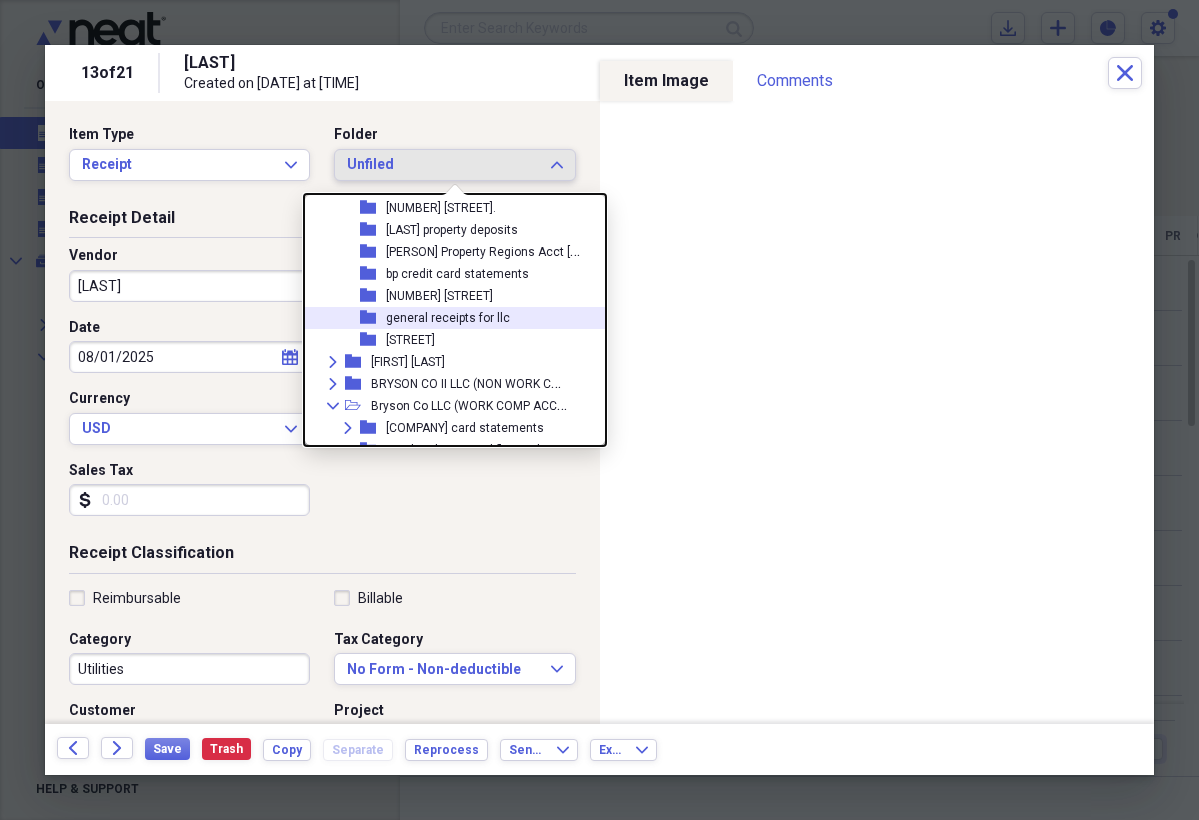 click on "general receipts for llc" at bounding box center [448, 318] 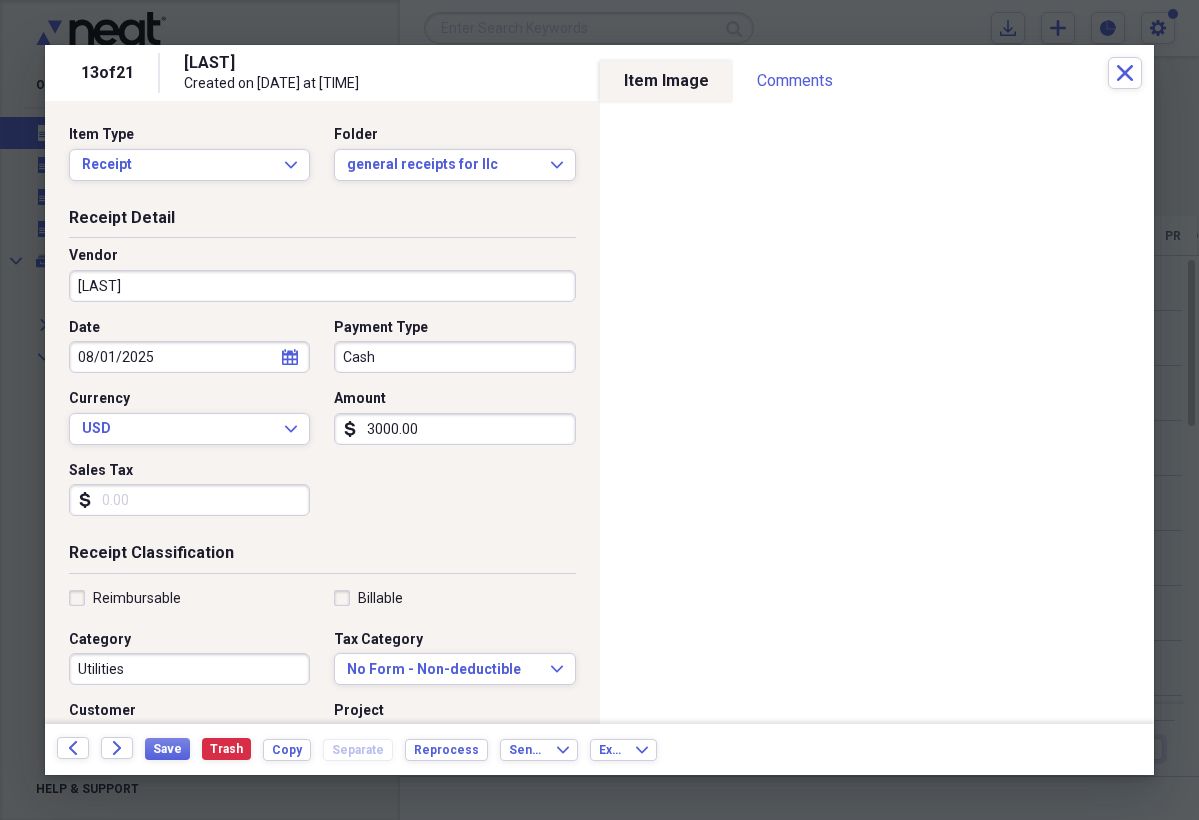 click on "Cash" at bounding box center [454, 357] 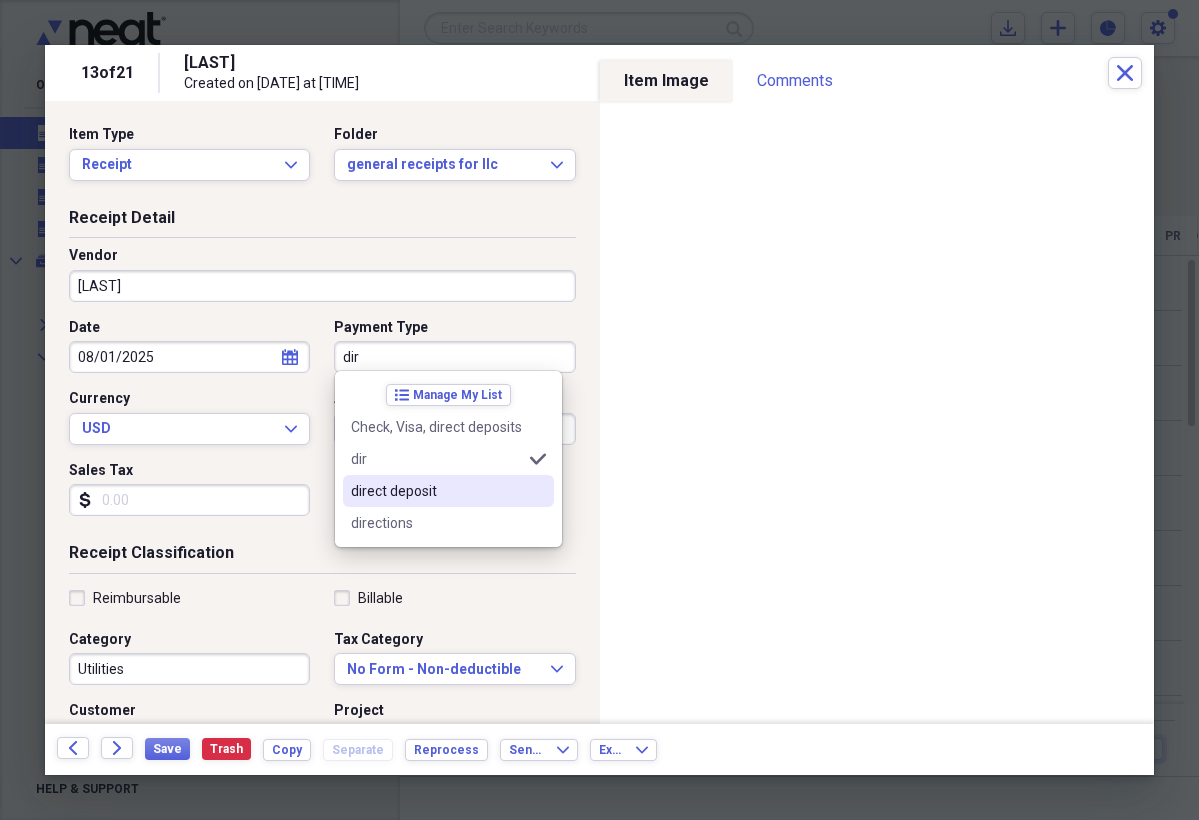 click on "direct deposit" at bounding box center [436, 491] 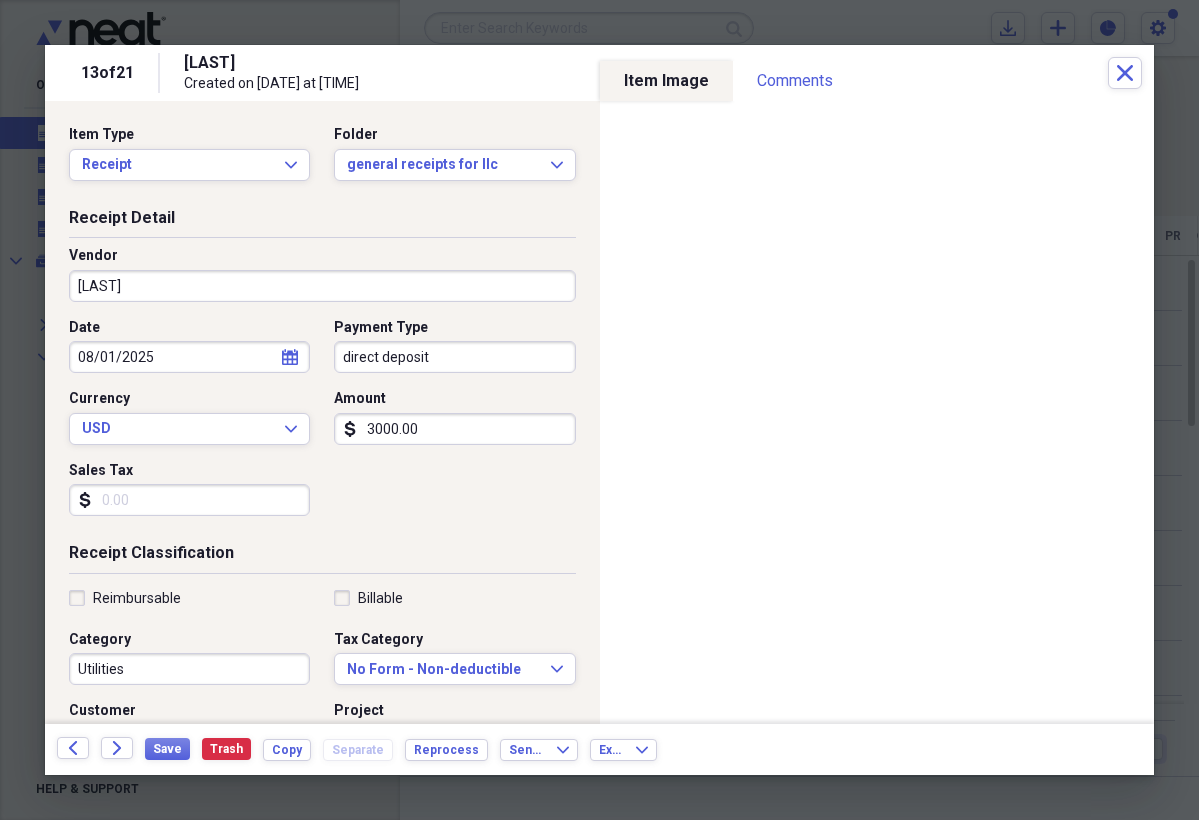 click on "Reimbursable" at bounding box center [125, 598] 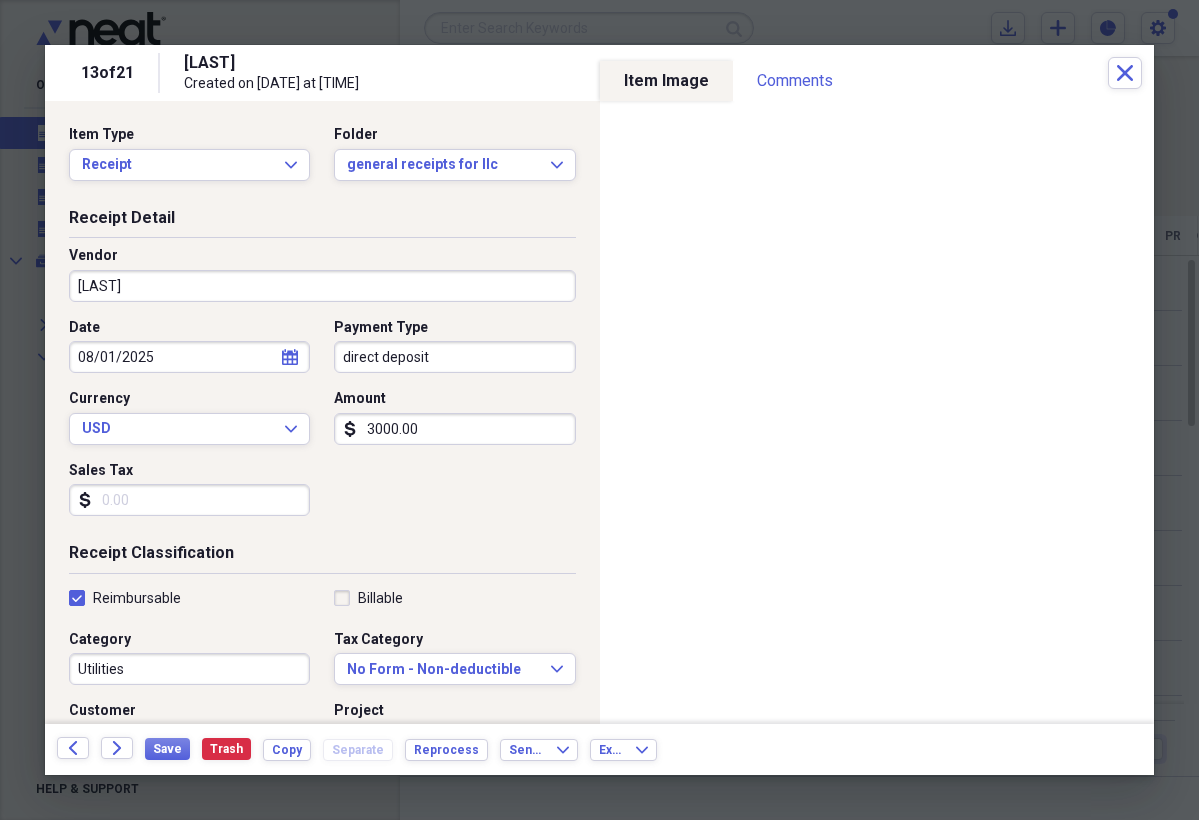 checkbox on "true" 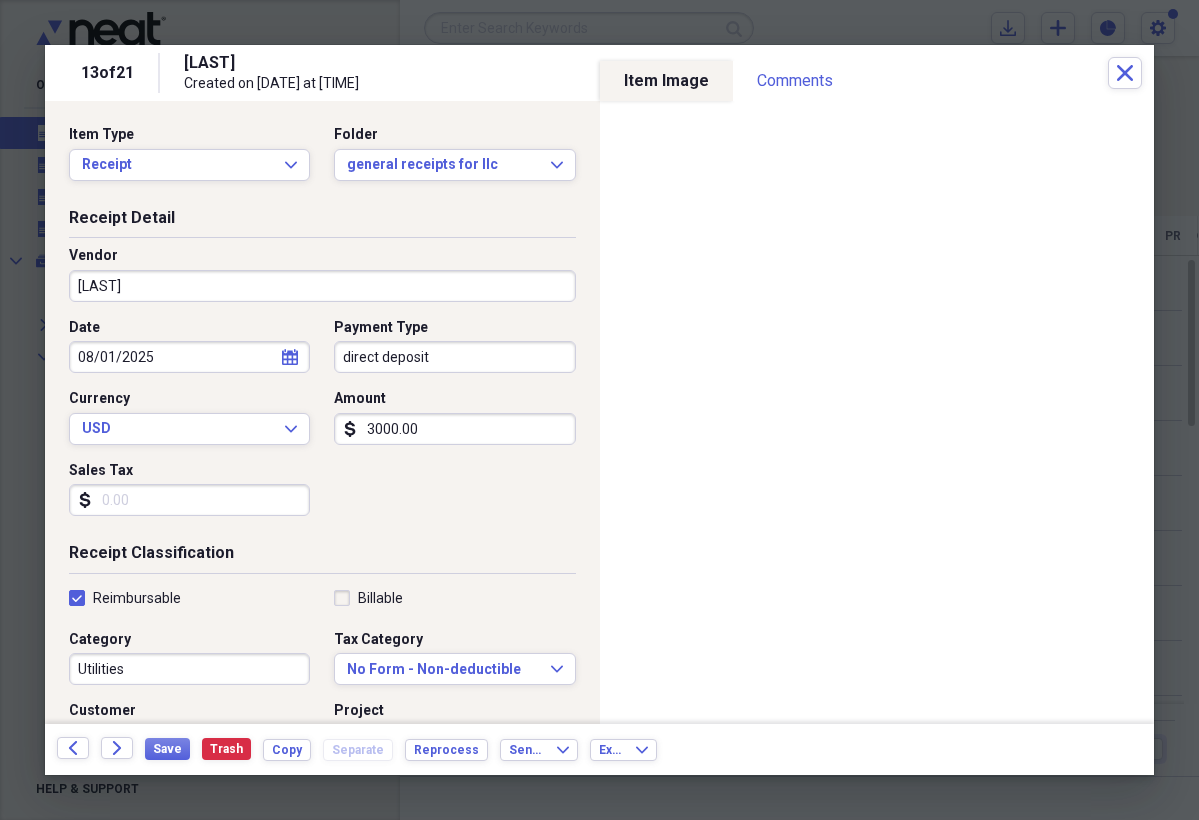 click on "Utilities" at bounding box center [189, 669] 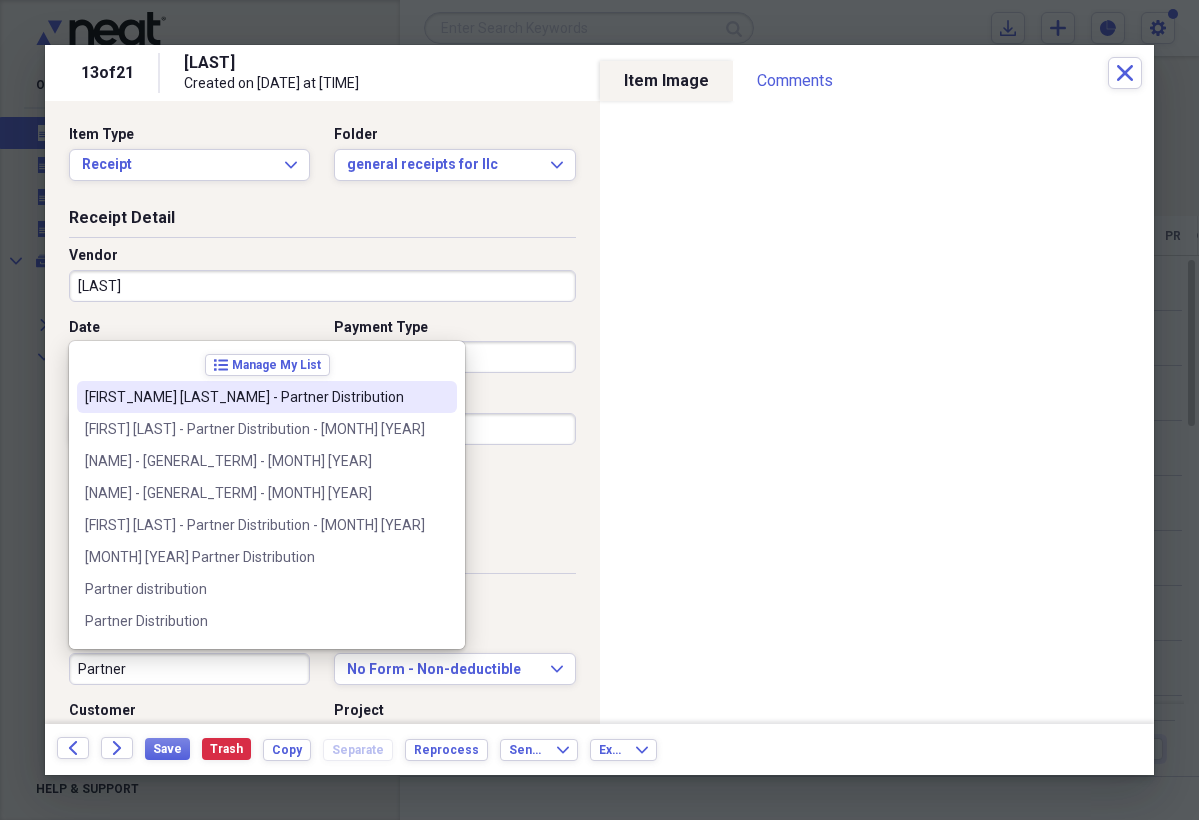 click on "[FIRST_NAME] [LAST_NAME] - Partner Distribution" at bounding box center [255, 397] 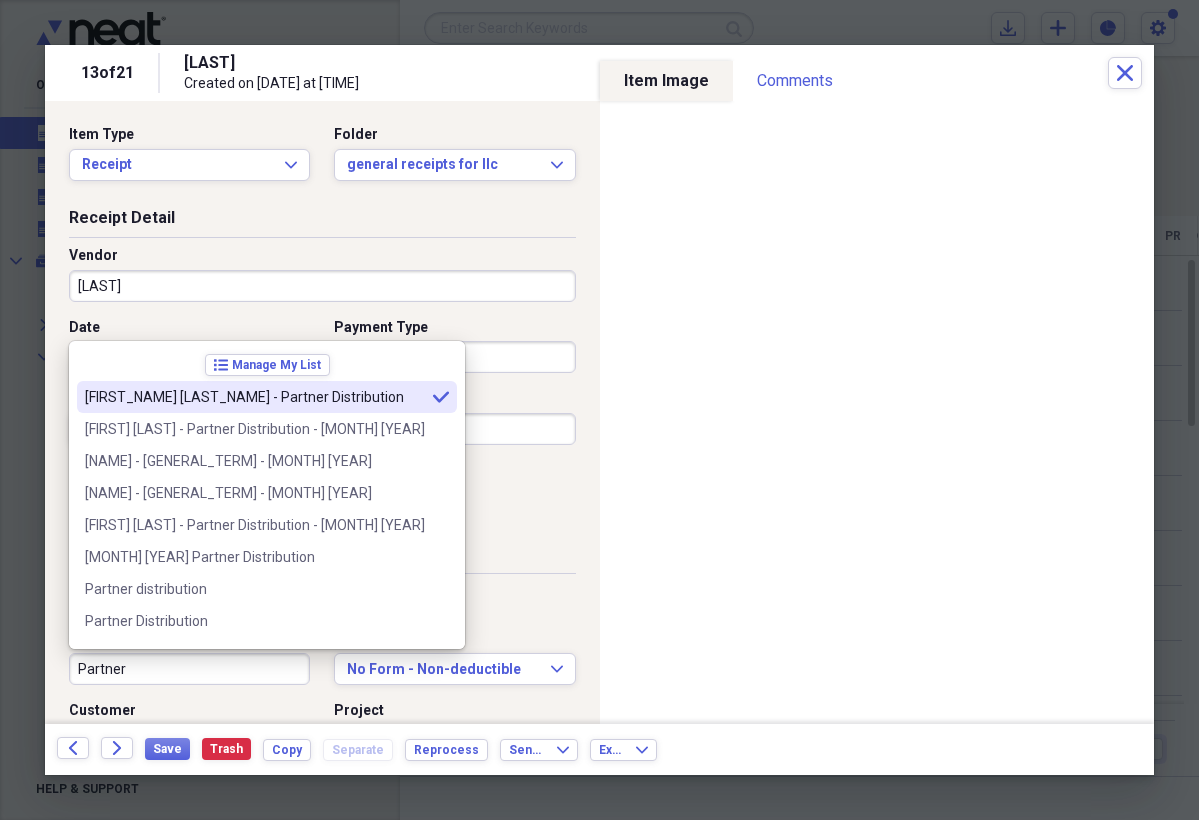 type on "[FIRST_NAME] [LAST_NAME] - Partner Distribution" 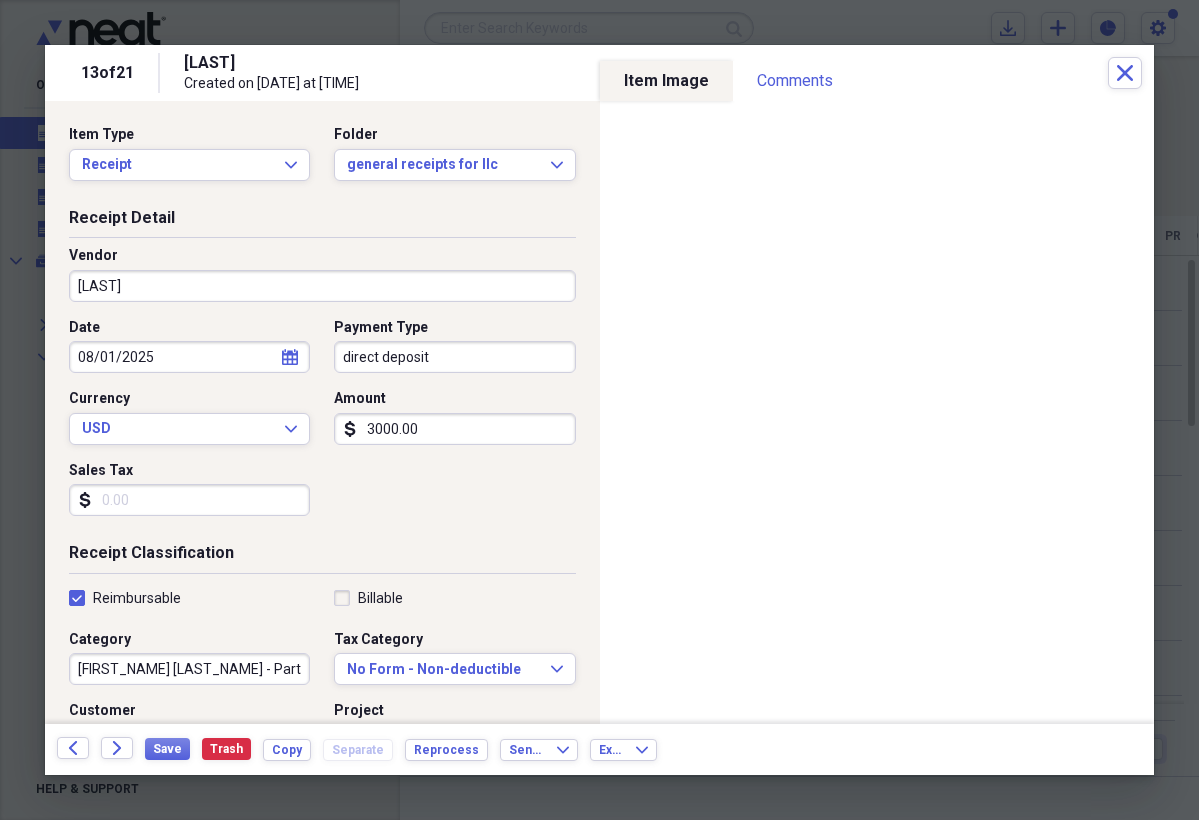 click on "[LAST]" at bounding box center (322, 286) 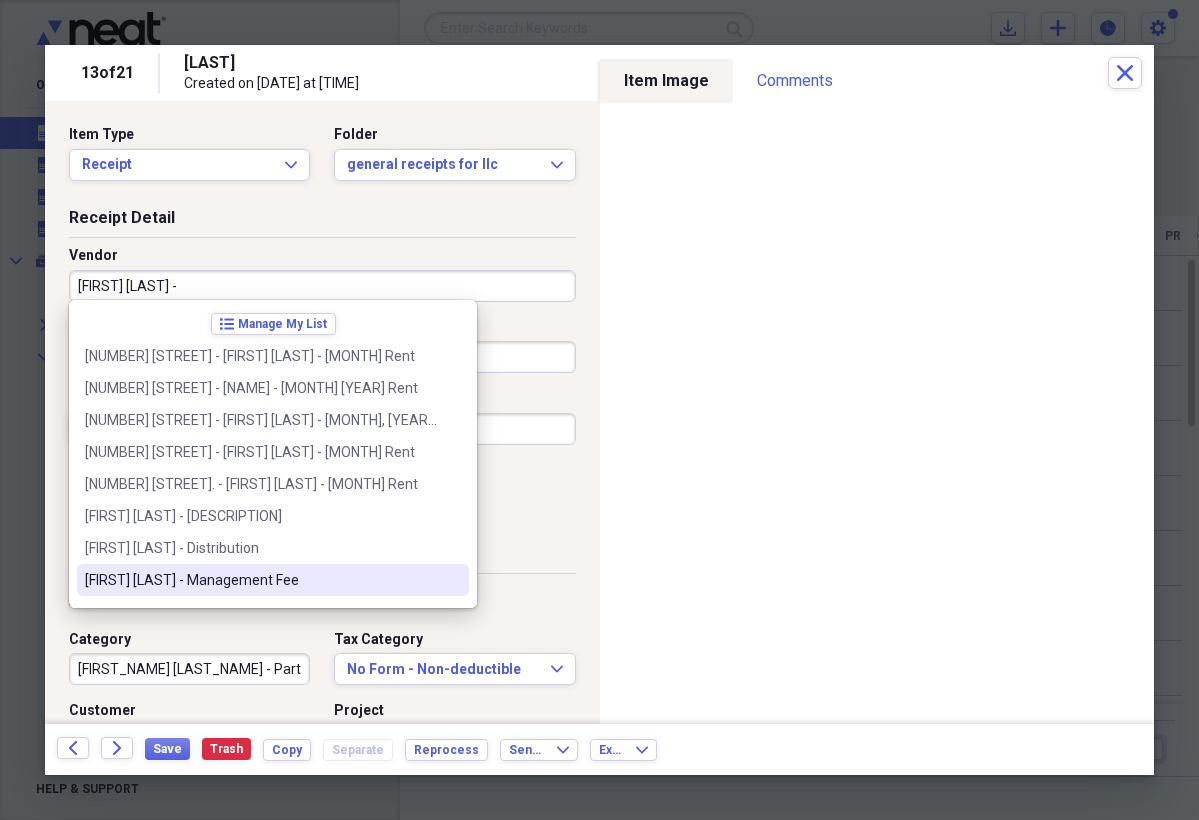 click on "[FIRST] [LAST] - Management Fee" at bounding box center [261, 580] 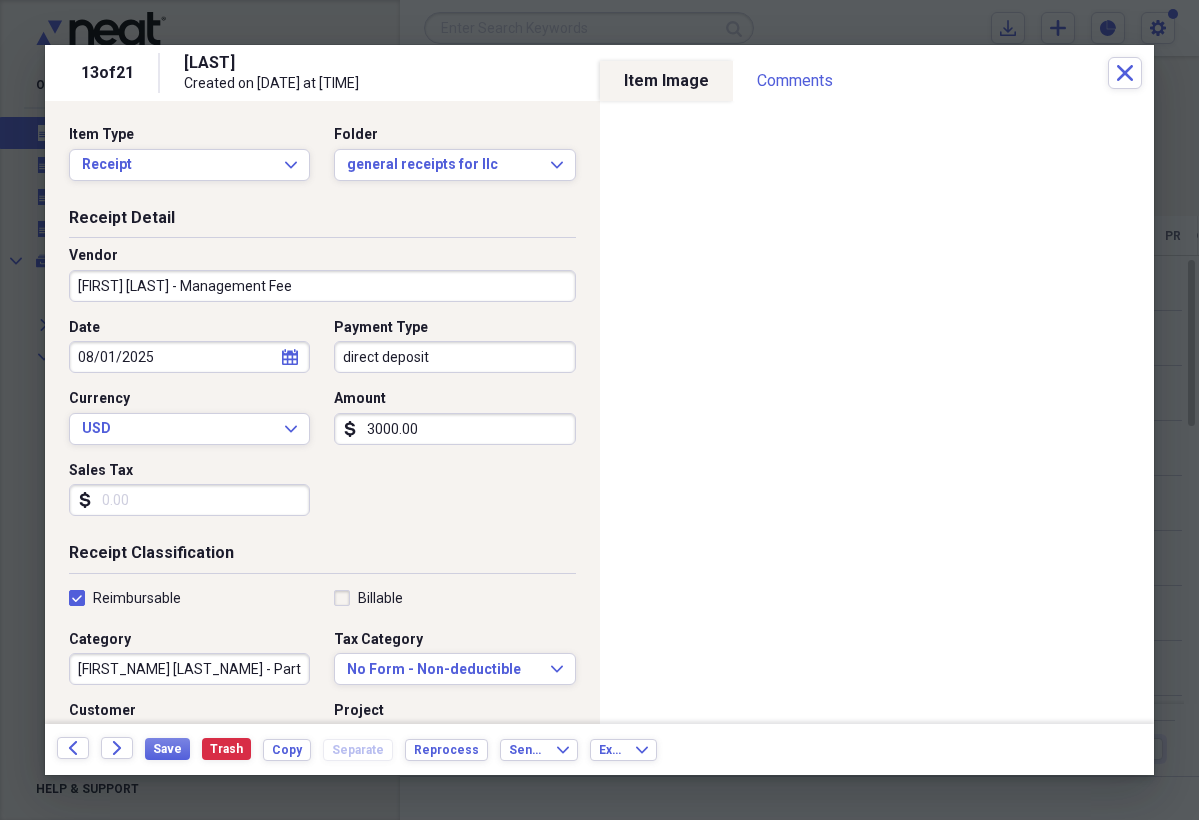click on "[FIRST_NAME] [LAST_NAME] - Partner Distribution" at bounding box center (189, 669) 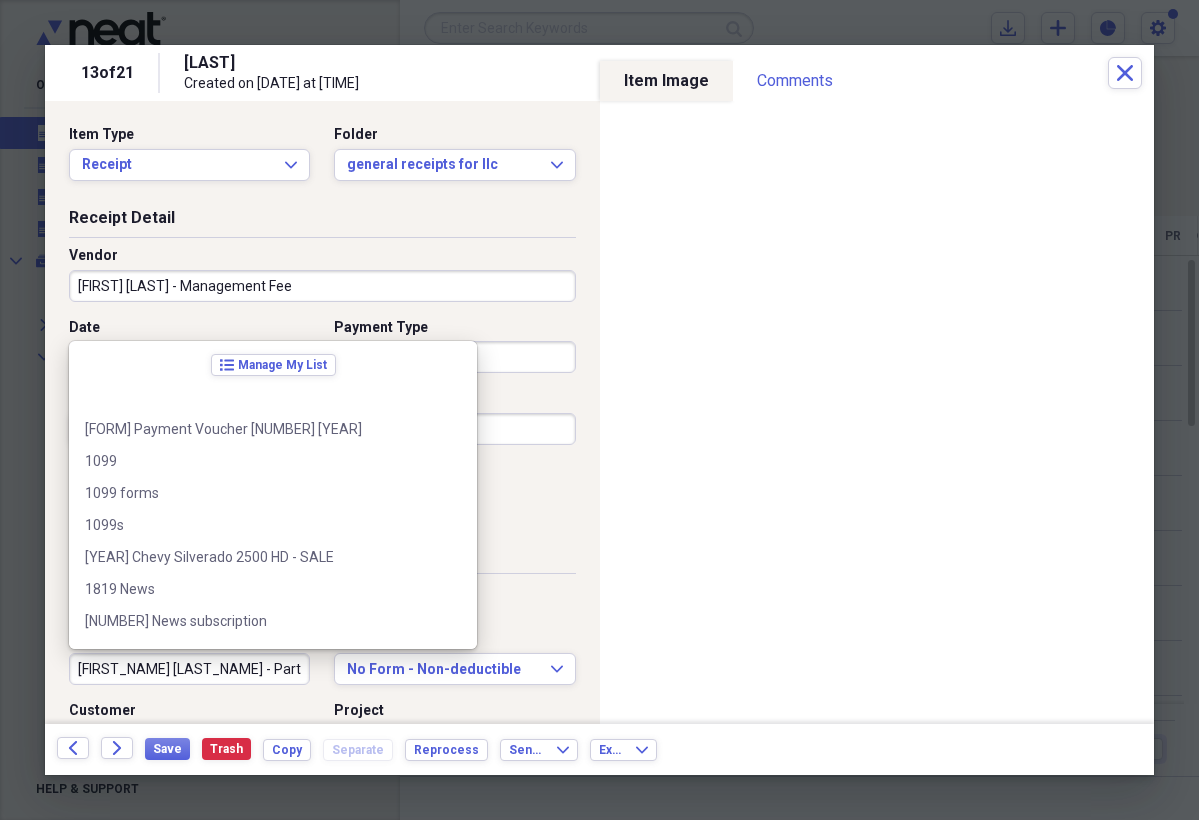 scroll, scrollTop: 13340, scrollLeft: 0, axis: vertical 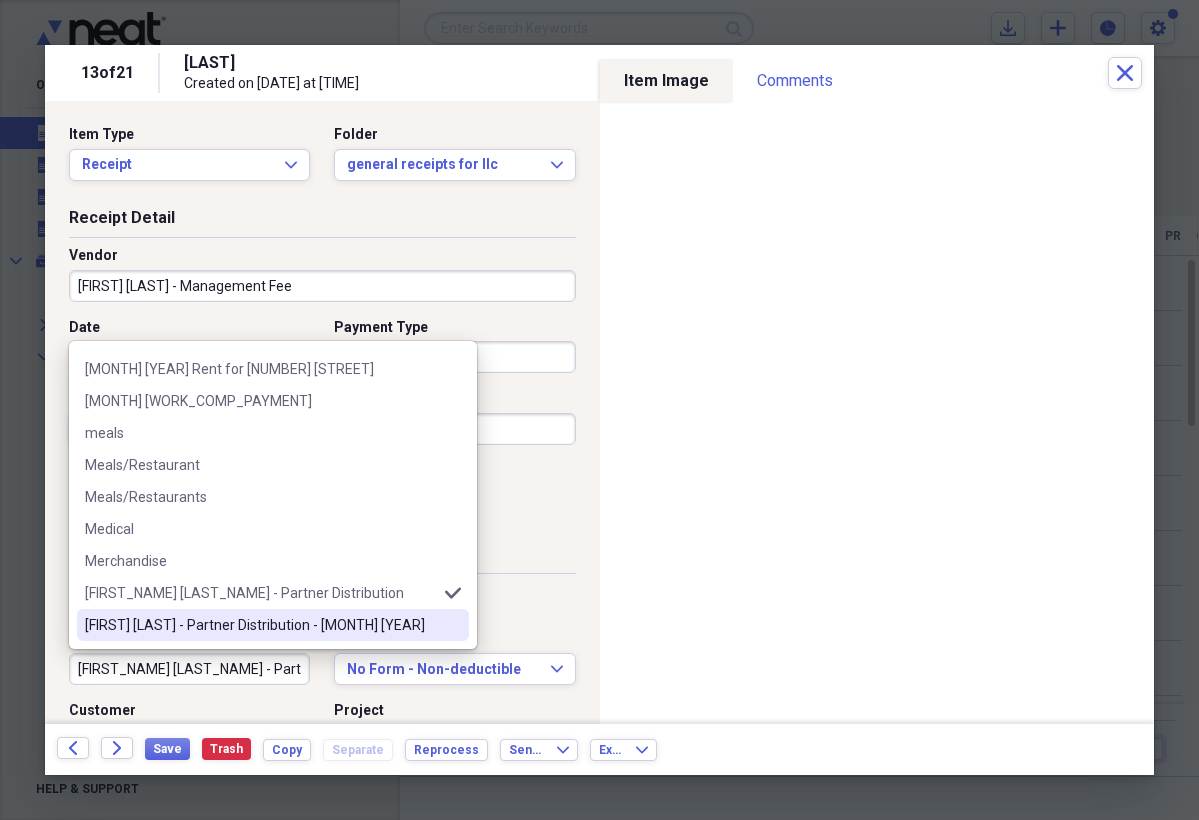 click on "[FIRST_NAME] [LAST_NAME] - Partner Distribution" at bounding box center [189, 669] 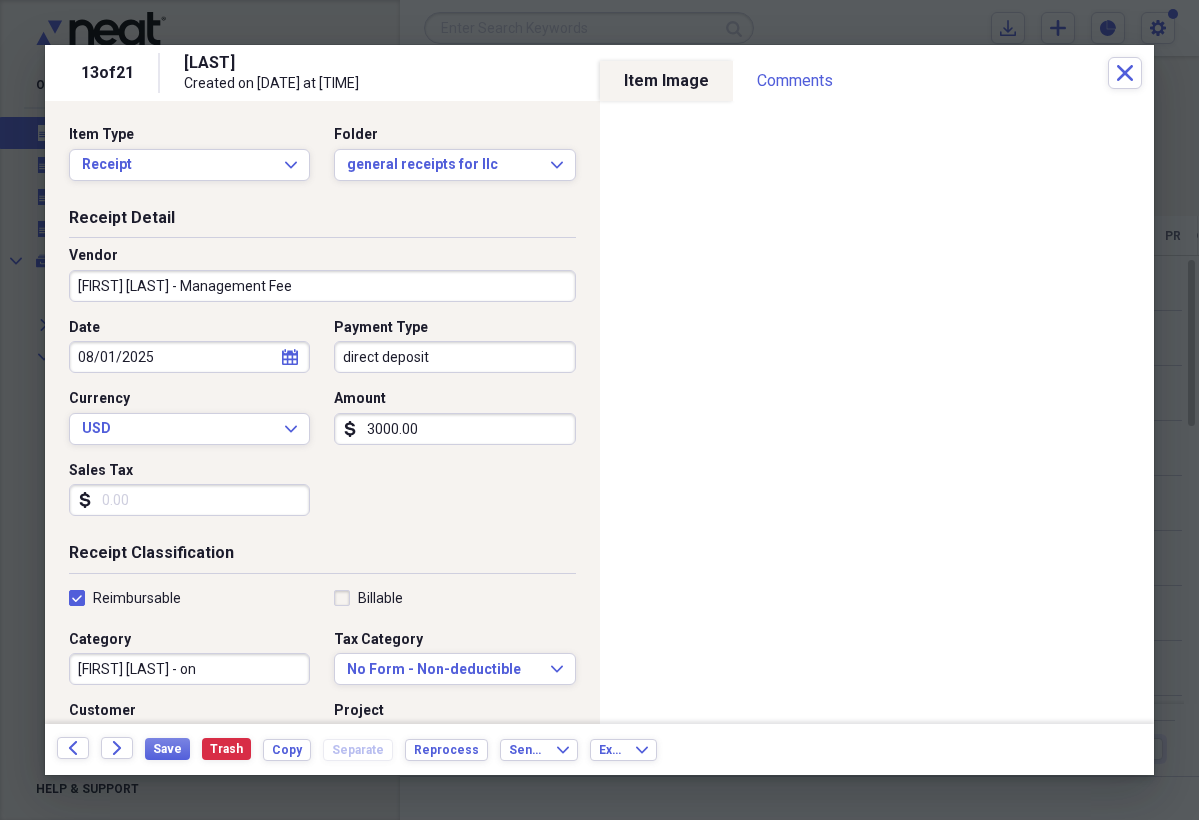 click on "[FIRST] [LAST] - on" at bounding box center [189, 669] 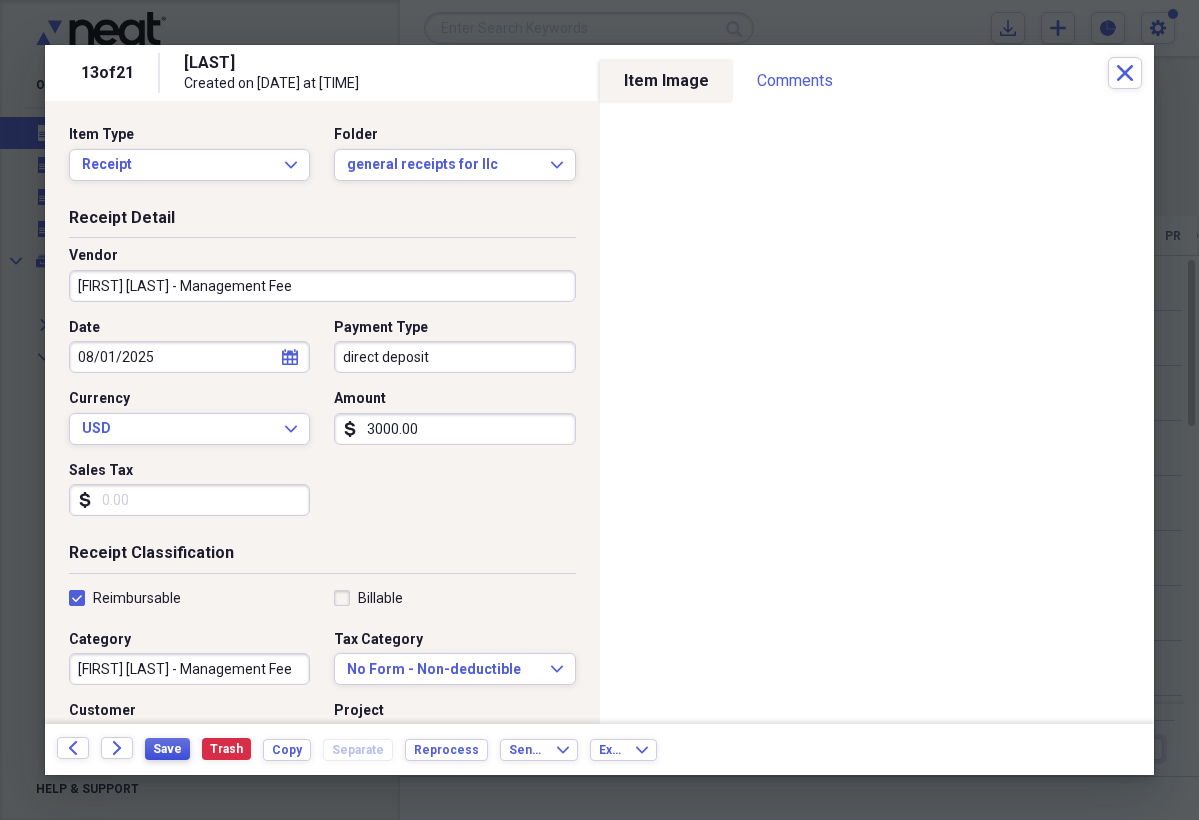 type on "[FIRST] [LAST] - Management Fee" 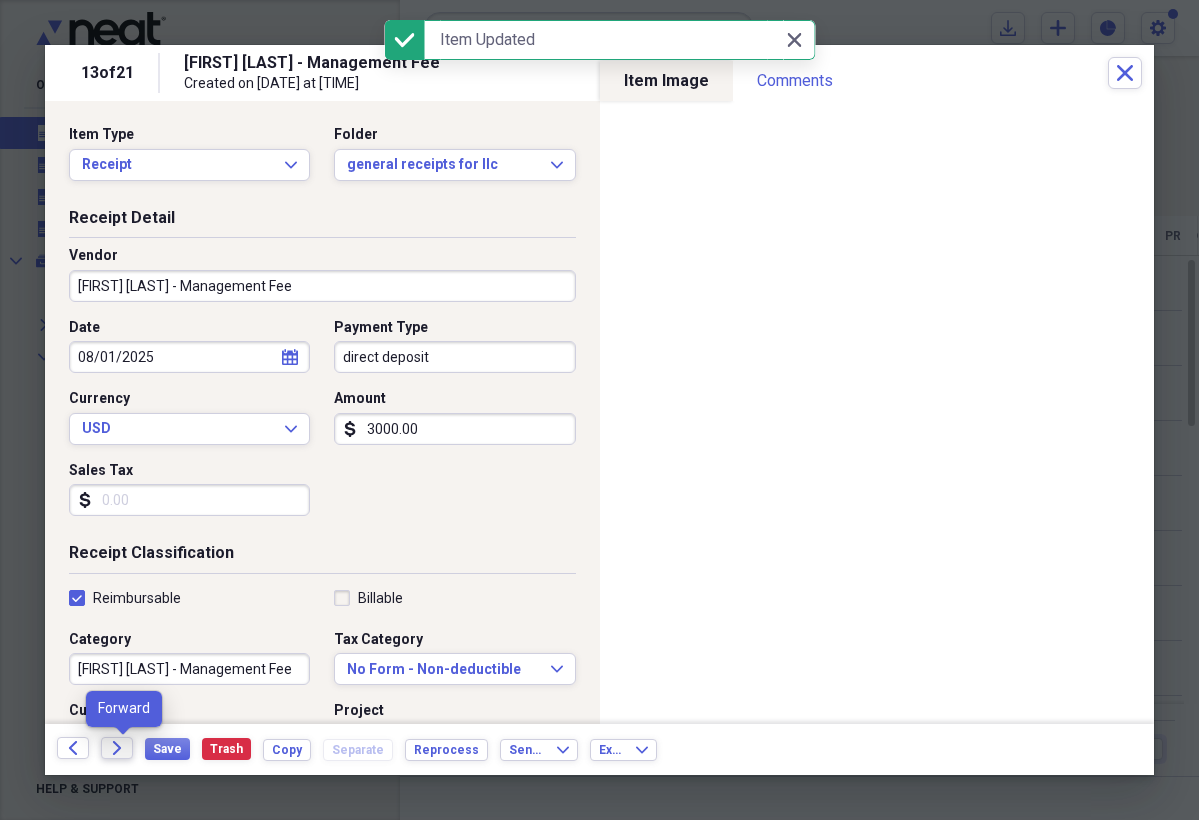 click 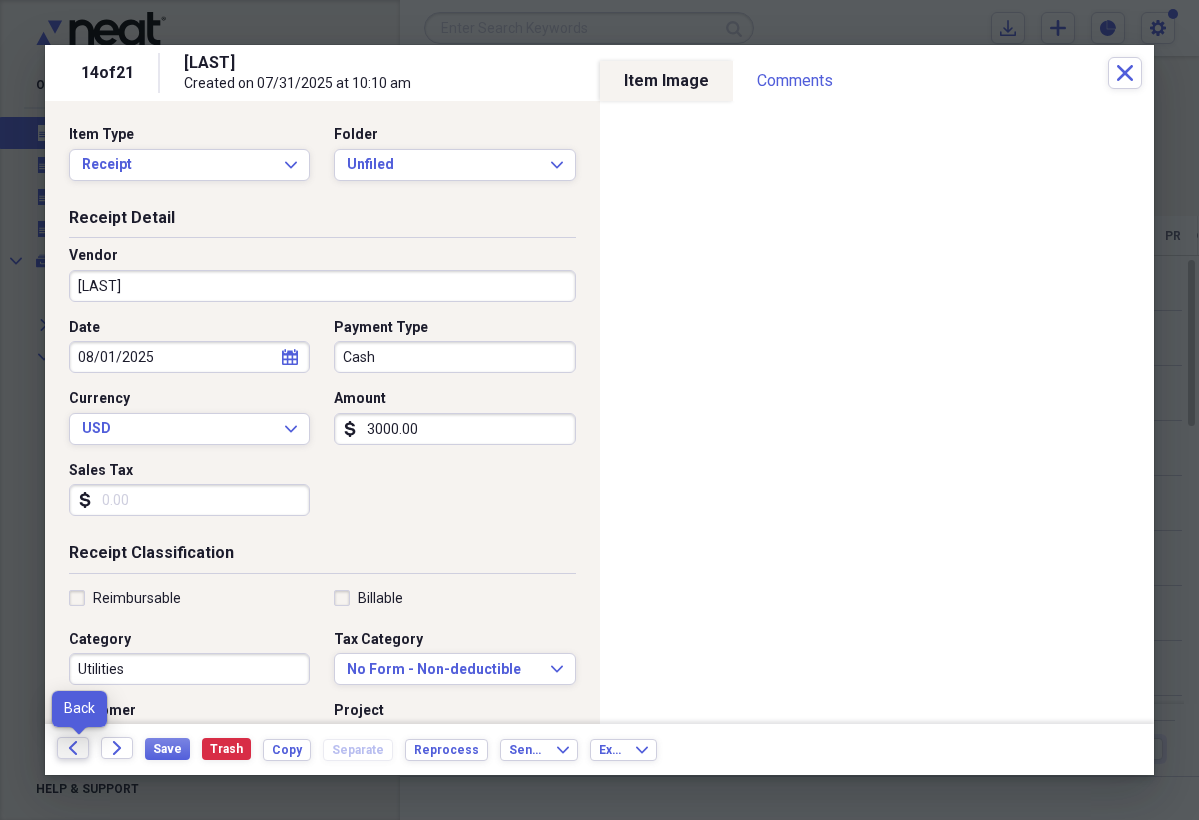 click on "Back" 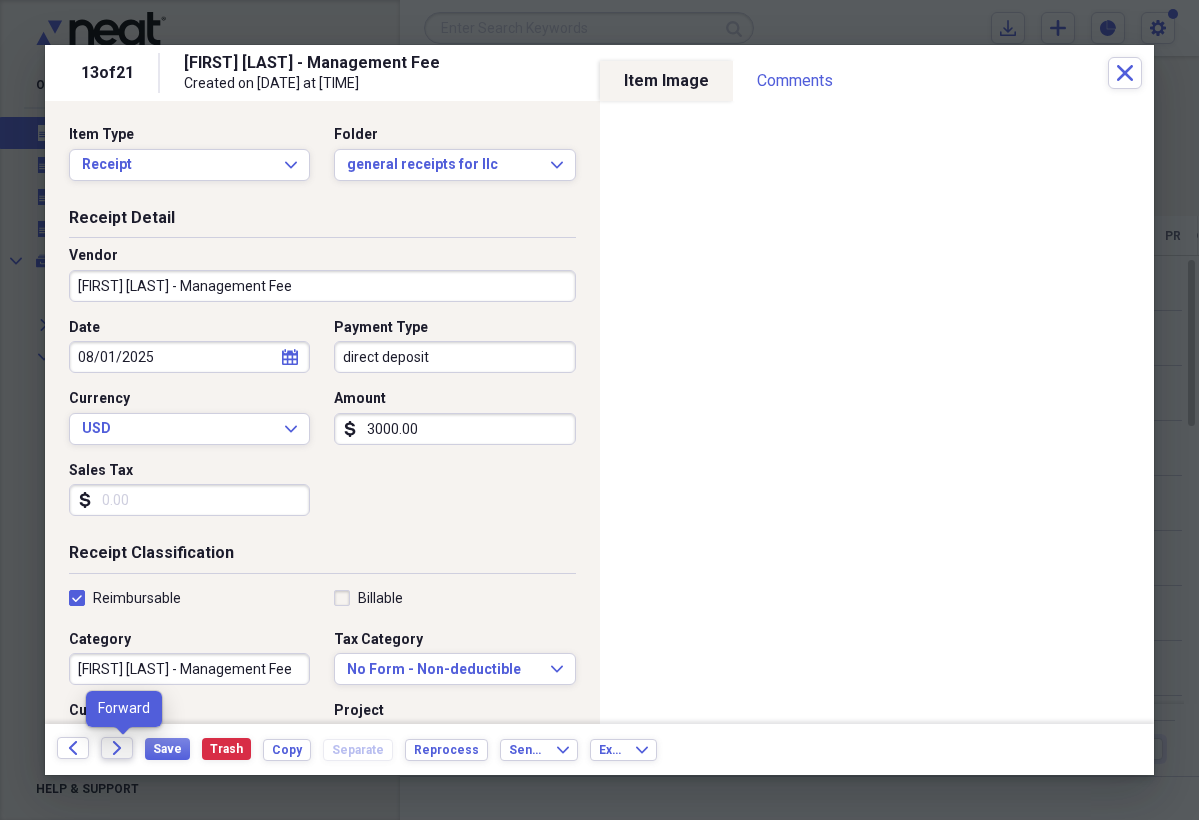 click on "Forward" 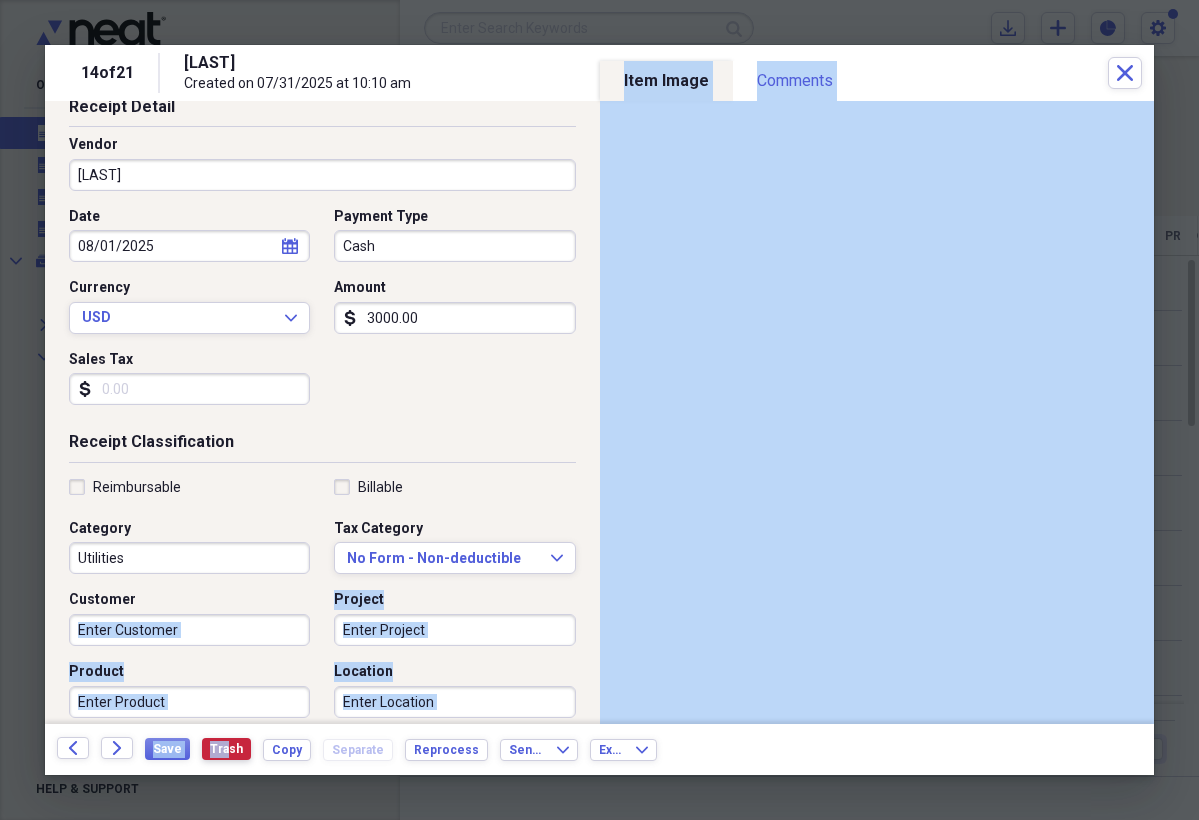 scroll, scrollTop: 242, scrollLeft: 0, axis: vertical 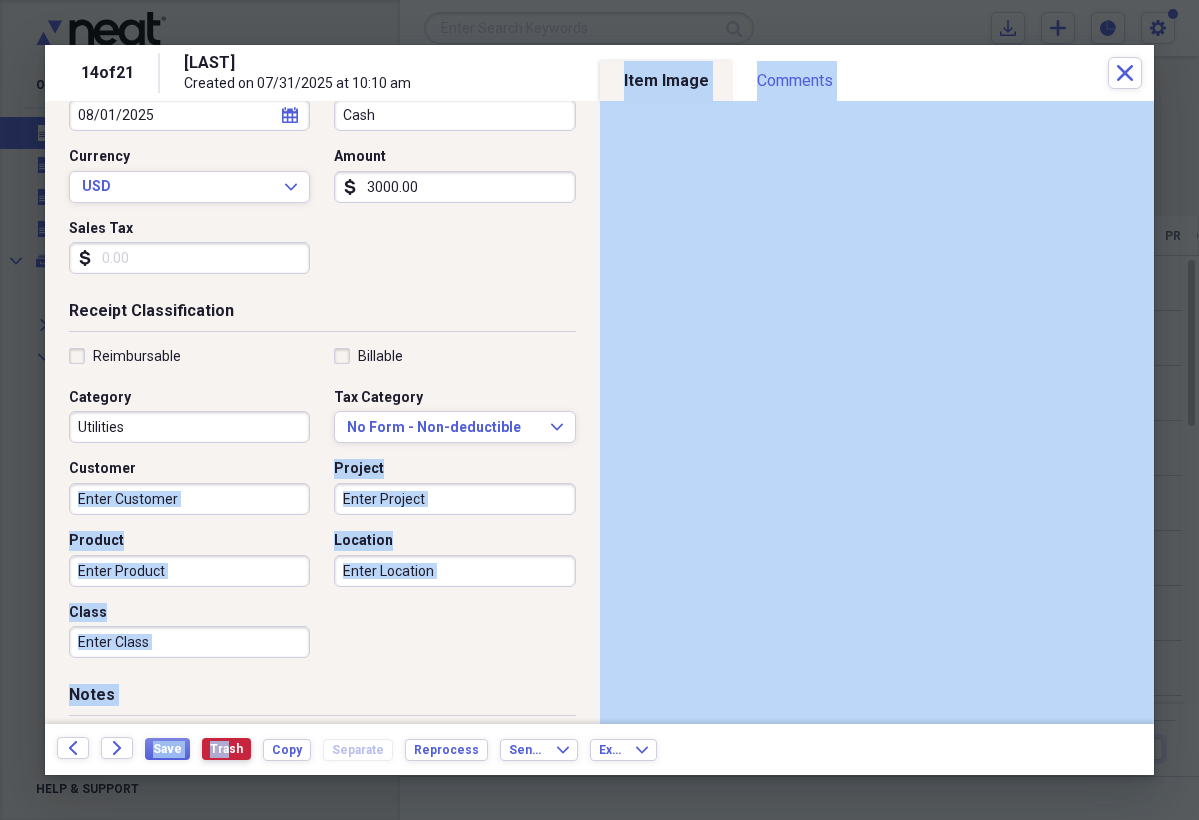 drag, startPoint x: 293, startPoint y: 711, endPoint x: 224, endPoint y: 756, distance: 82.37718 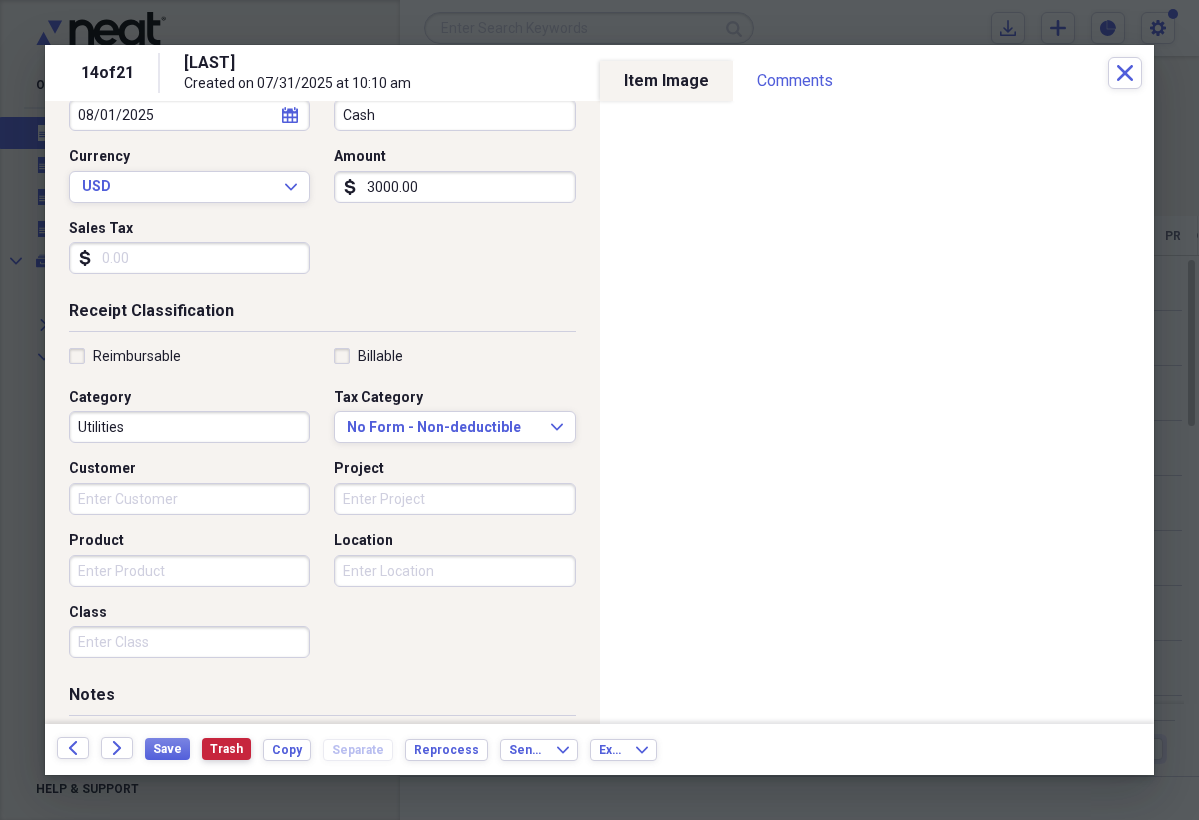 click on "Trash" at bounding box center [226, 749] 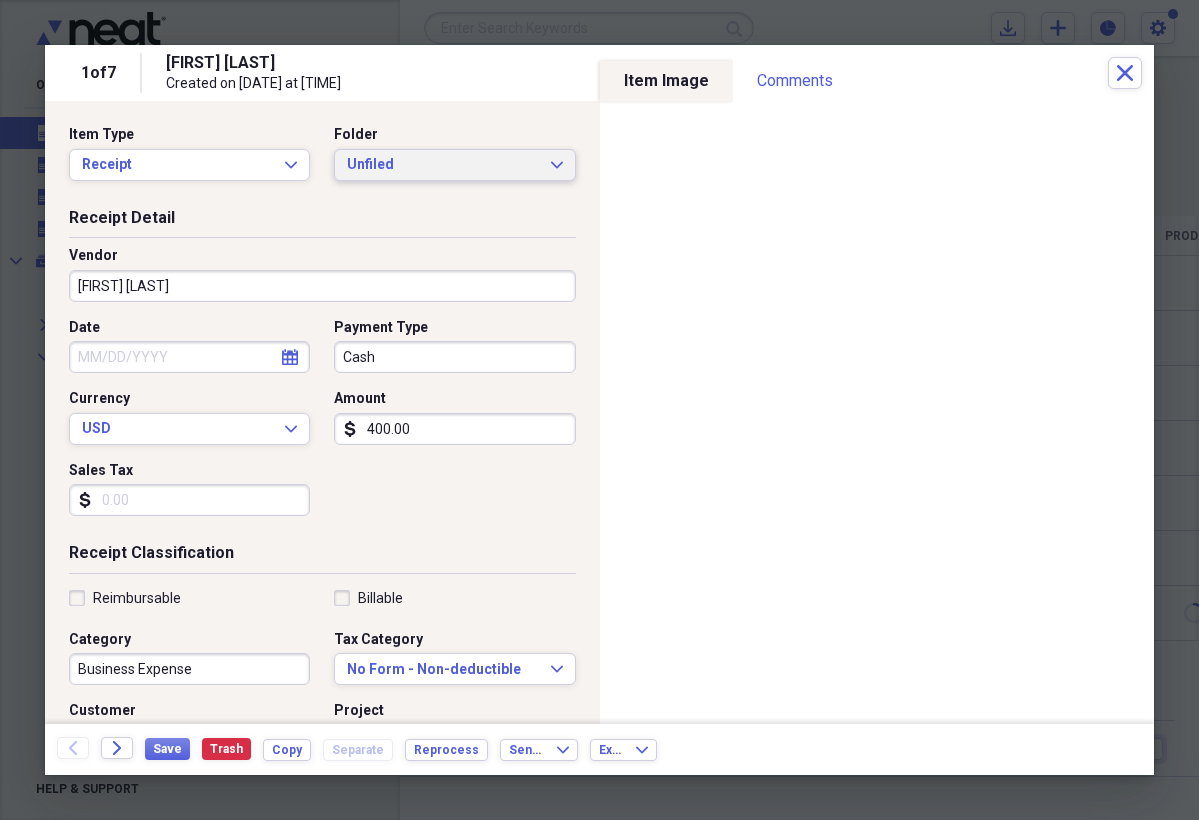 click on "Expand" 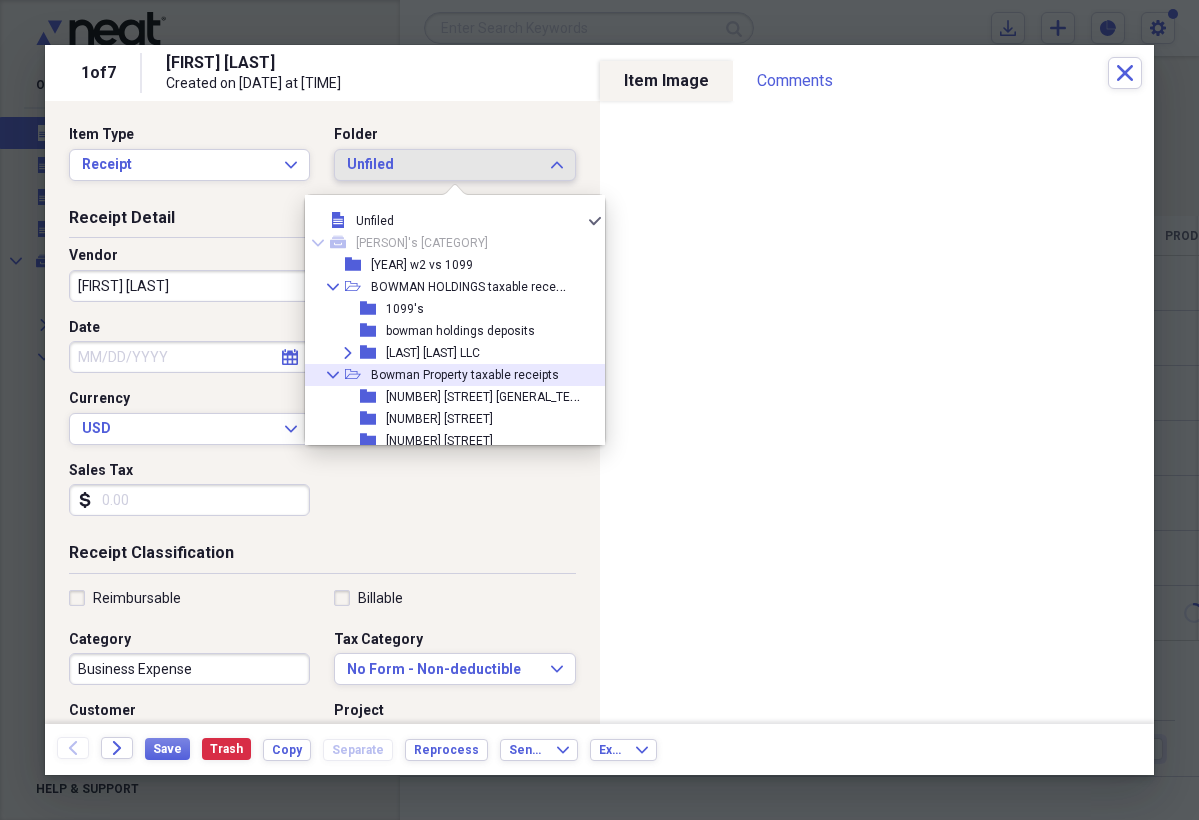 click on "Collapse" 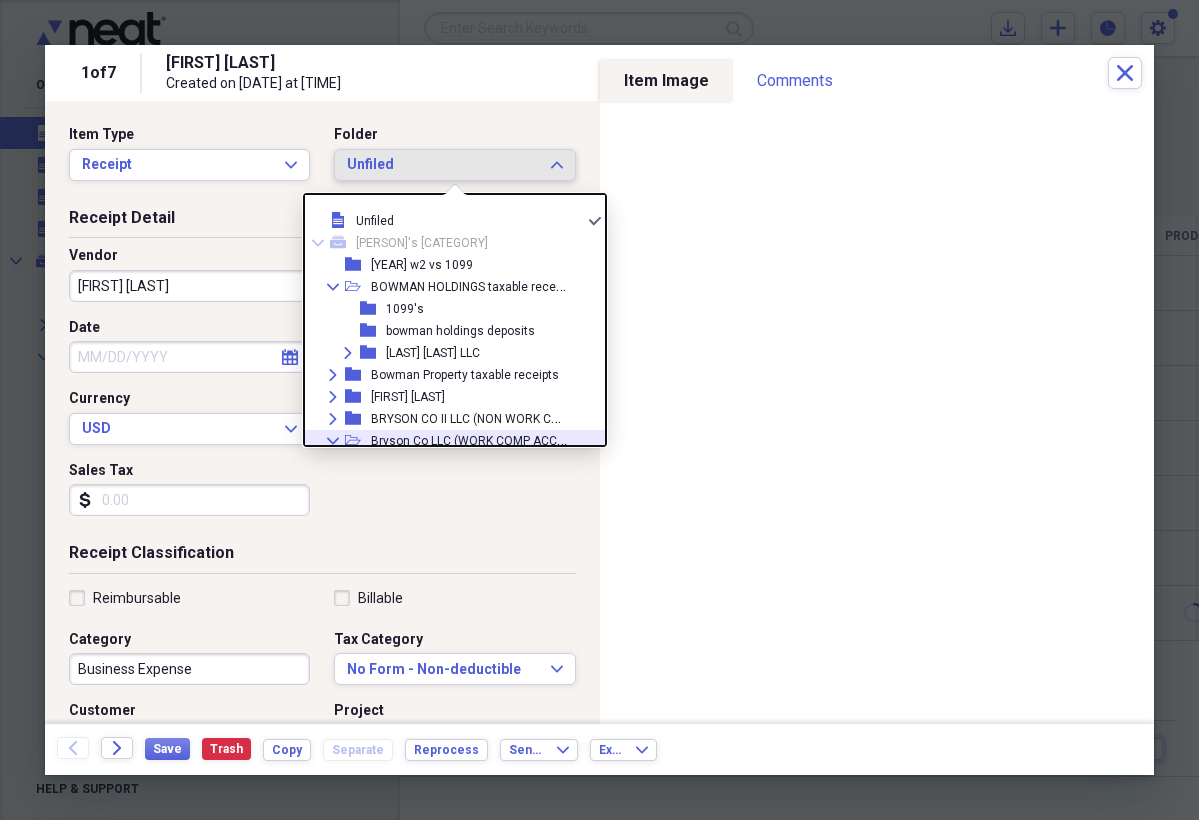 click on "Bryson Co LLC (WORK COMP ACCT)" at bounding box center [469, 439] 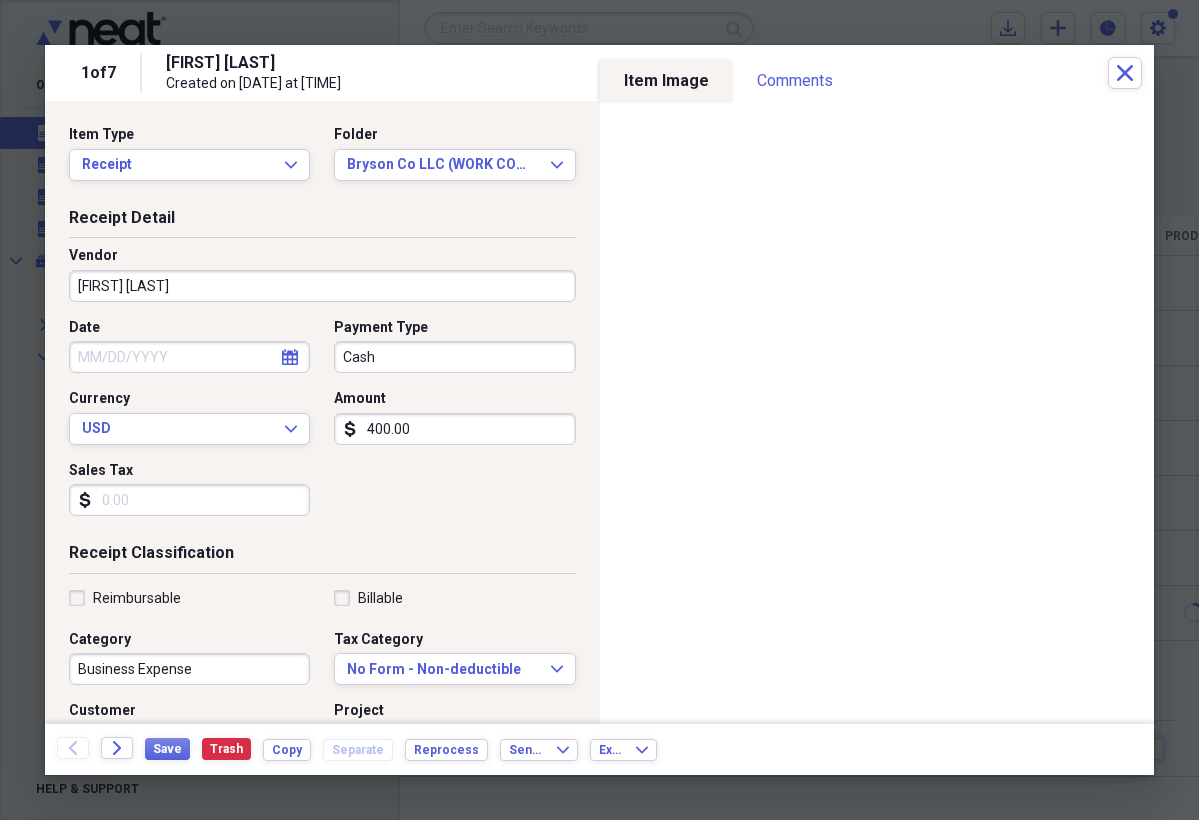 click 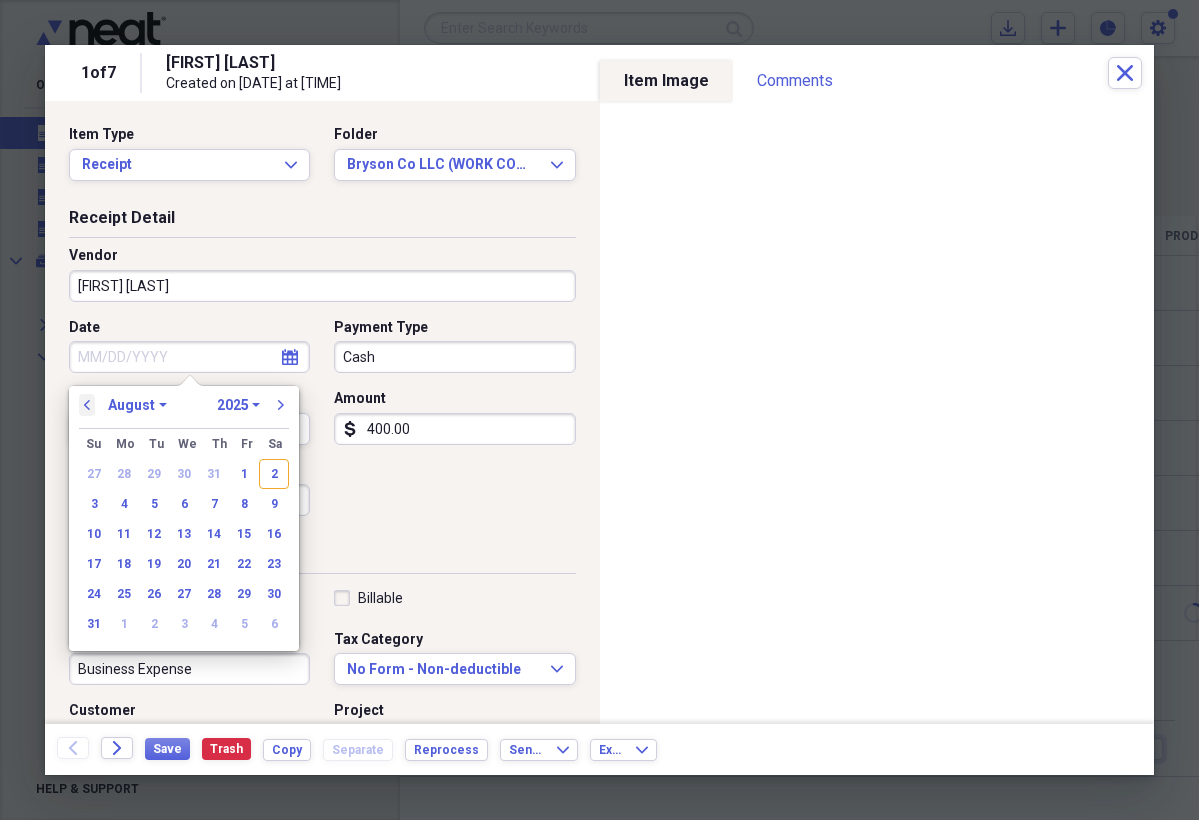 click on "previous" at bounding box center [87, 405] 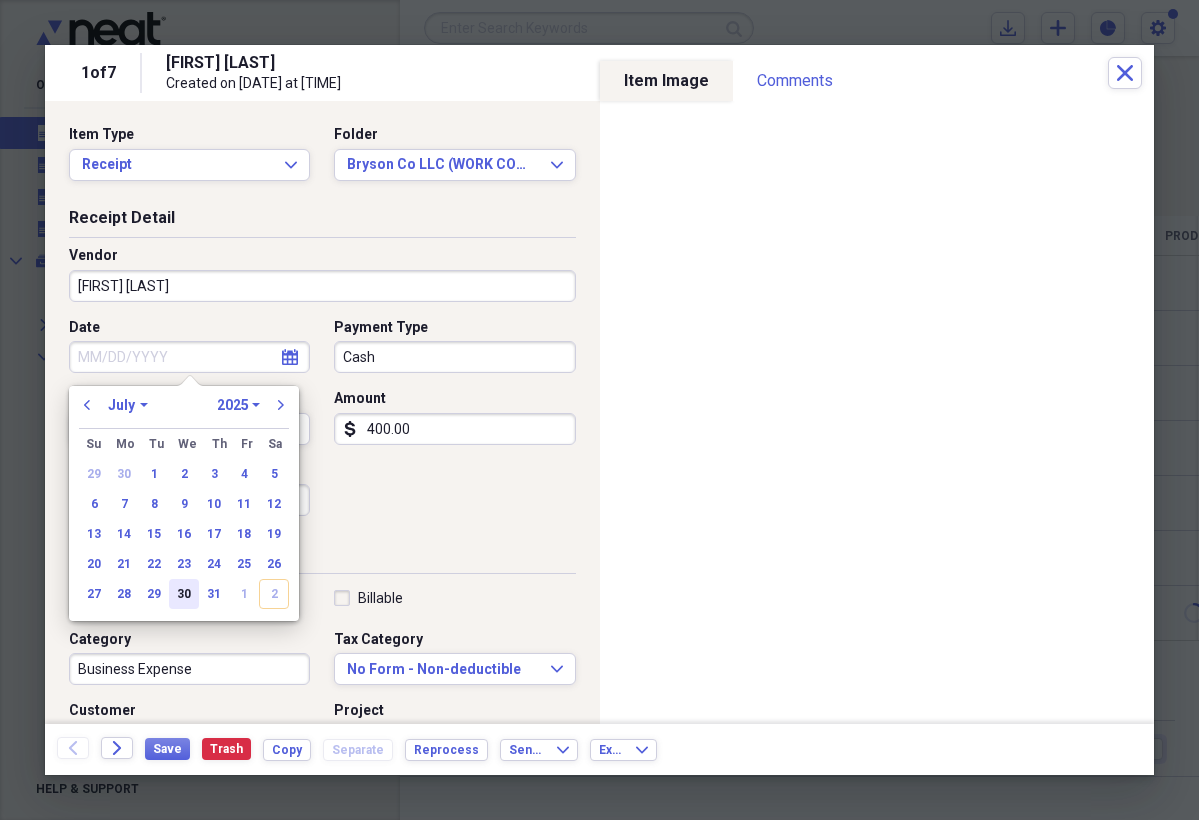 click on "30" at bounding box center [184, 594] 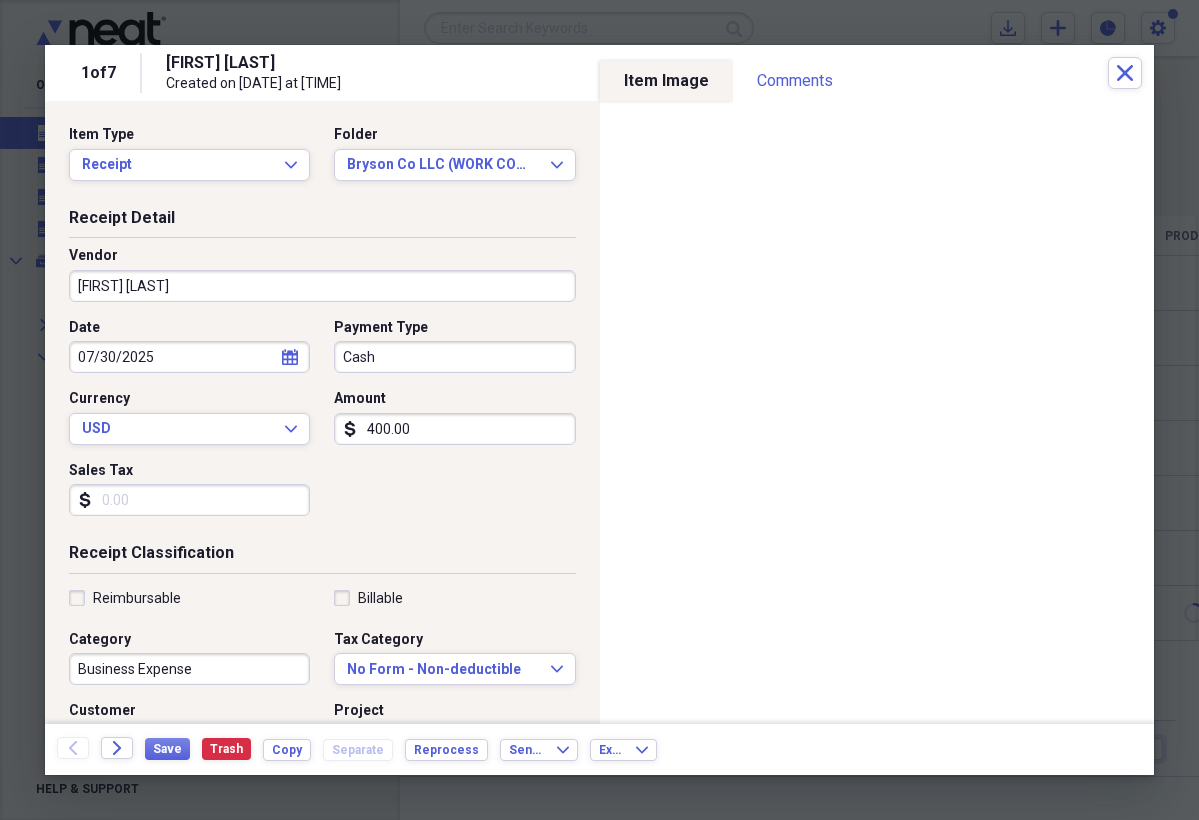 click on "Cash" at bounding box center (454, 357) 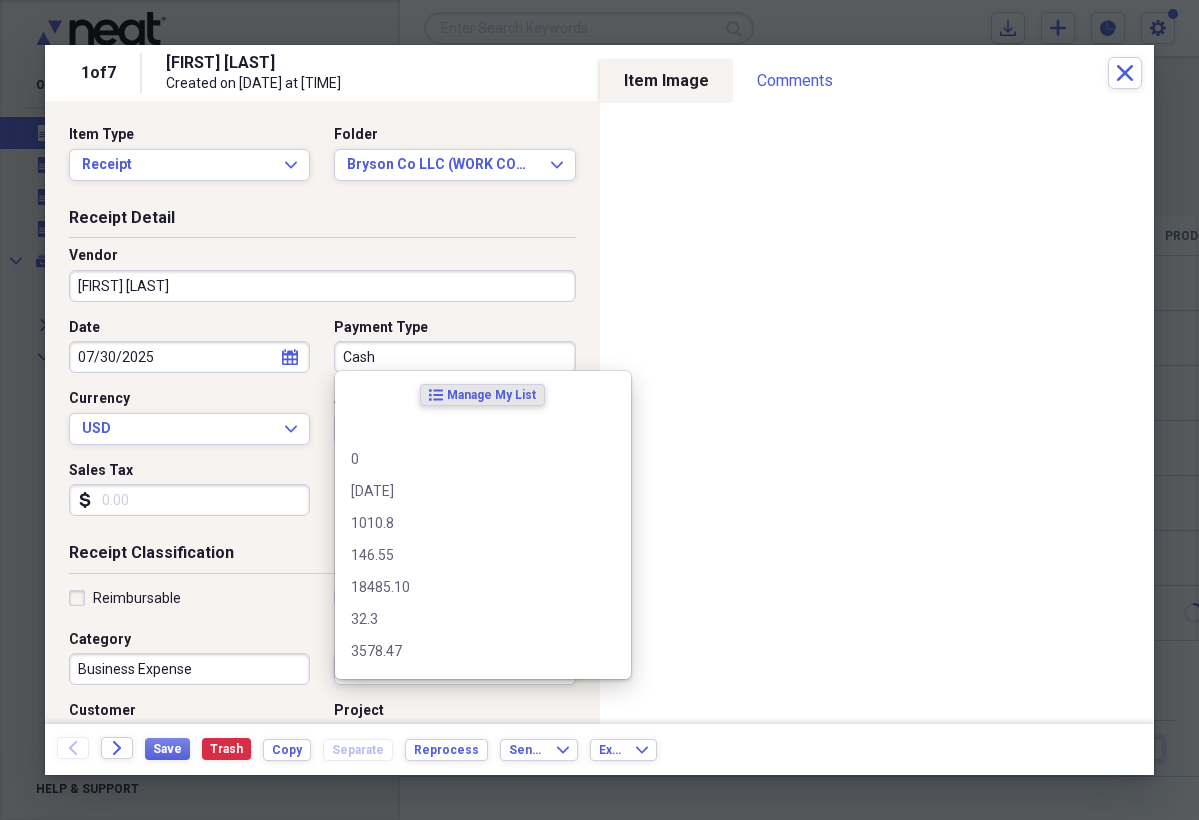 click on "Cash" at bounding box center [454, 357] 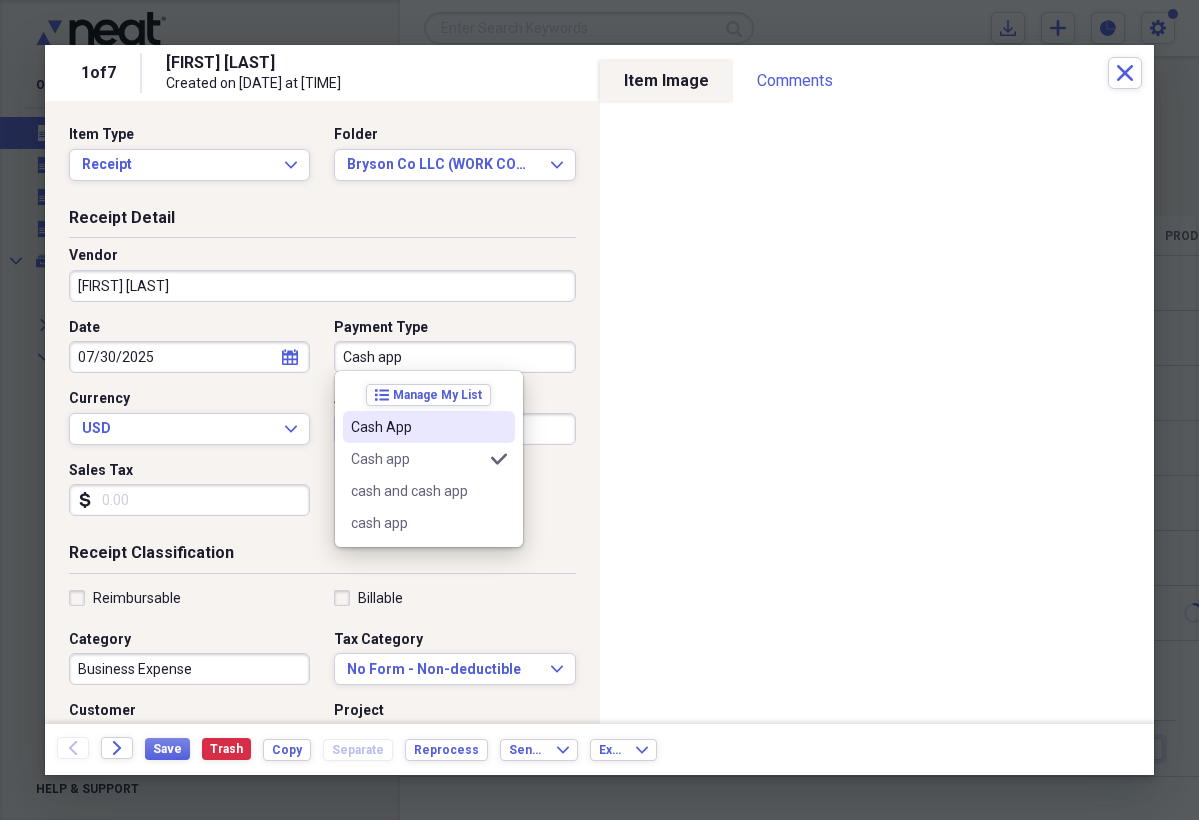 click on "Cash App" at bounding box center [417, 427] 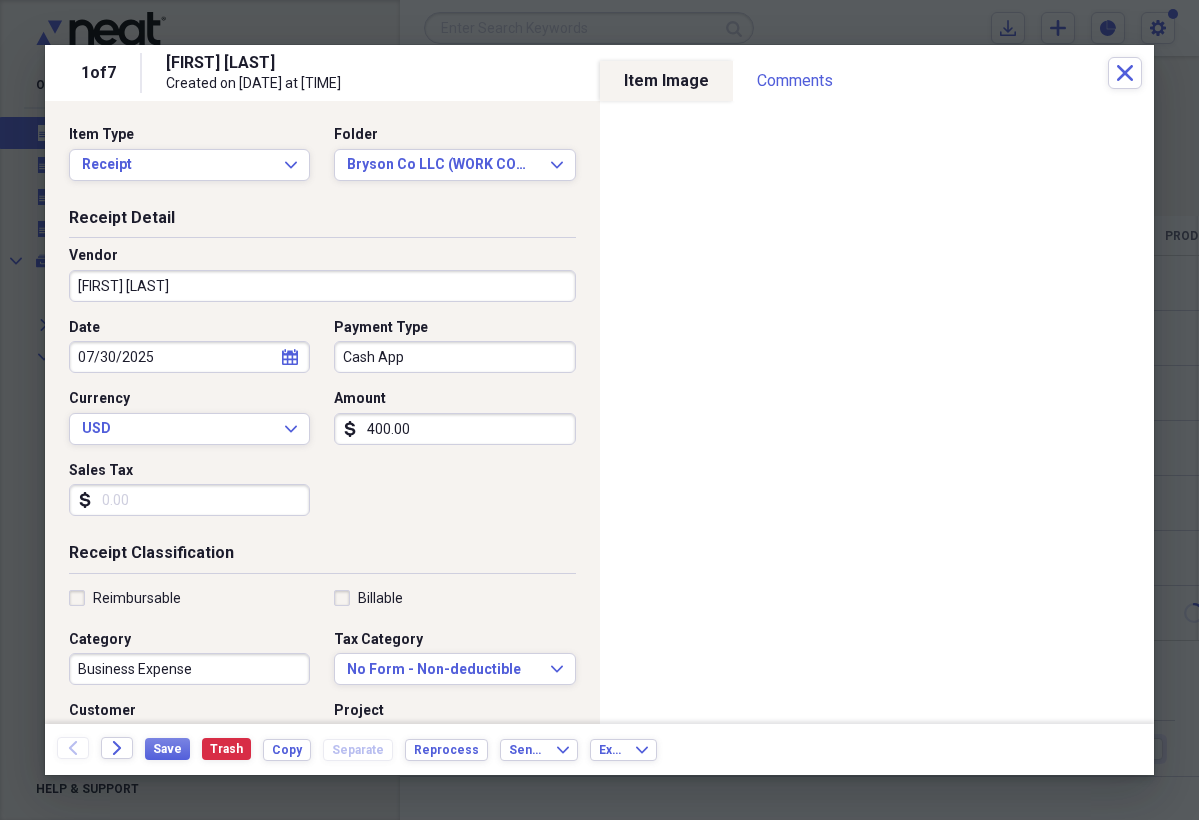 click on "Reimbursable" at bounding box center [125, 598] 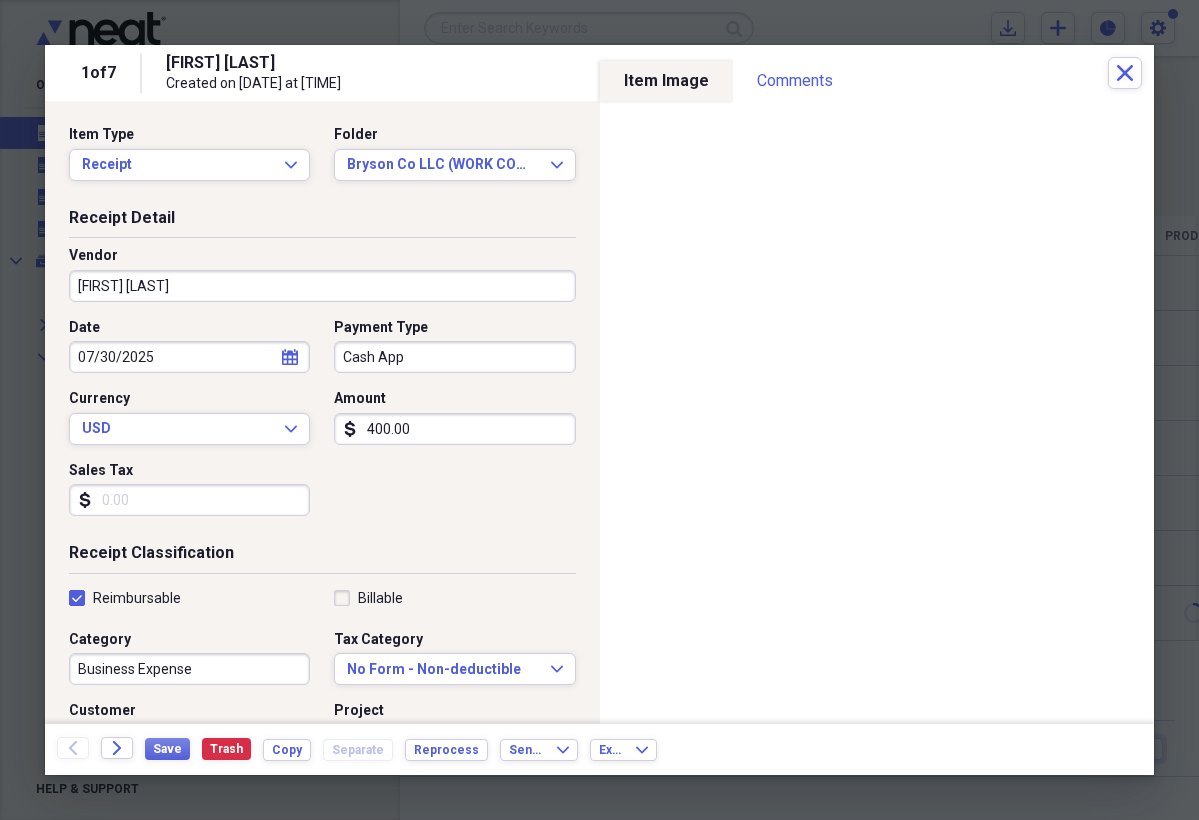 checkbox on "true" 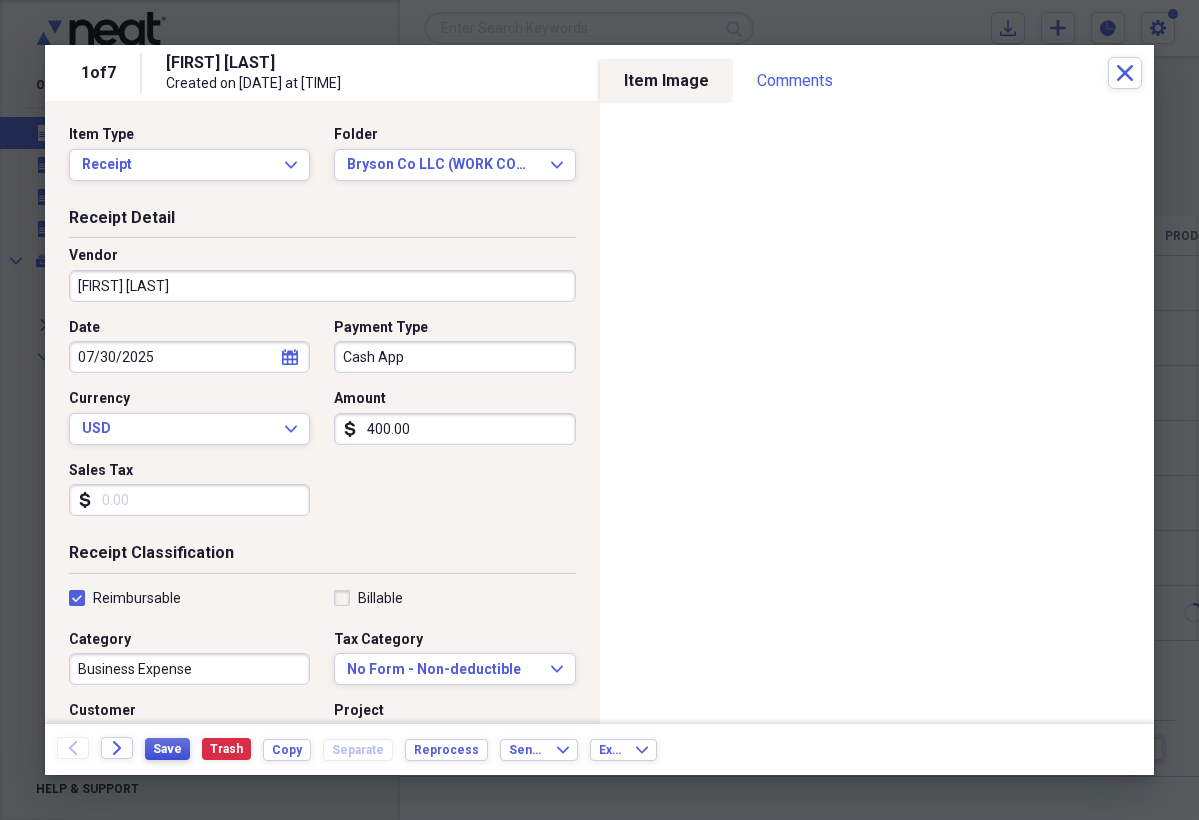 click on "Save" at bounding box center [167, 749] 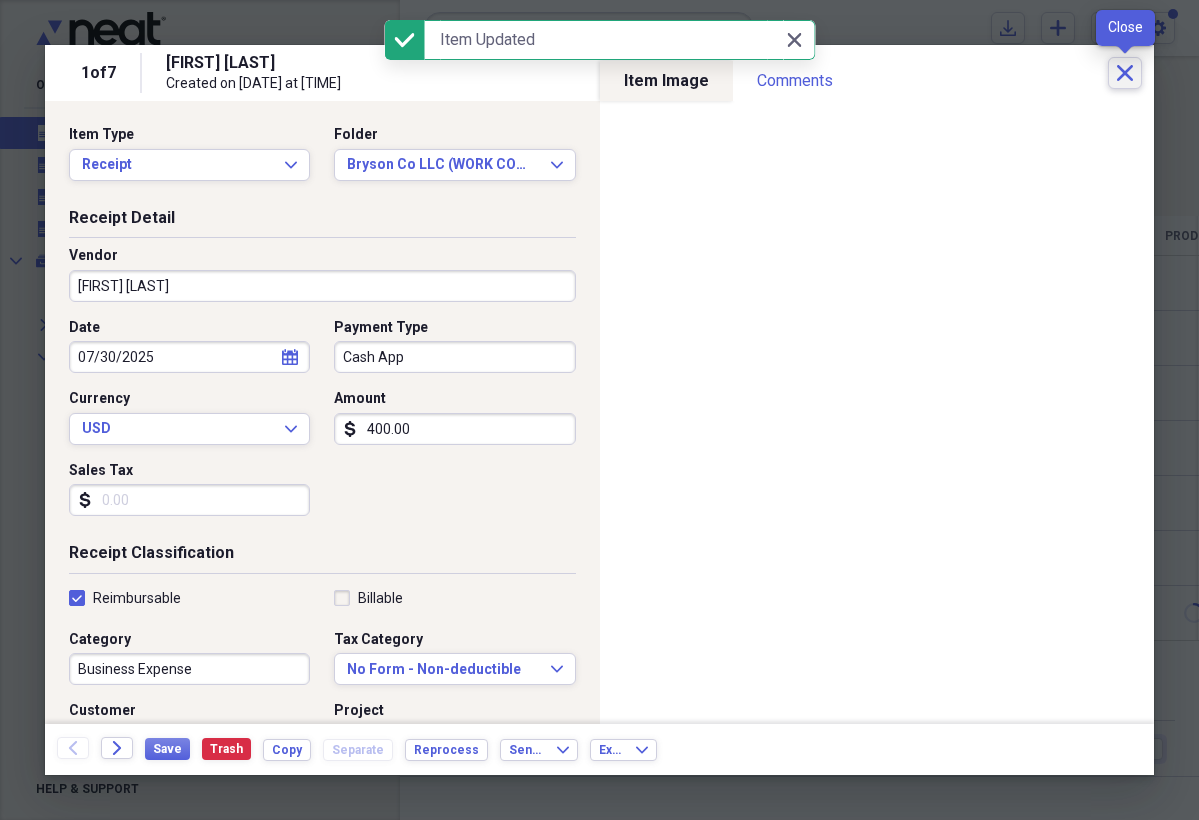 click on "Close" 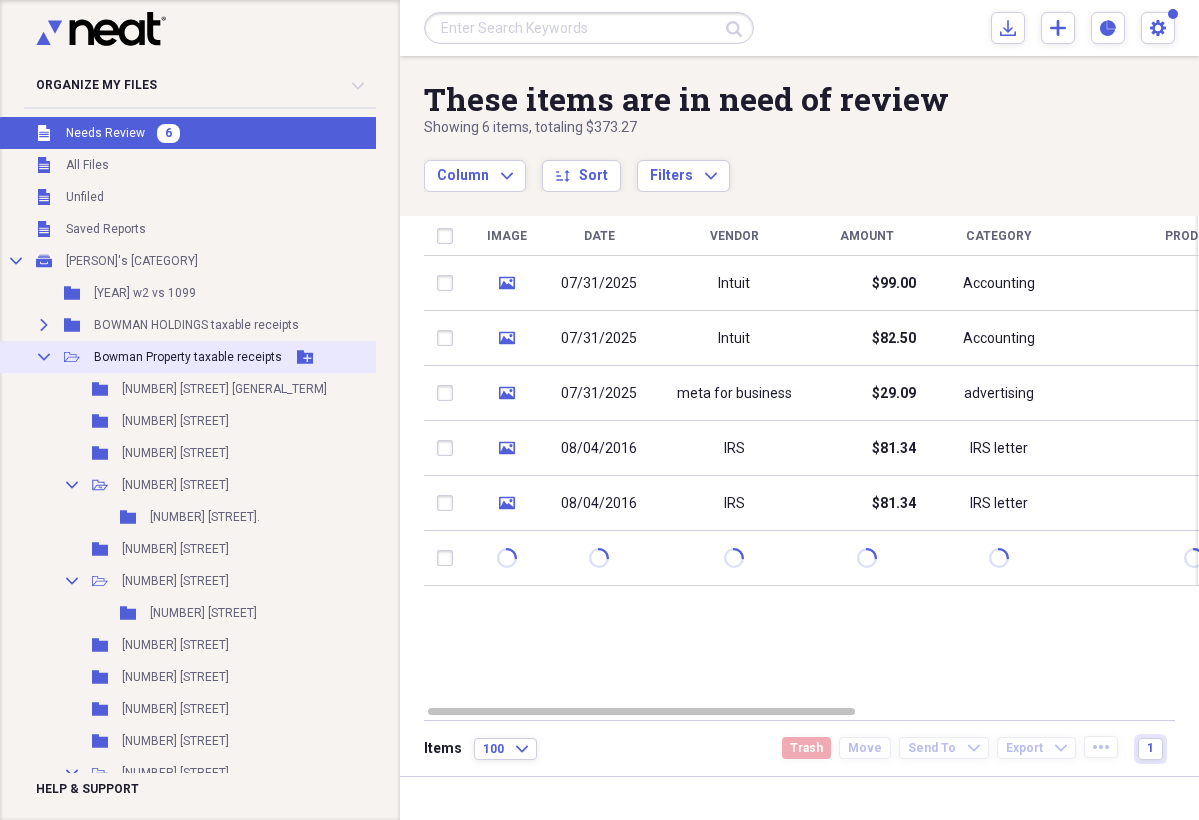 click on "Collapse" 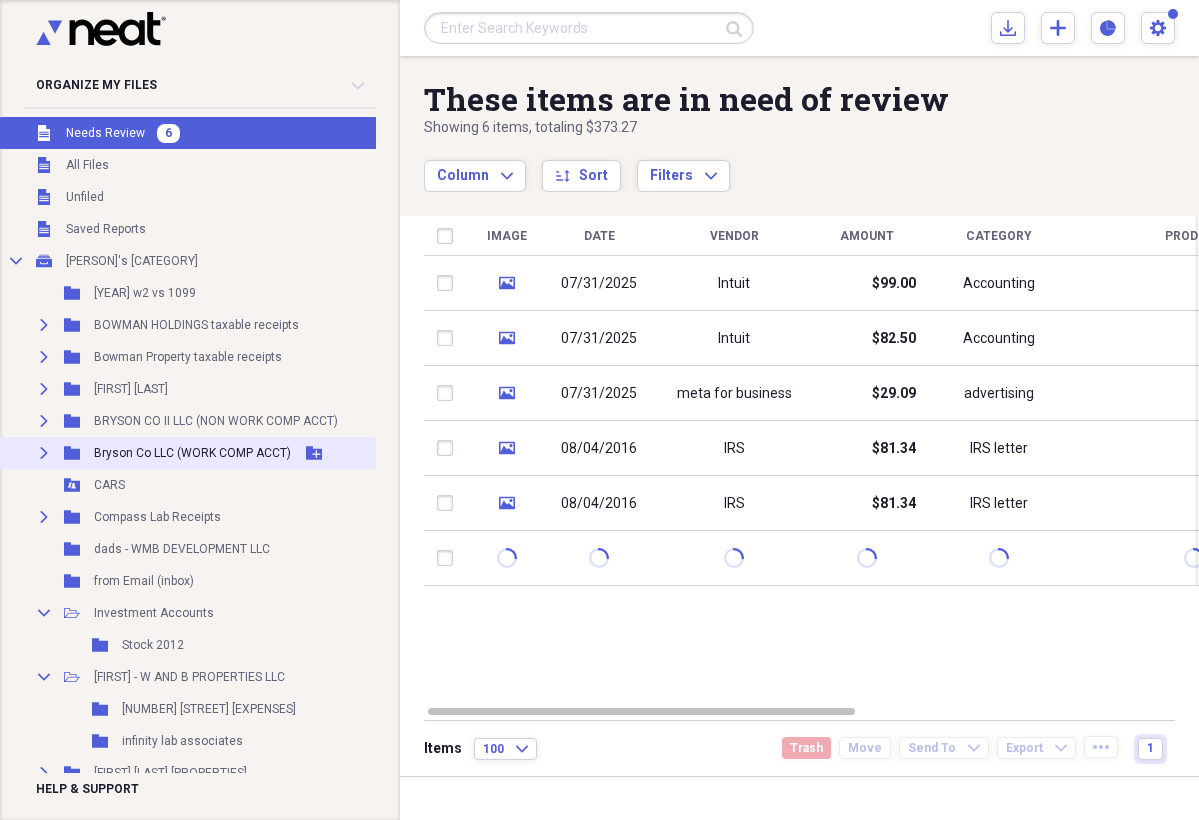 click on "Expand Folder [COMPANY] LLC (WORK COMP ACCT) Add Folder" at bounding box center (199, 453) 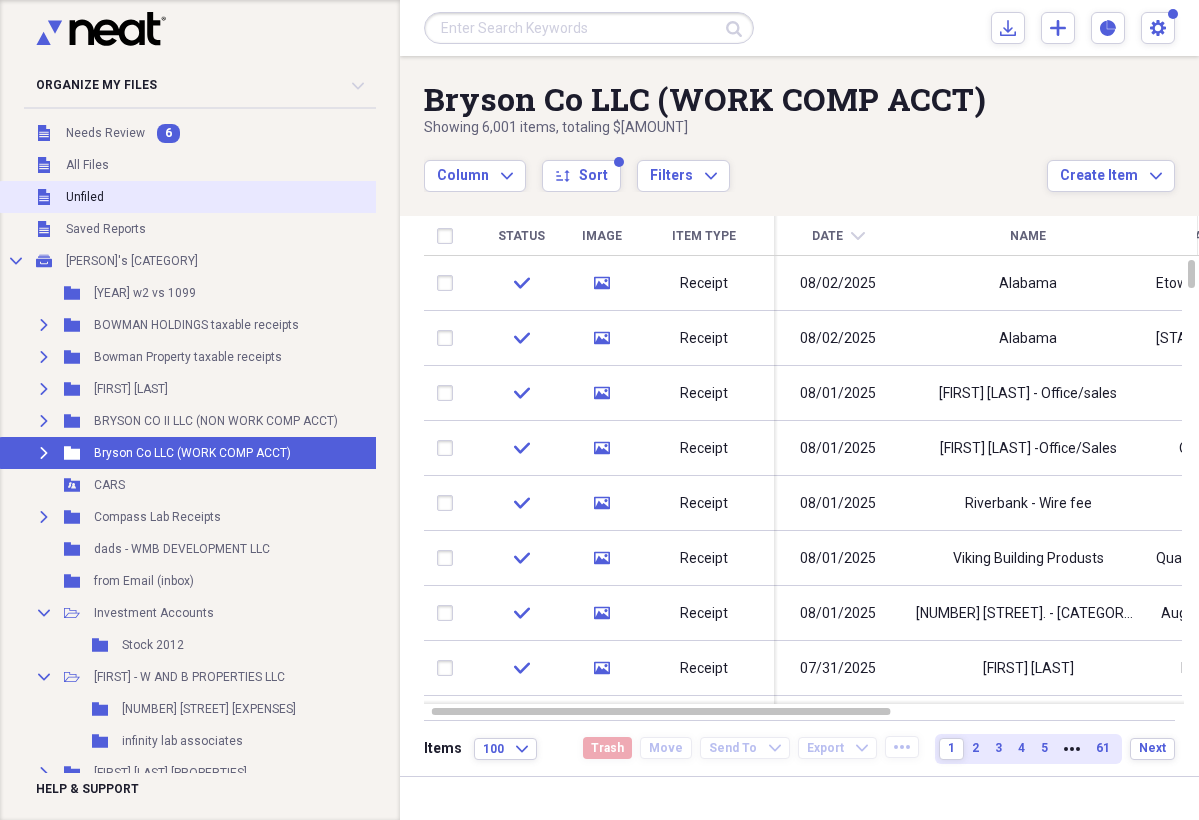 click on "Unfiled" at bounding box center (85, 197) 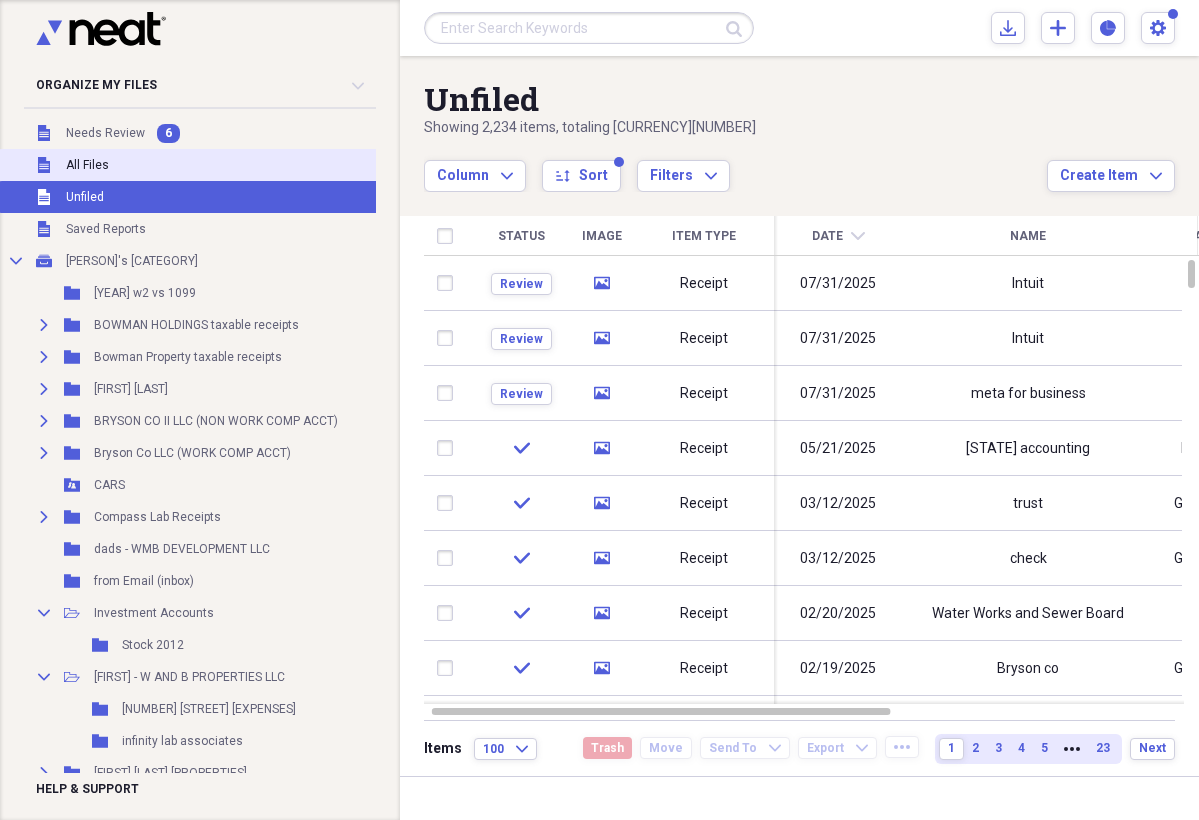 click on "All Files" at bounding box center (87, 165) 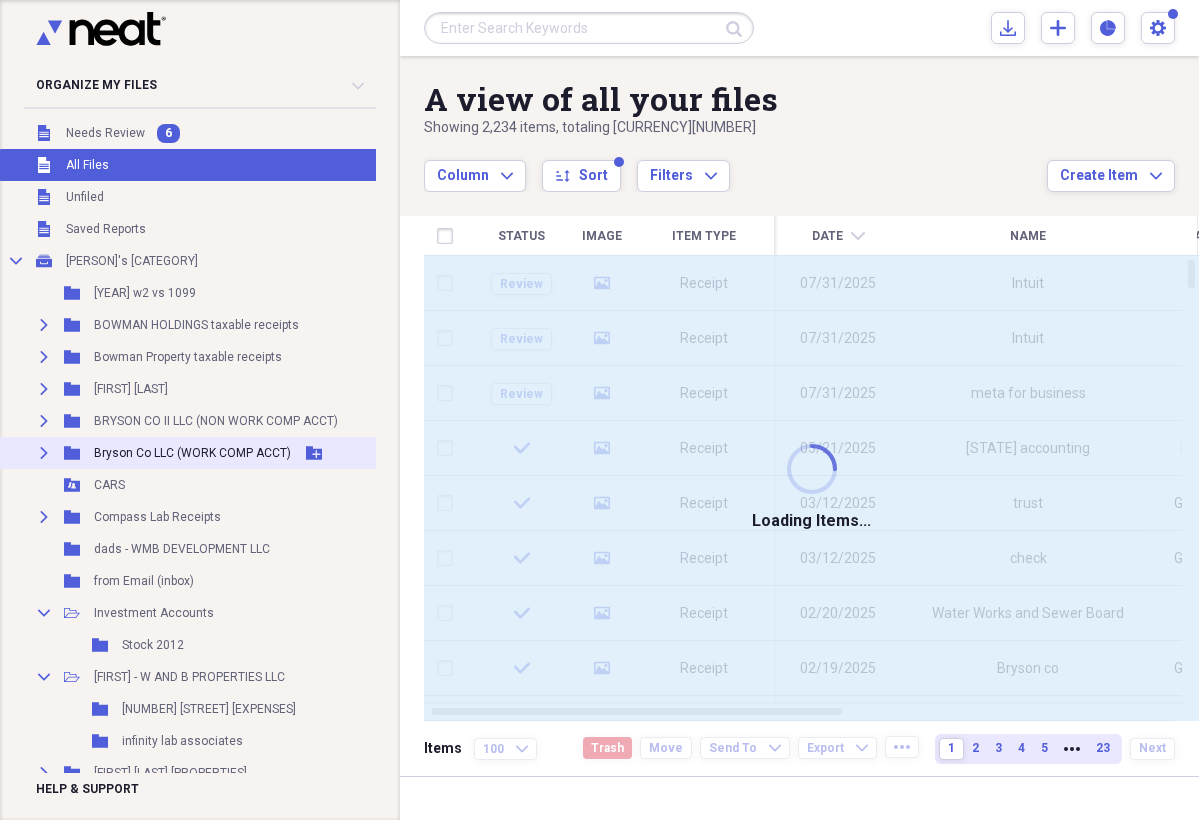 click on "Bryson Co LLC (WORK COMP ACCT)" at bounding box center (192, 453) 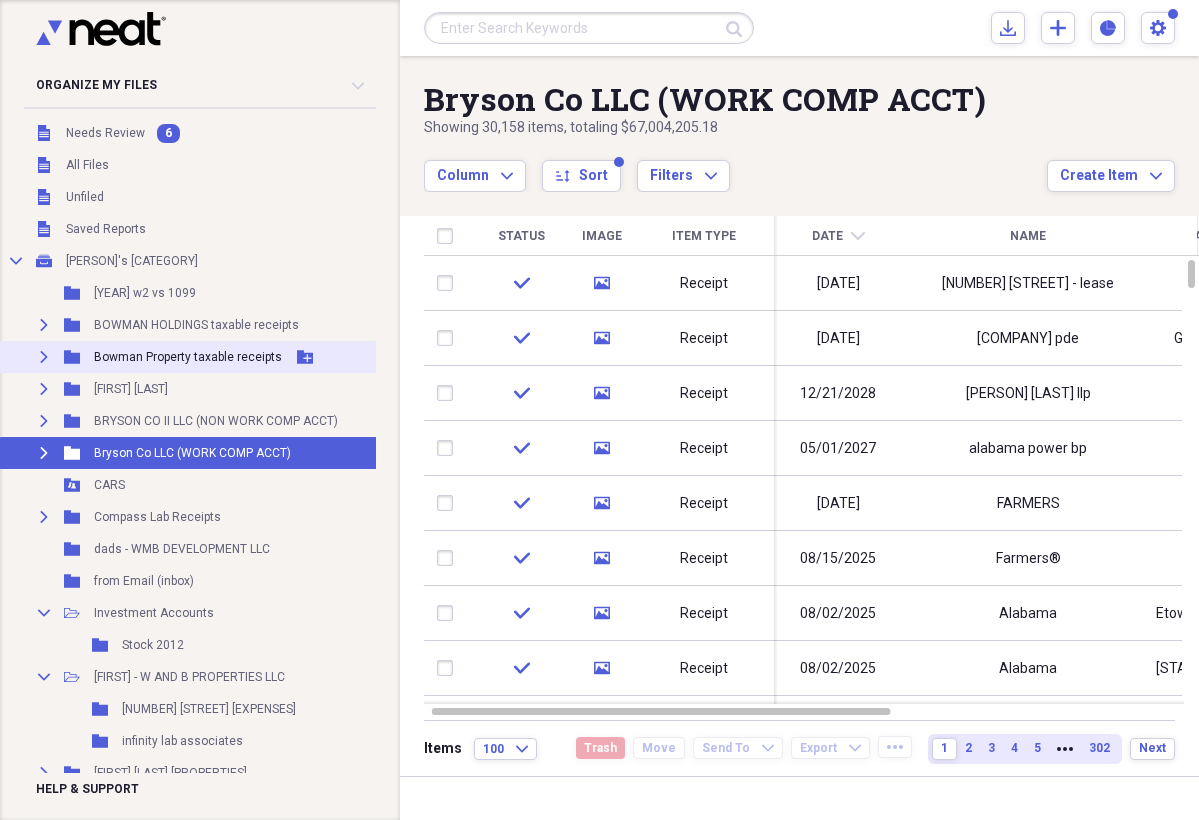 click 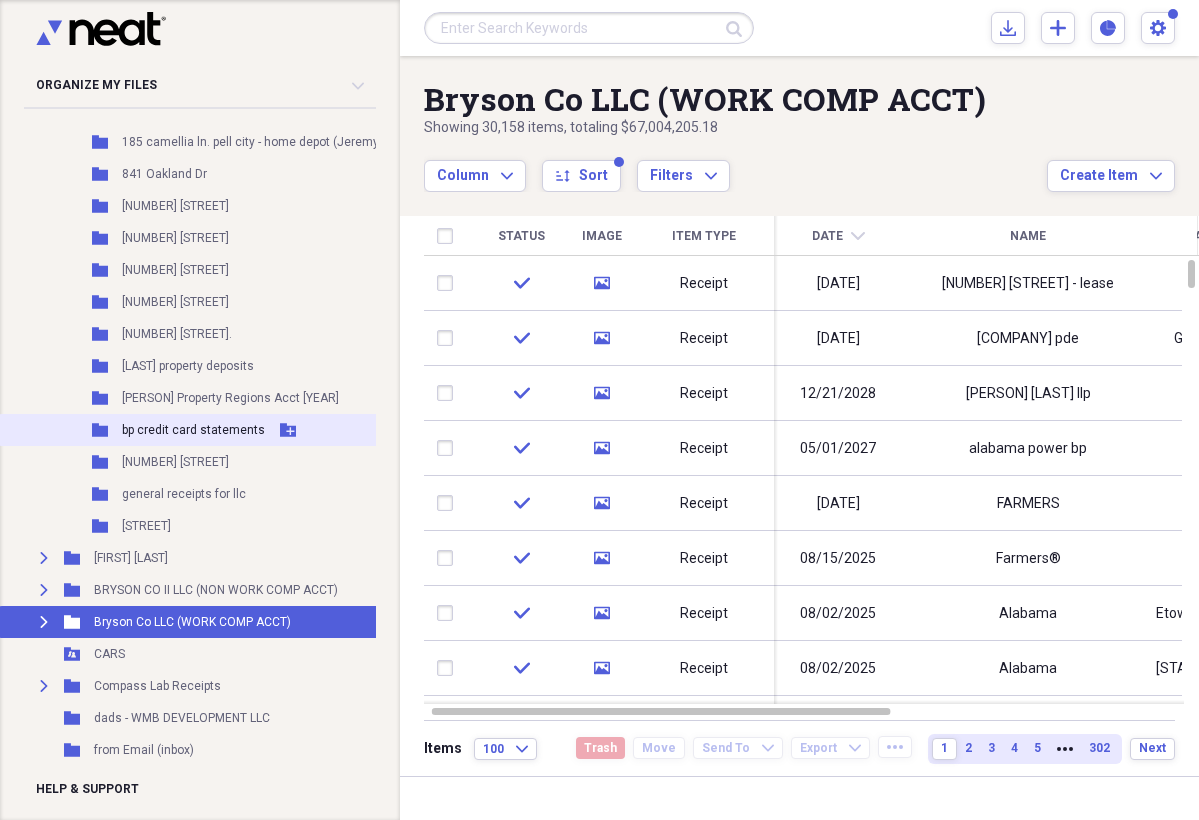 scroll, scrollTop: 1096, scrollLeft: 0, axis: vertical 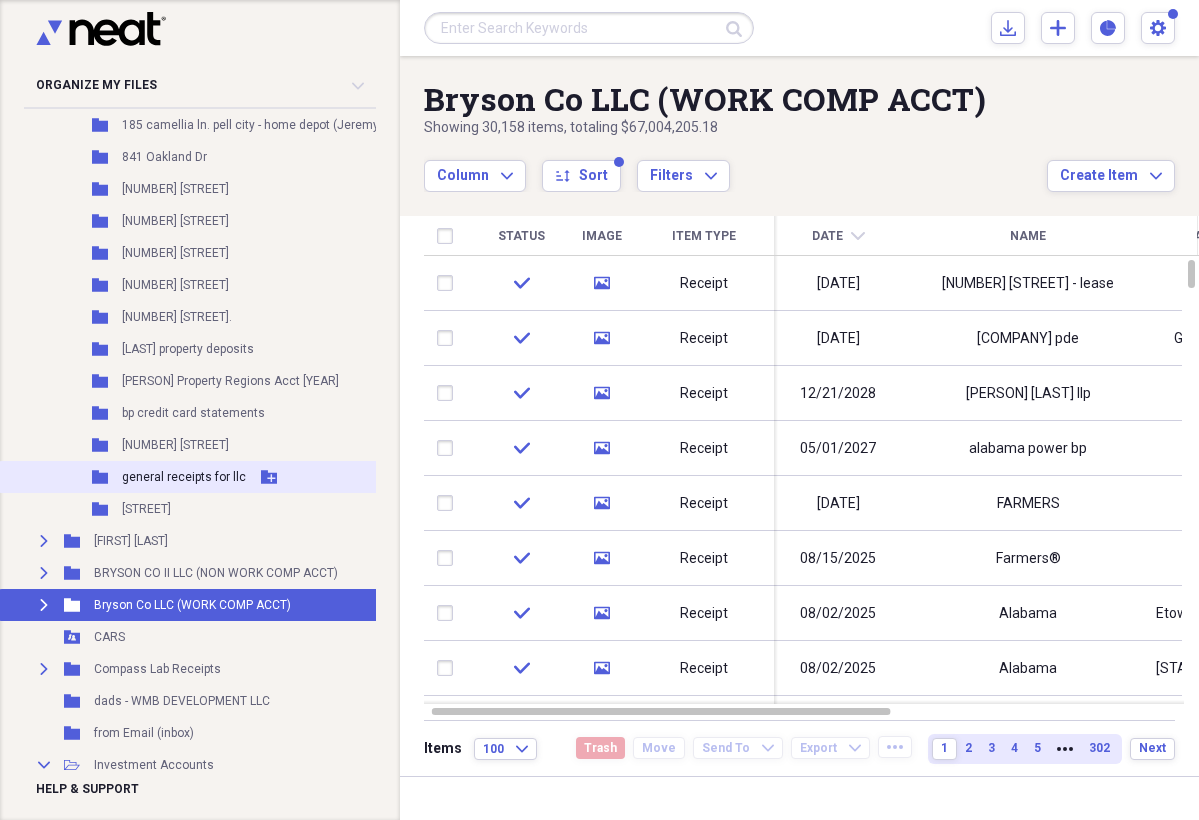 click on "general receipts for llc" at bounding box center (184, 477) 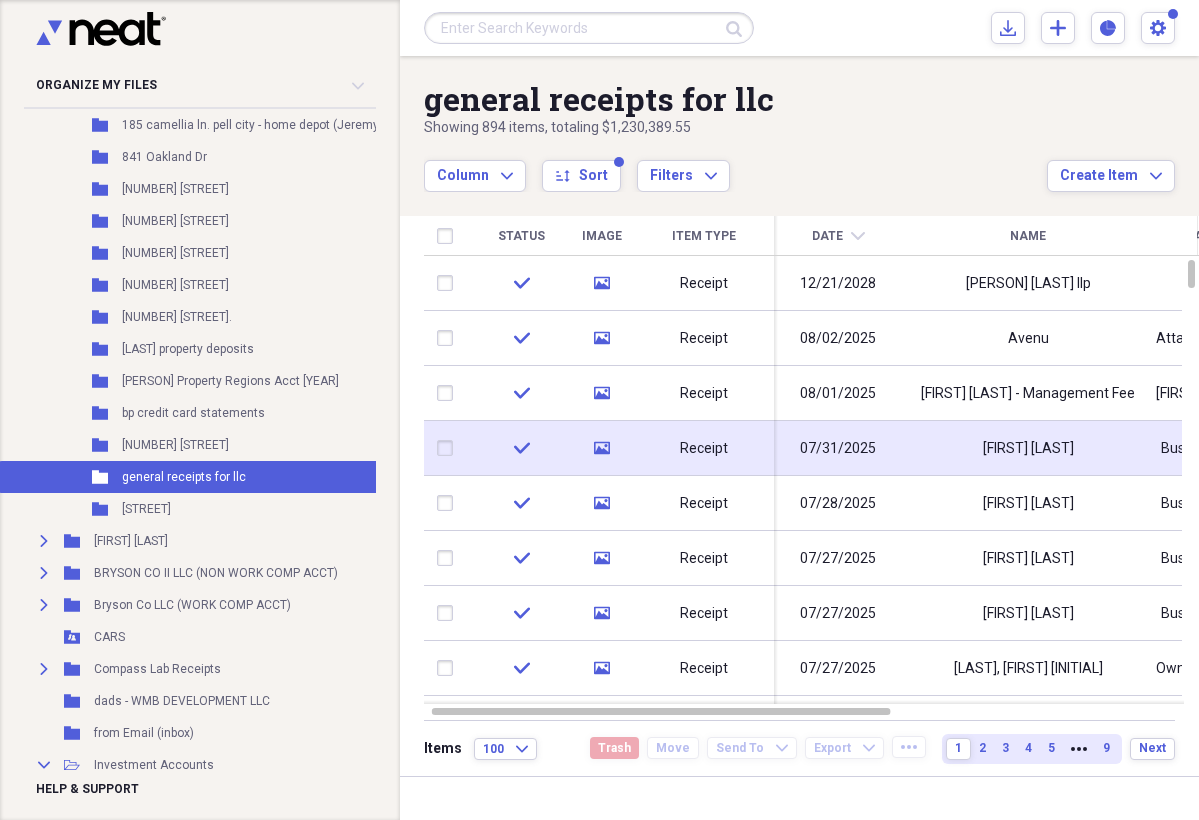 click on "07/31/2025" at bounding box center (838, 448) 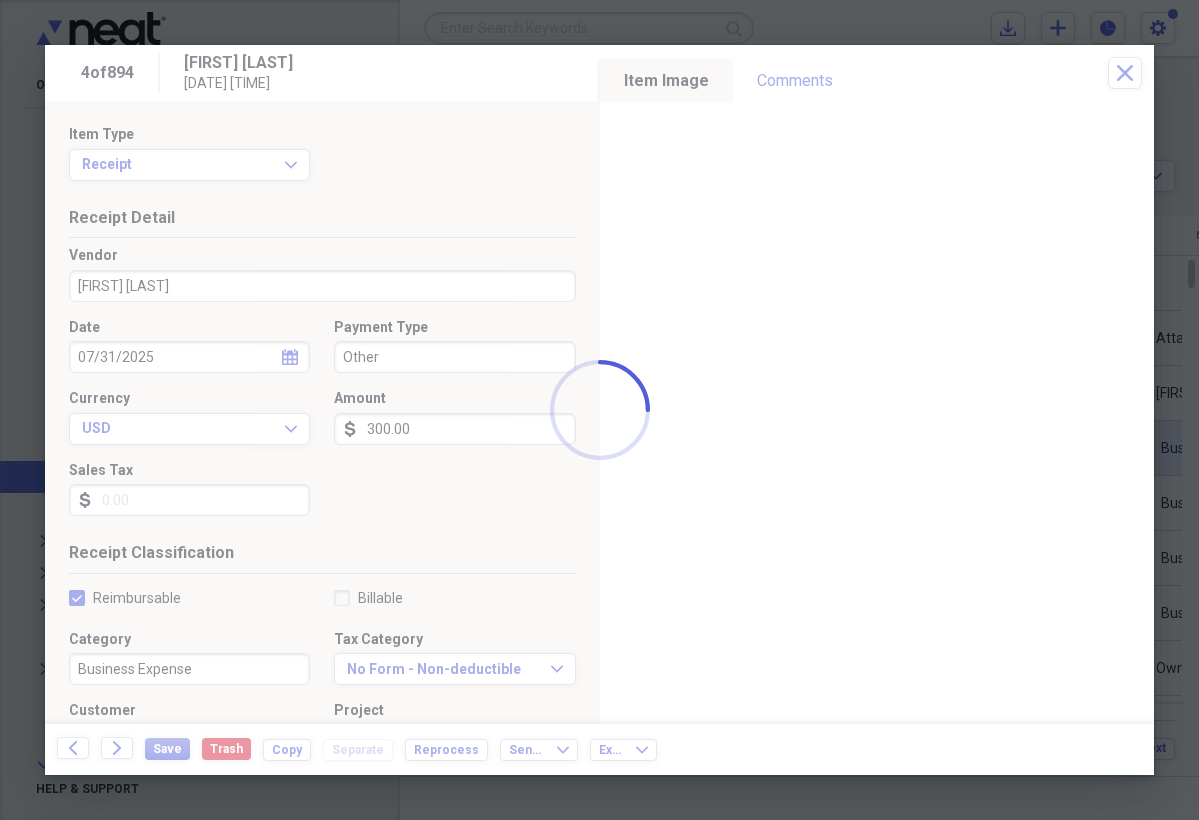 click at bounding box center (599, 410) 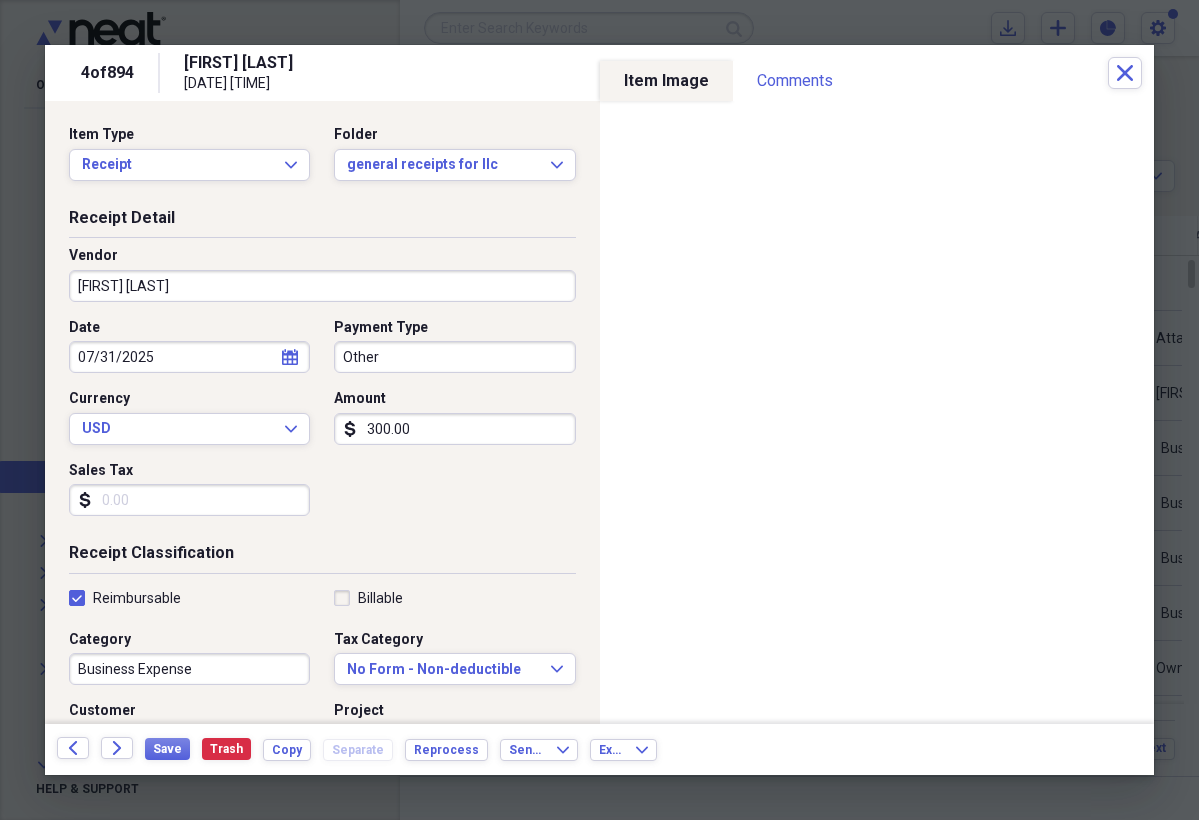 click on "Other" at bounding box center (454, 357) 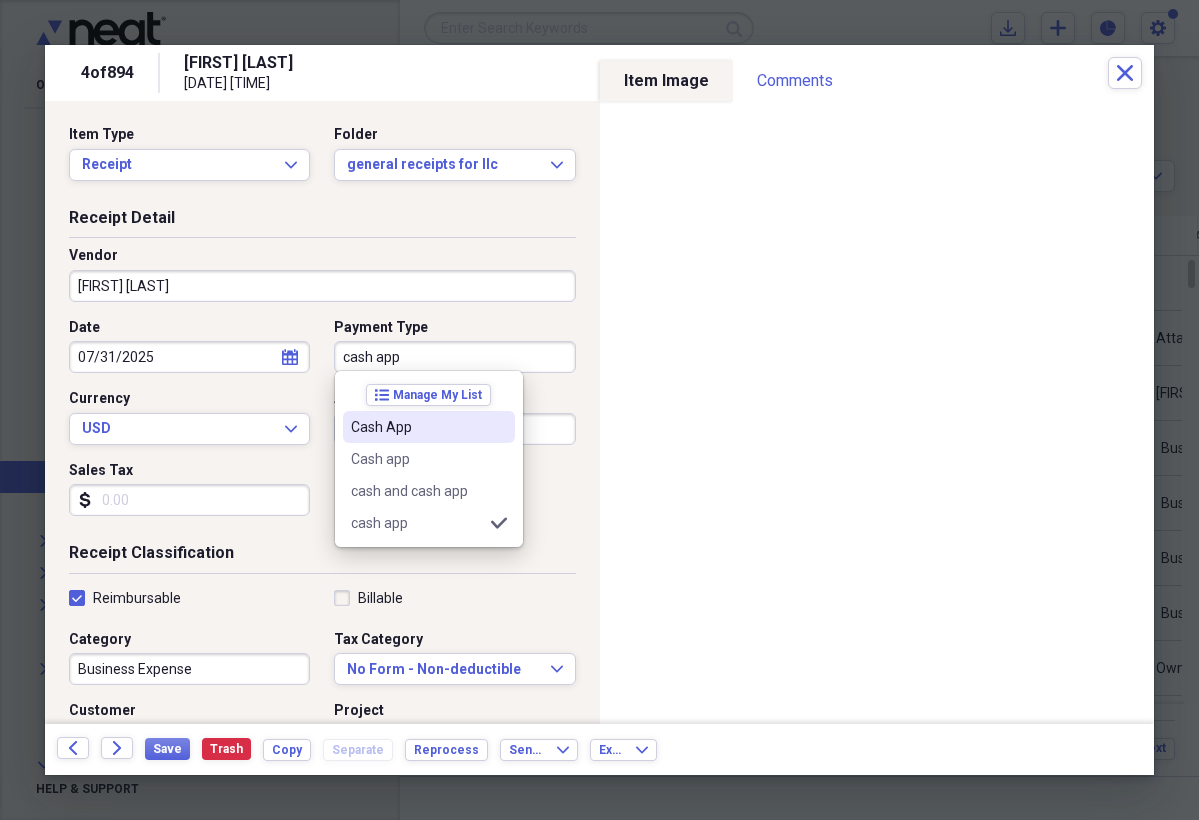 click on "Cash App" at bounding box center (417, 427) 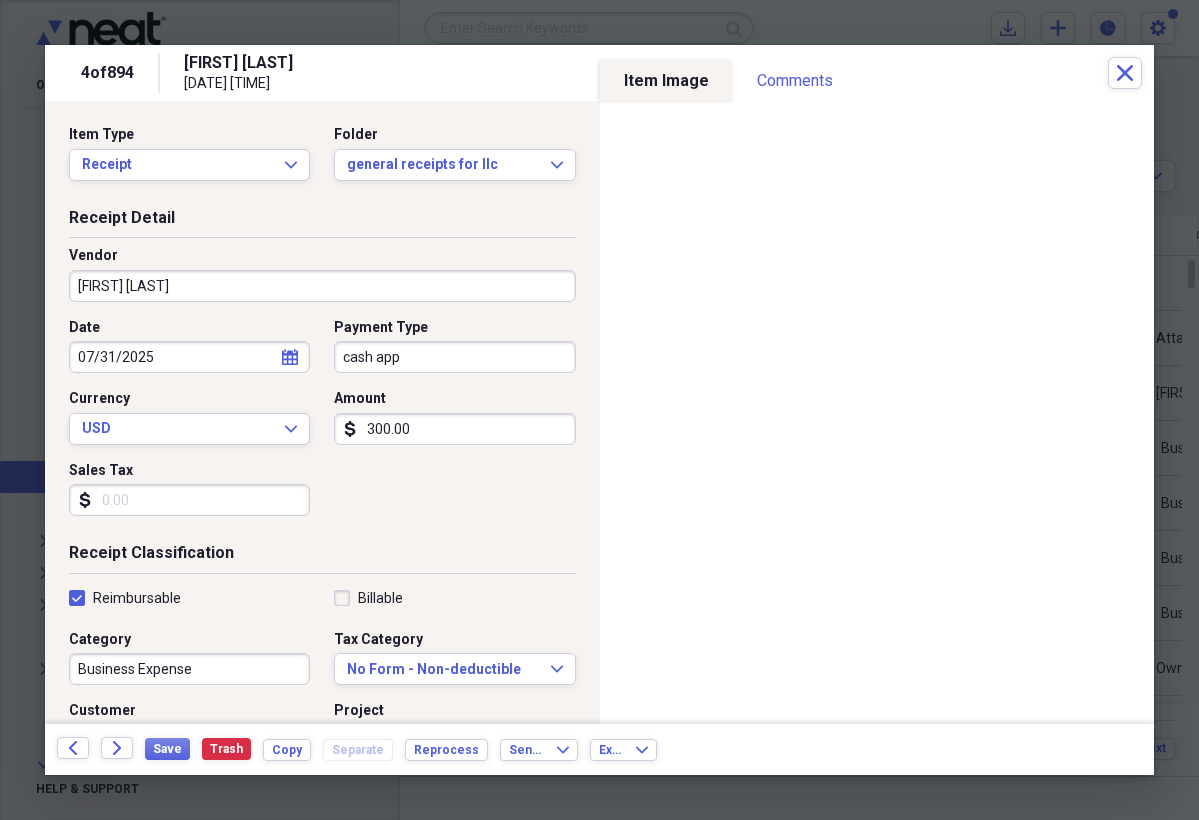 type on "Cash App" 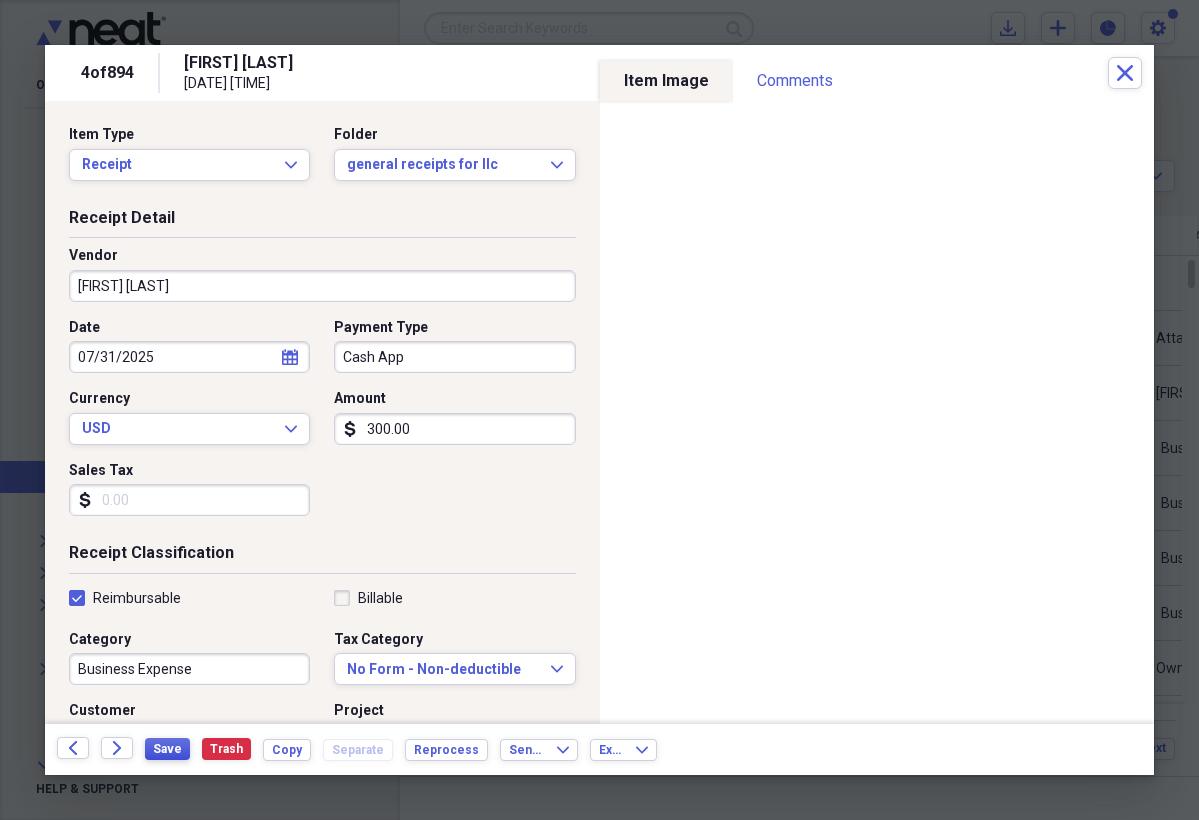 click on "Save" at bounding box center [167, 749] 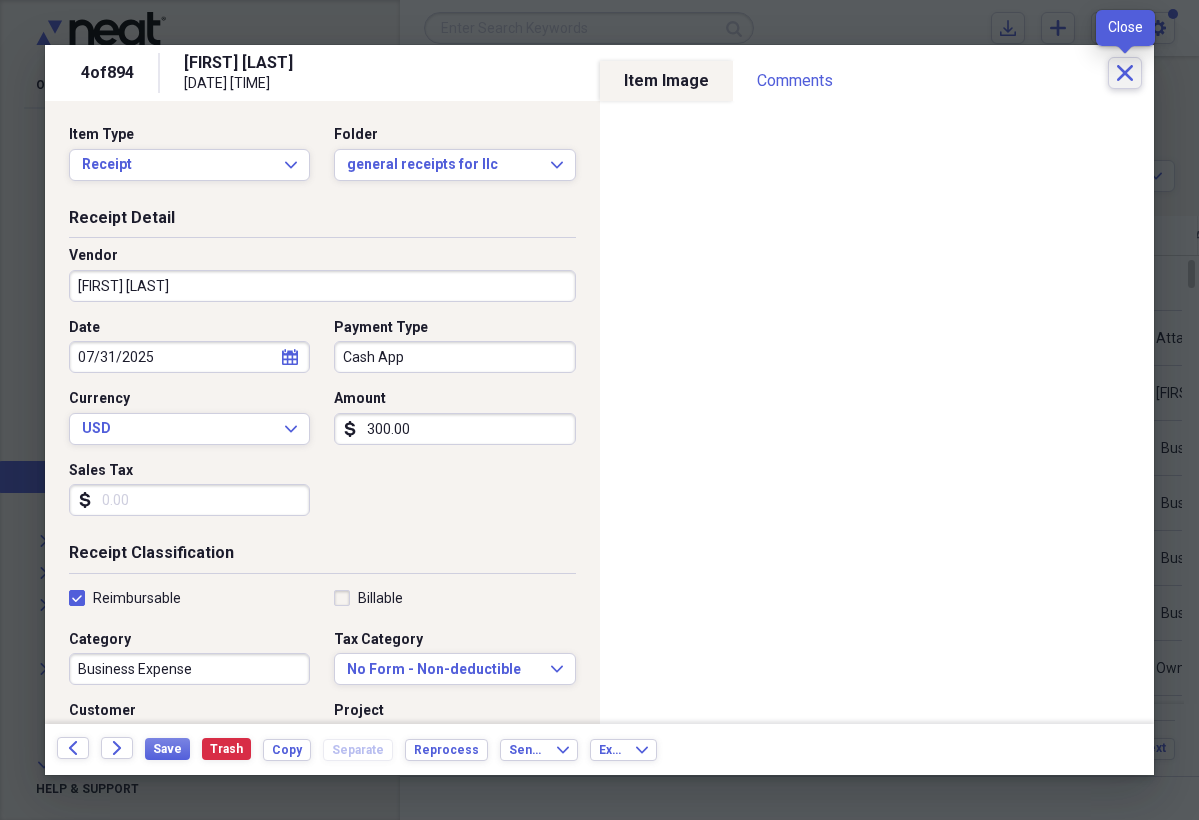 click 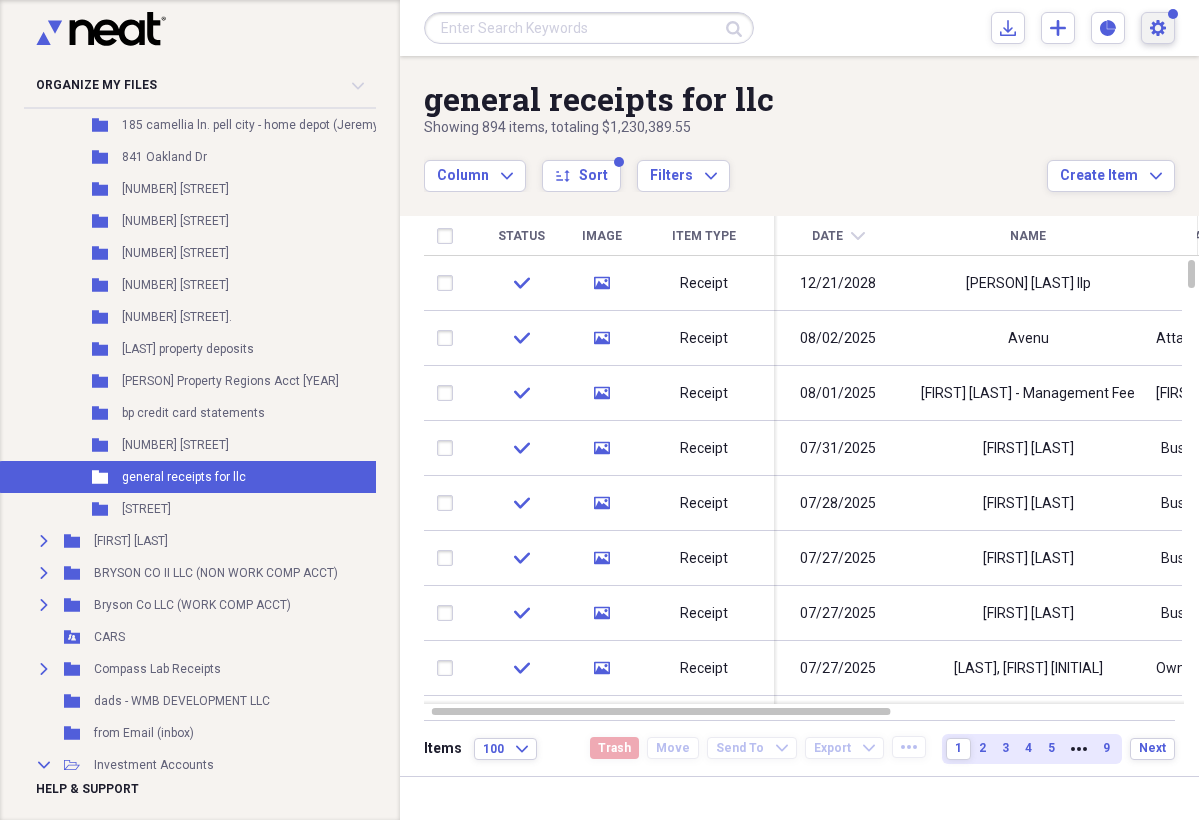 click on "Settings" 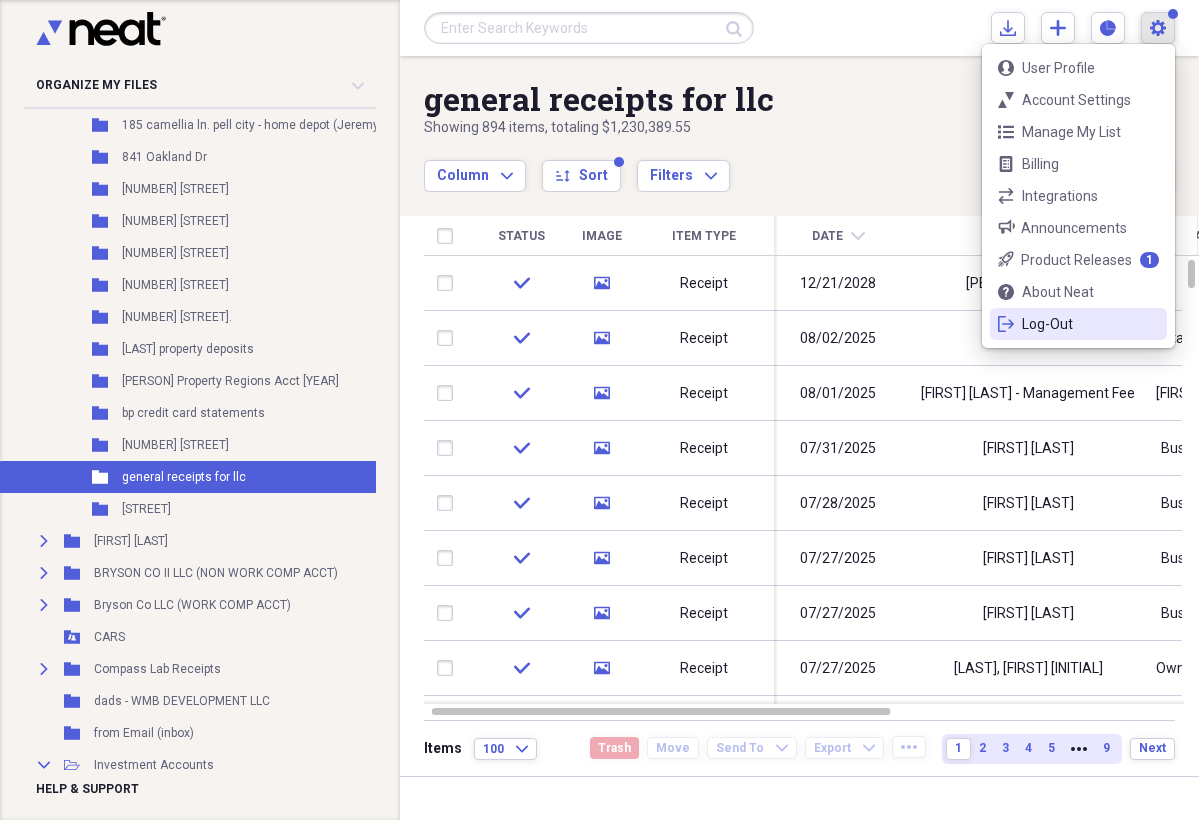 click on "Log-Out" at bounding box center (1078, 324) 